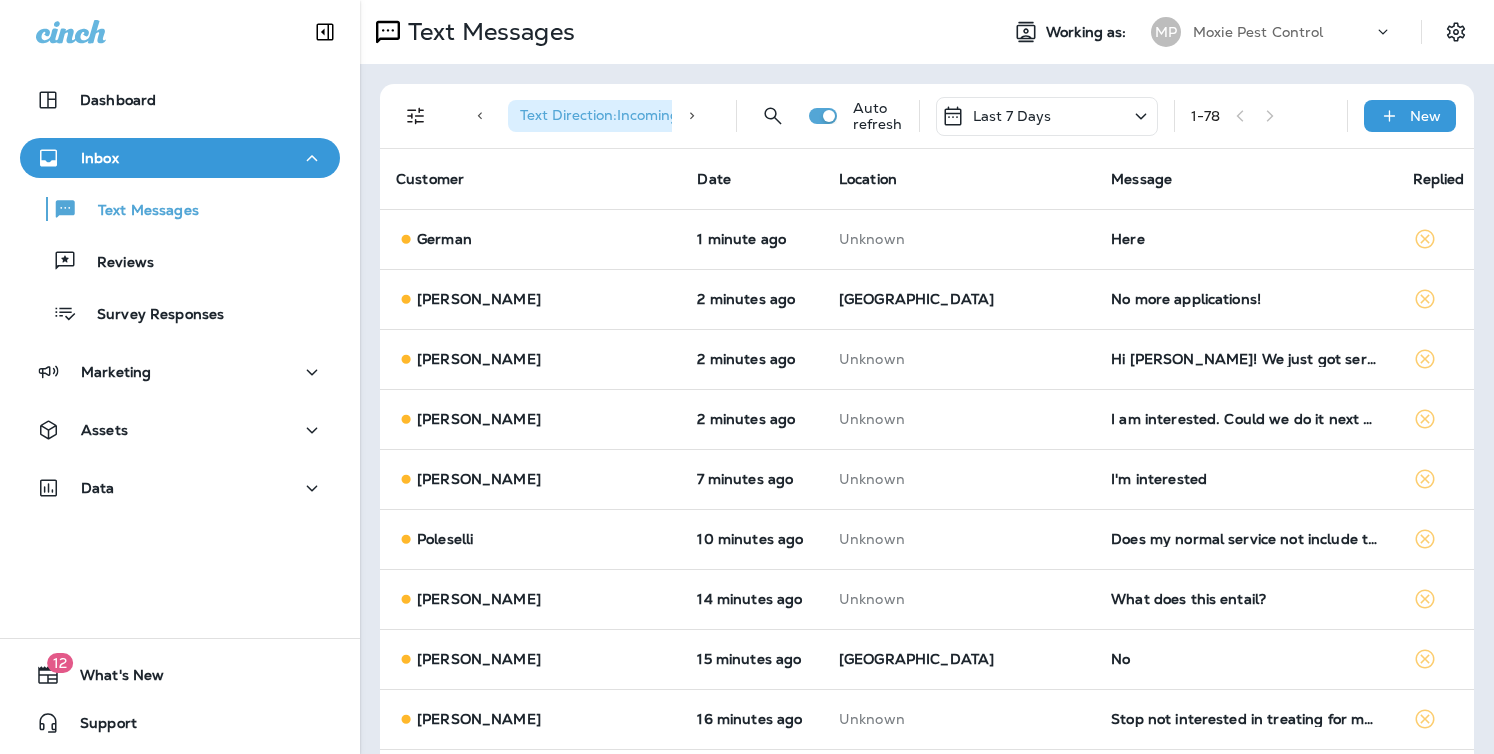 scroll, scrollTop: 0, scrollLeft: 0, axis: both 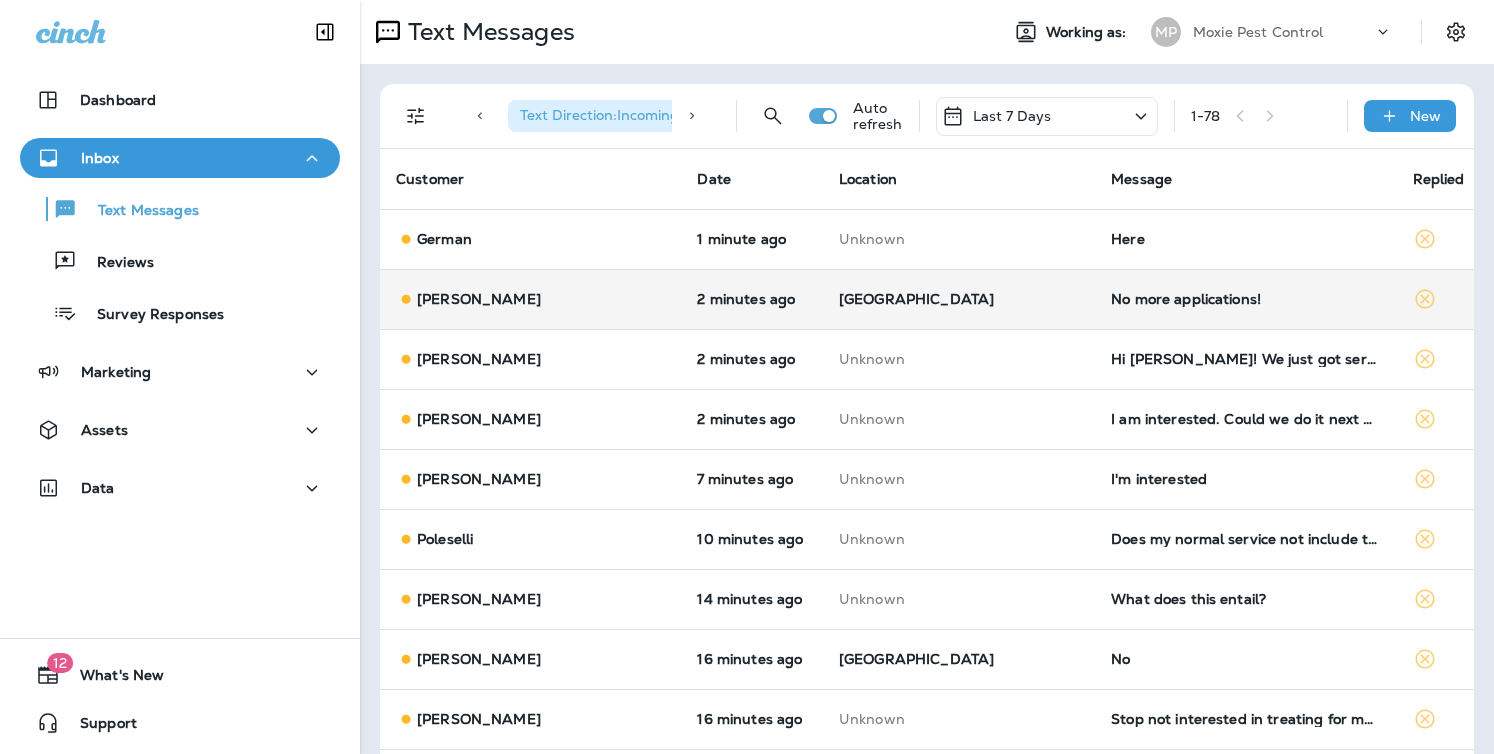 click on "No more applications!" at bounding box center (1245, 299) 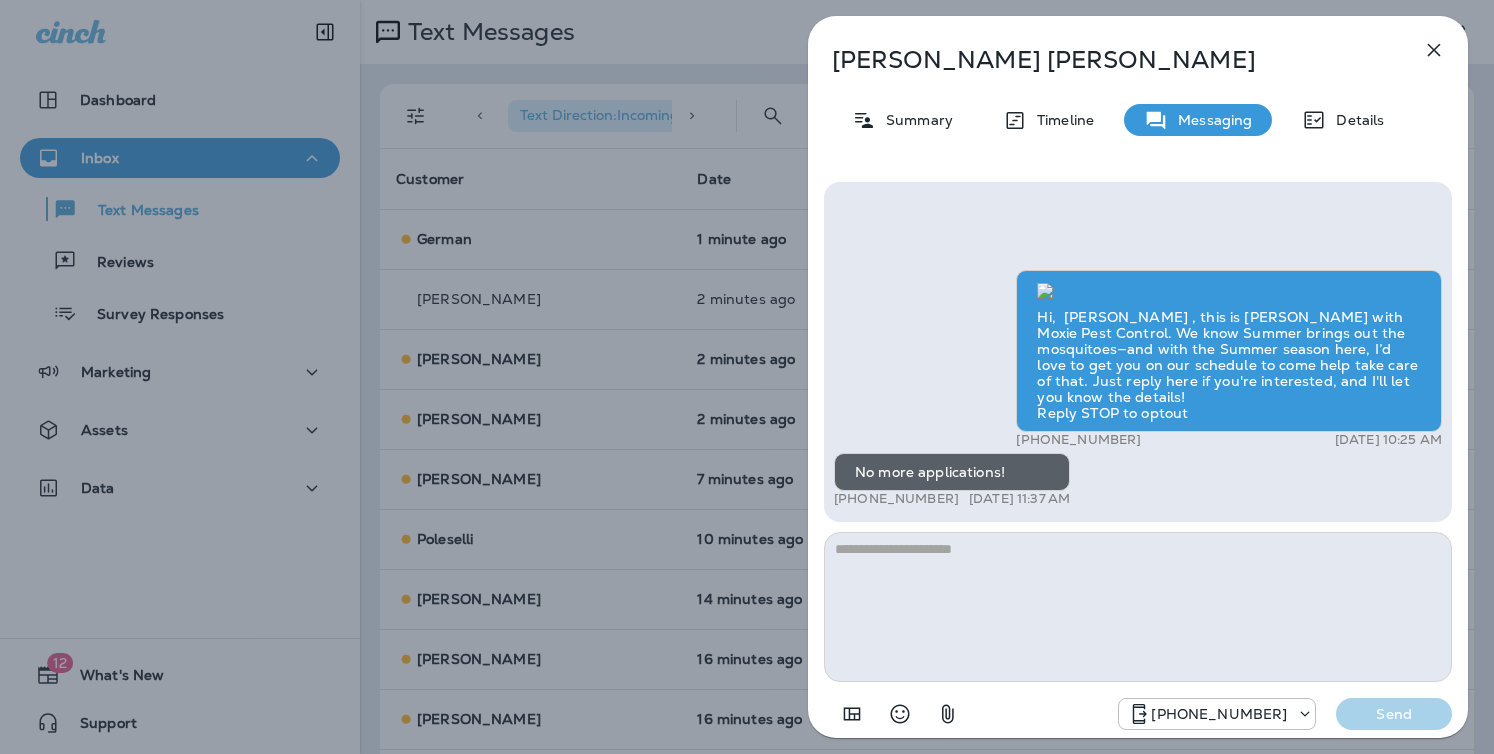click on "[PERSON_NAME] Summary   Timeline   Messaging   Details   Hi,  [PERSON_NAME] , this is [PERSON_NAME] with Moxie Pest Control. We know Summer brings out the mosquitoes—and with the Summer season here, I’d love to get you on our schedule to come help take care of that. Just reply here if you're interested, and I'll let you know the details!
Reply STOP to optout +18174823792 [DATE] 10:25 AM No more applications! +1 (262) 391-3368 [DATE] 11:37 AM [PHONE_NUMBER] Send" at bounding box center [747, 377] 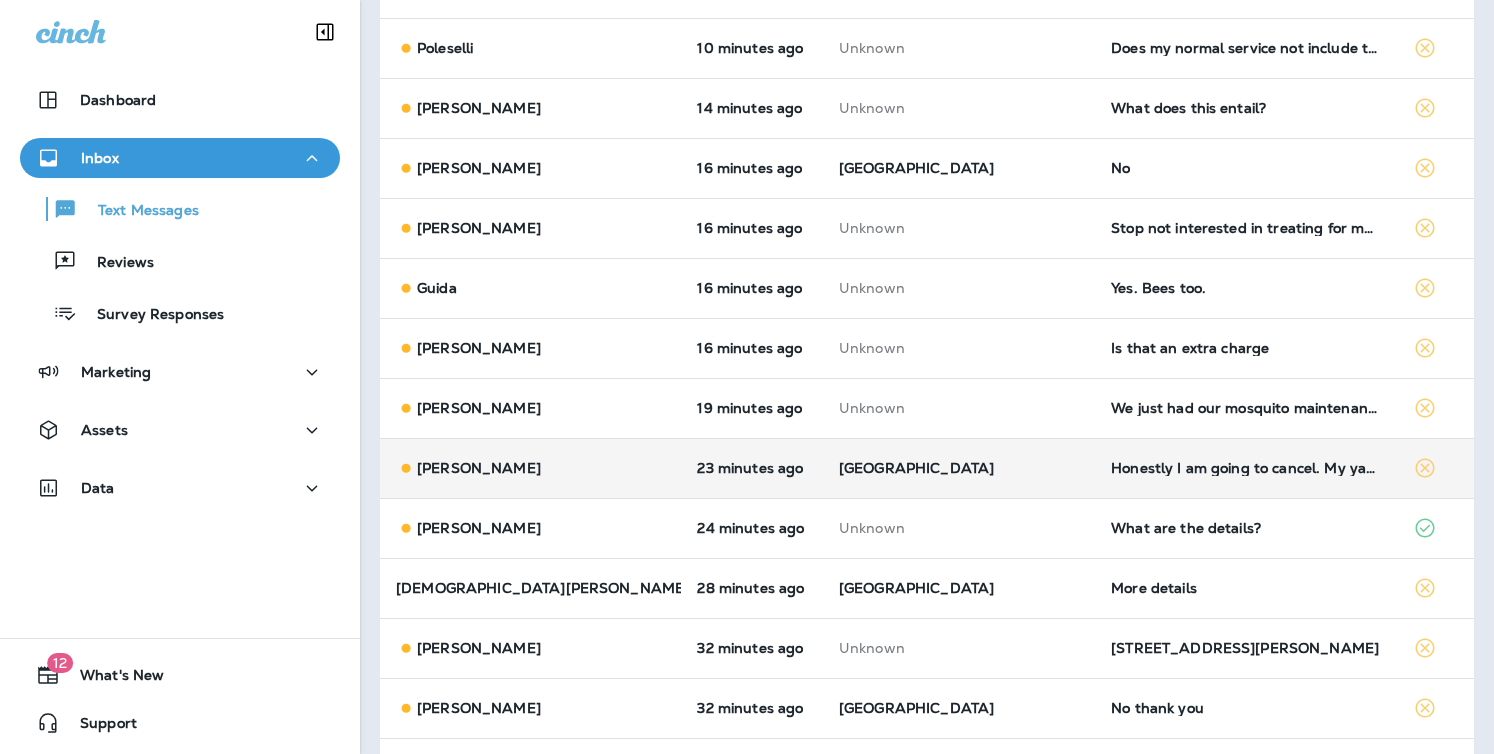 scroll, scrollTop: 545, scrollLeft: 0, axis: vertical 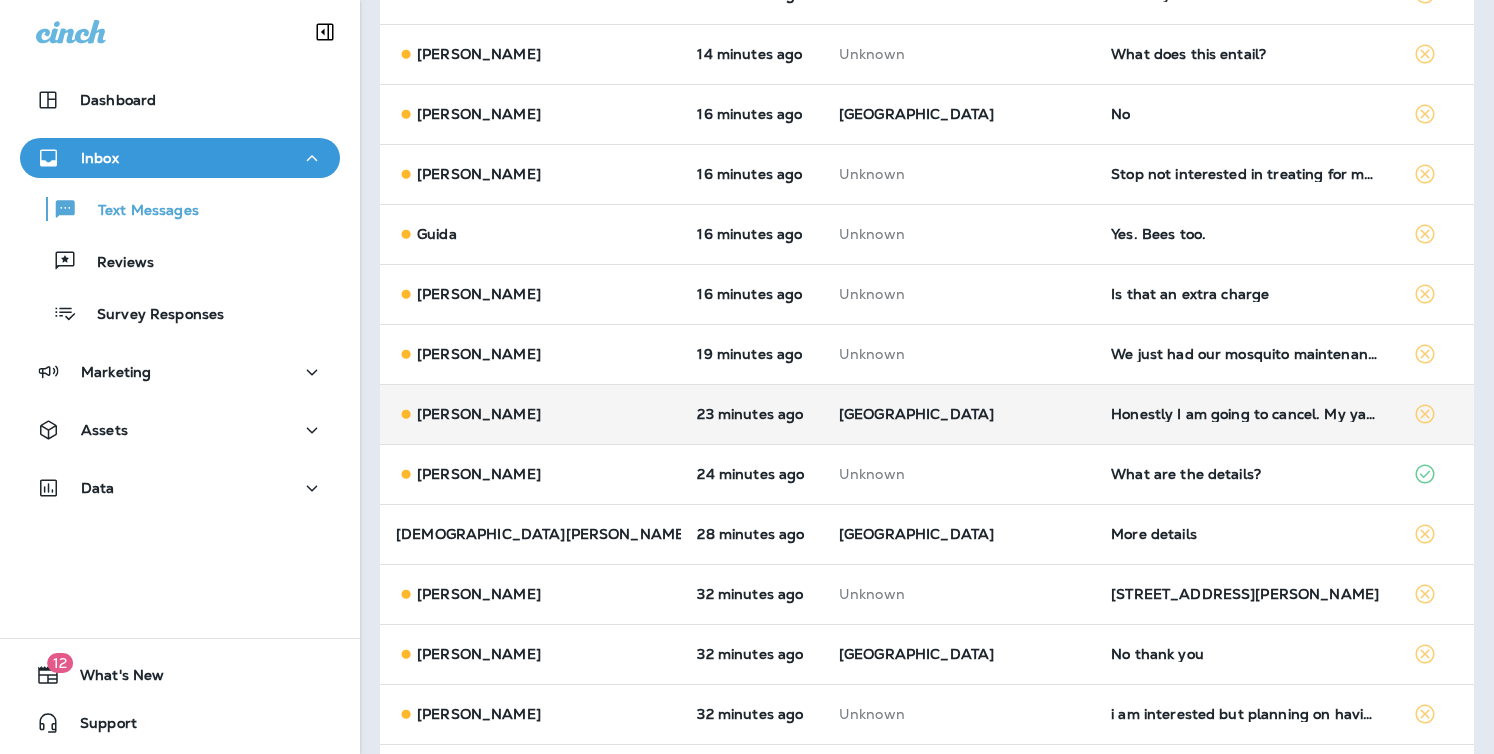 click on "Honestly I am going to cancel.  My yard is still infested and I have a ton of insects and ants still inside my house" at bounding box center (1245, 414) 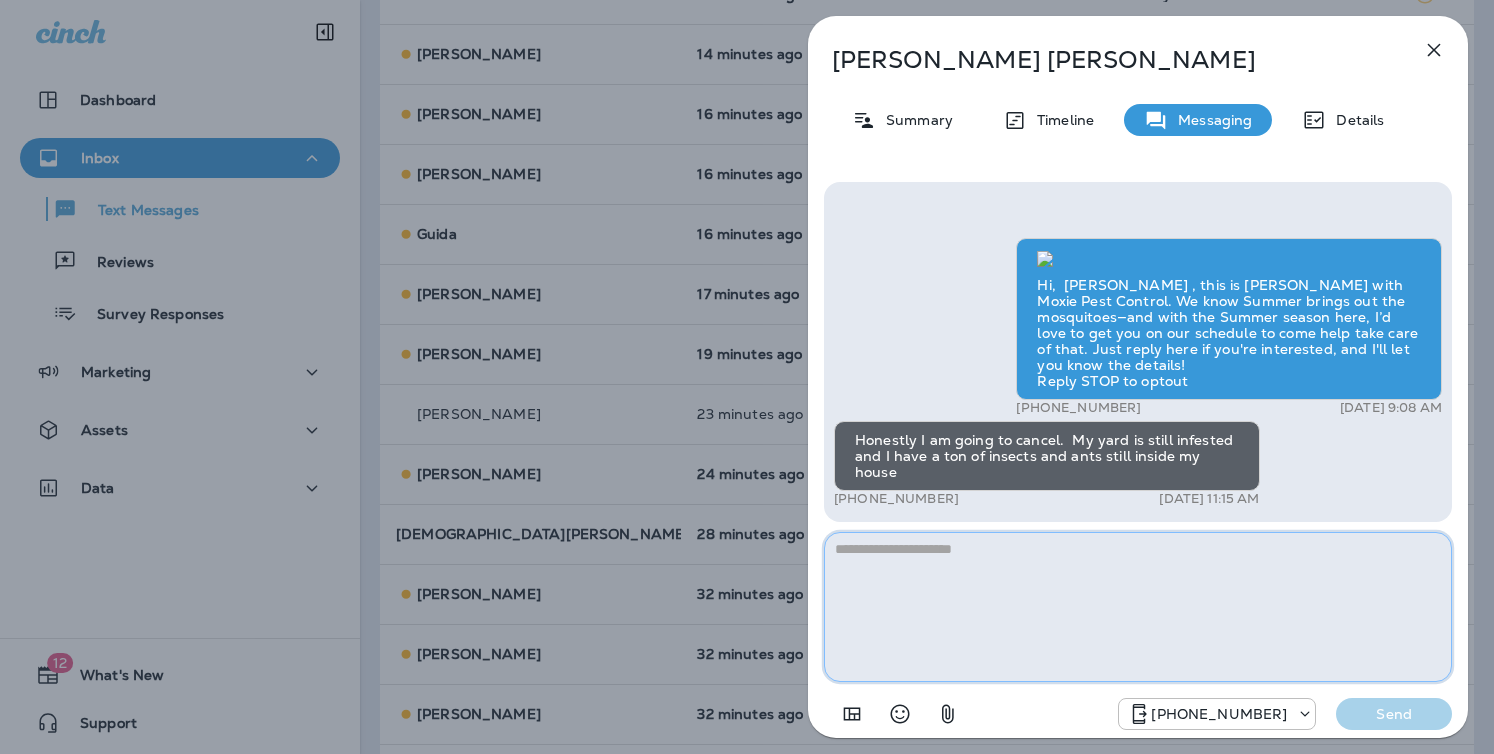 paste on "**********" 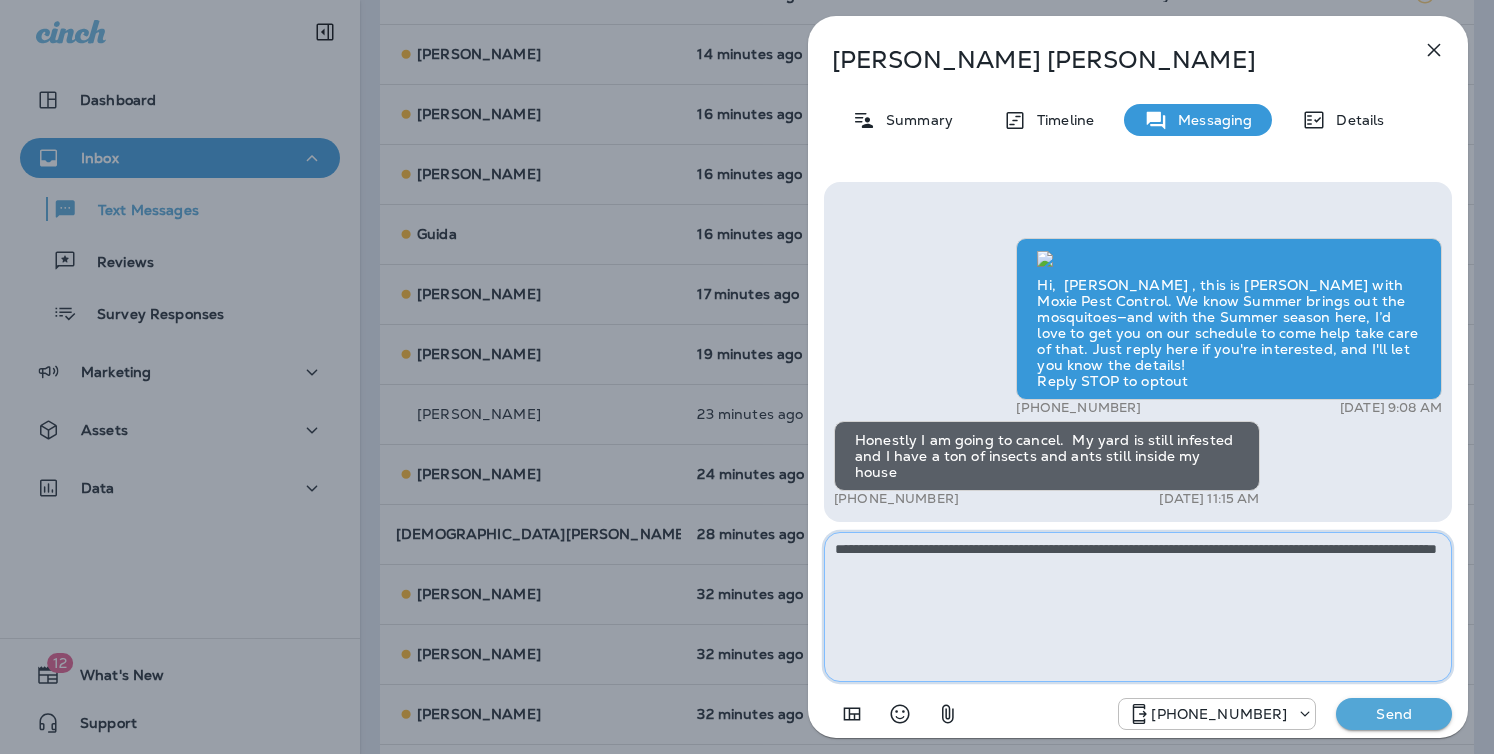 type on "**********" 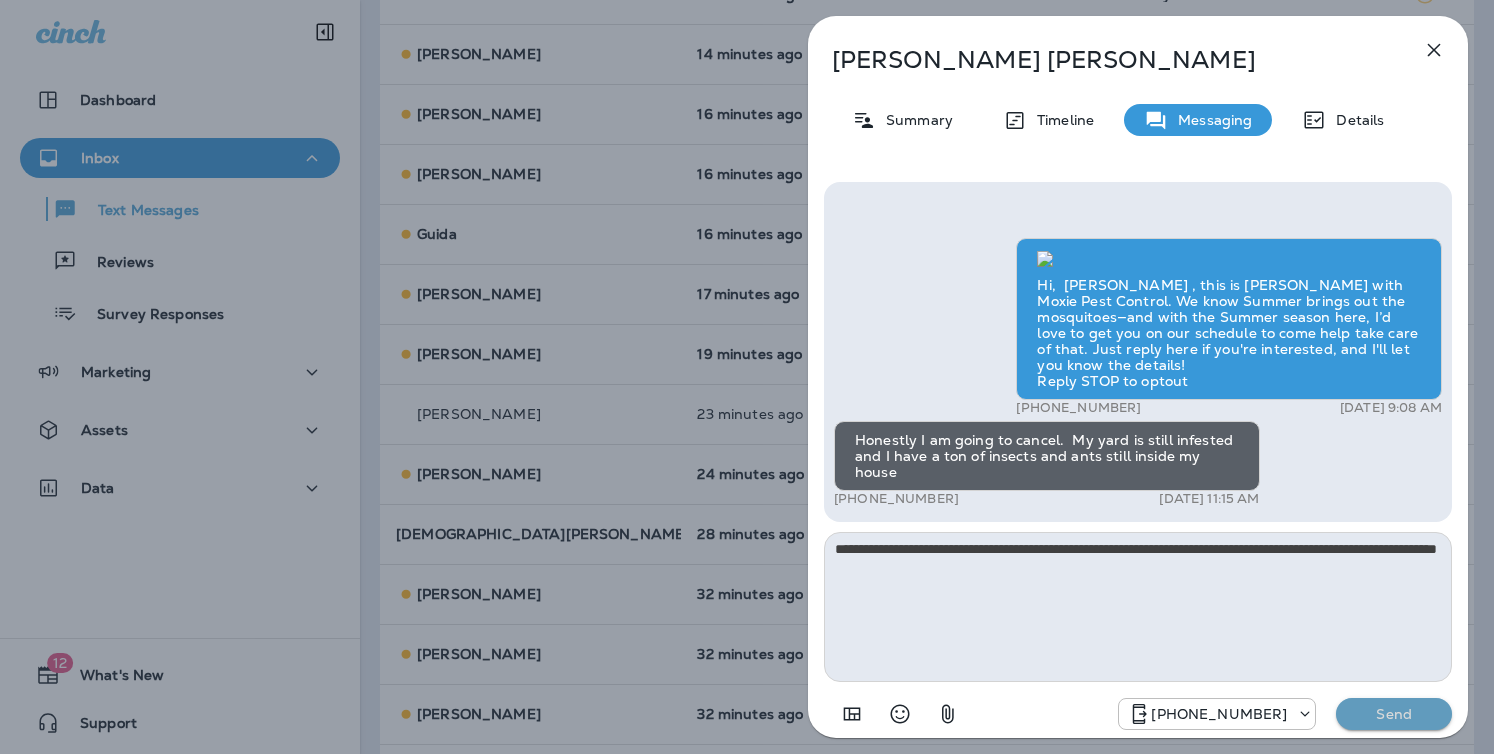 drag, startPoint x: 1398, startPoint y: 712, endPoint x: 1370, endPoint y: 707, distance: 28.442924 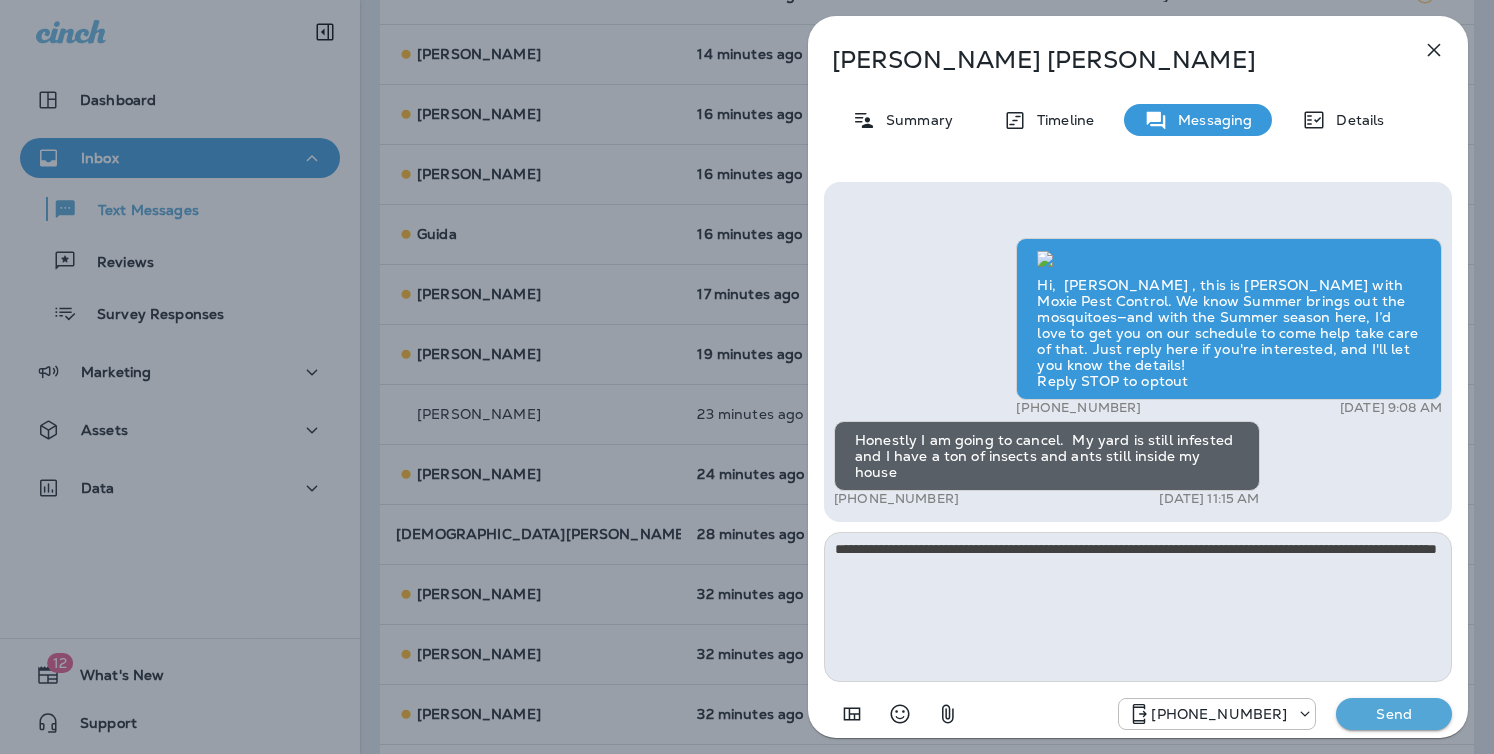 type 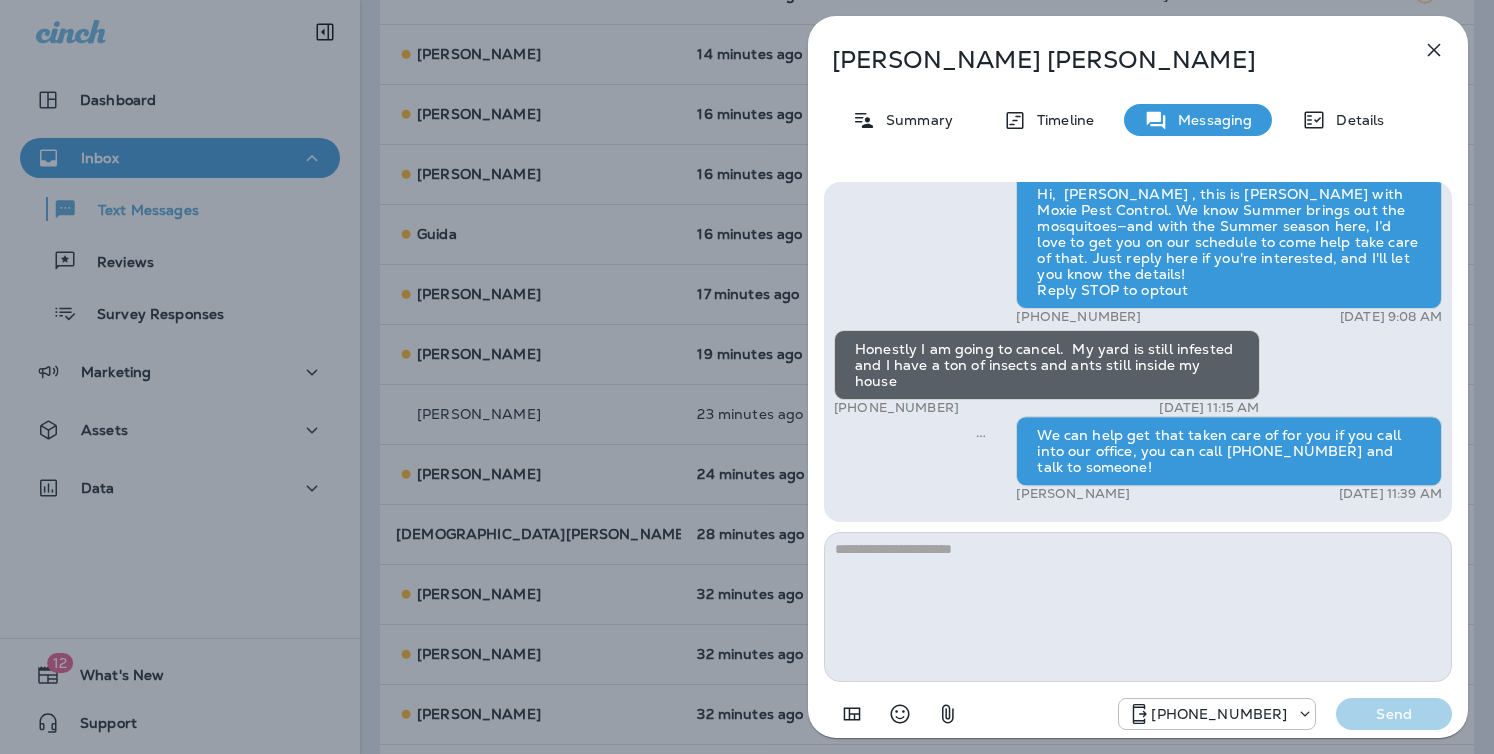 click on "[PERSON_NAME] Summary   Timeline   Messaging   Details   Hi,  [PERSON_NAME] , this is [PERSON_NAME] with Moxie Pest Control. We know Summer brings out the mosquitoes—and with the Summer season here, I’d love to get you on our schedule to come help take care of that. Just reply here if you're interested, and I'll let you know the details!
Reply STOP to optout +18174823792 [DATE] 9:08 AM Honestly I am going to cancel.  My yard is still infested and I have a ton of insects and ants still inside my house  +1 (765) 524-8737 [DATE] 11:15 AM   We can help get that taken care of for you if you call into our office, you can call [PHONE_NUMBER] and talk to someone! [PERSON_NAME] [DATE] 11:39 AM [PHONE_NUMBER] Send" at bounding box center (747, 377) 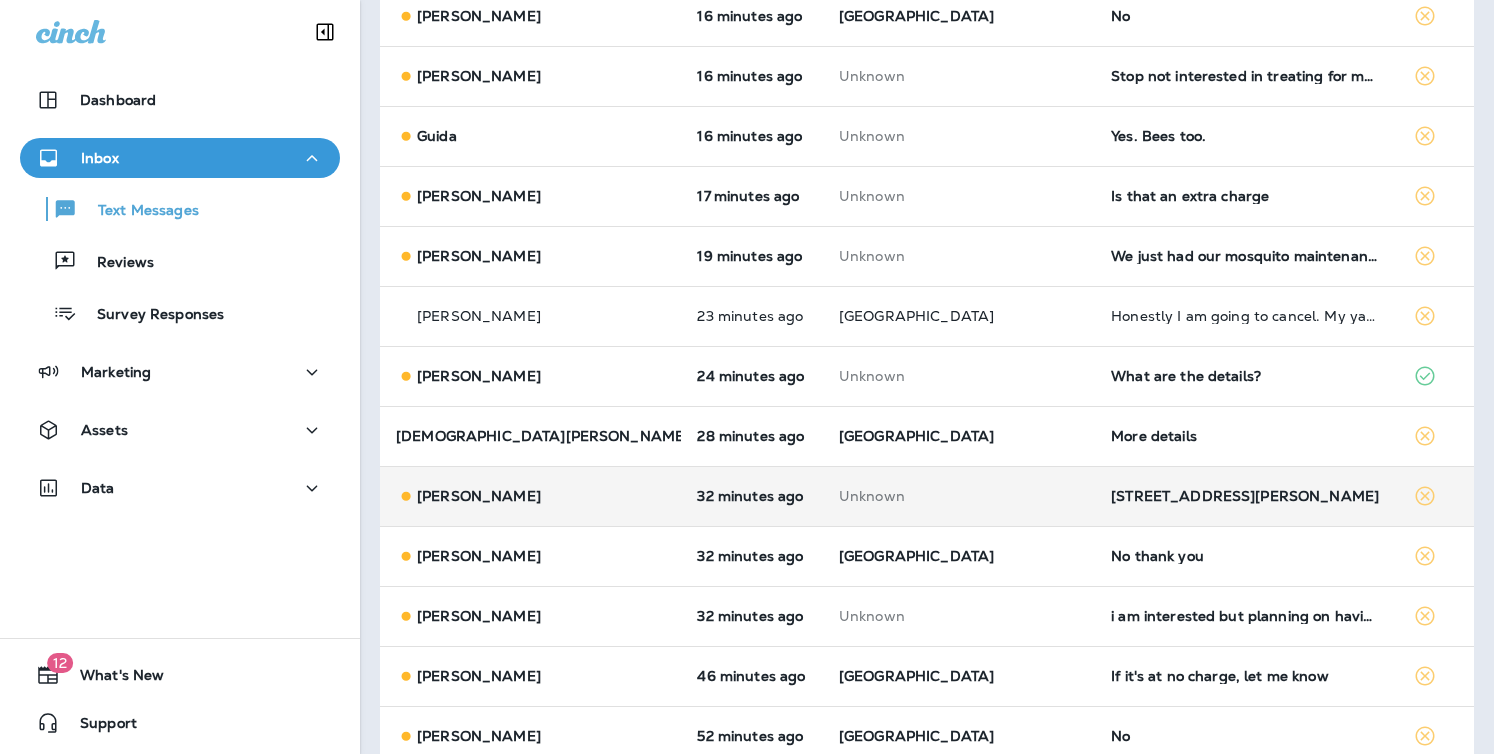 scroll, scrollTop: 645, scrollLeft: 0, axis: vertical 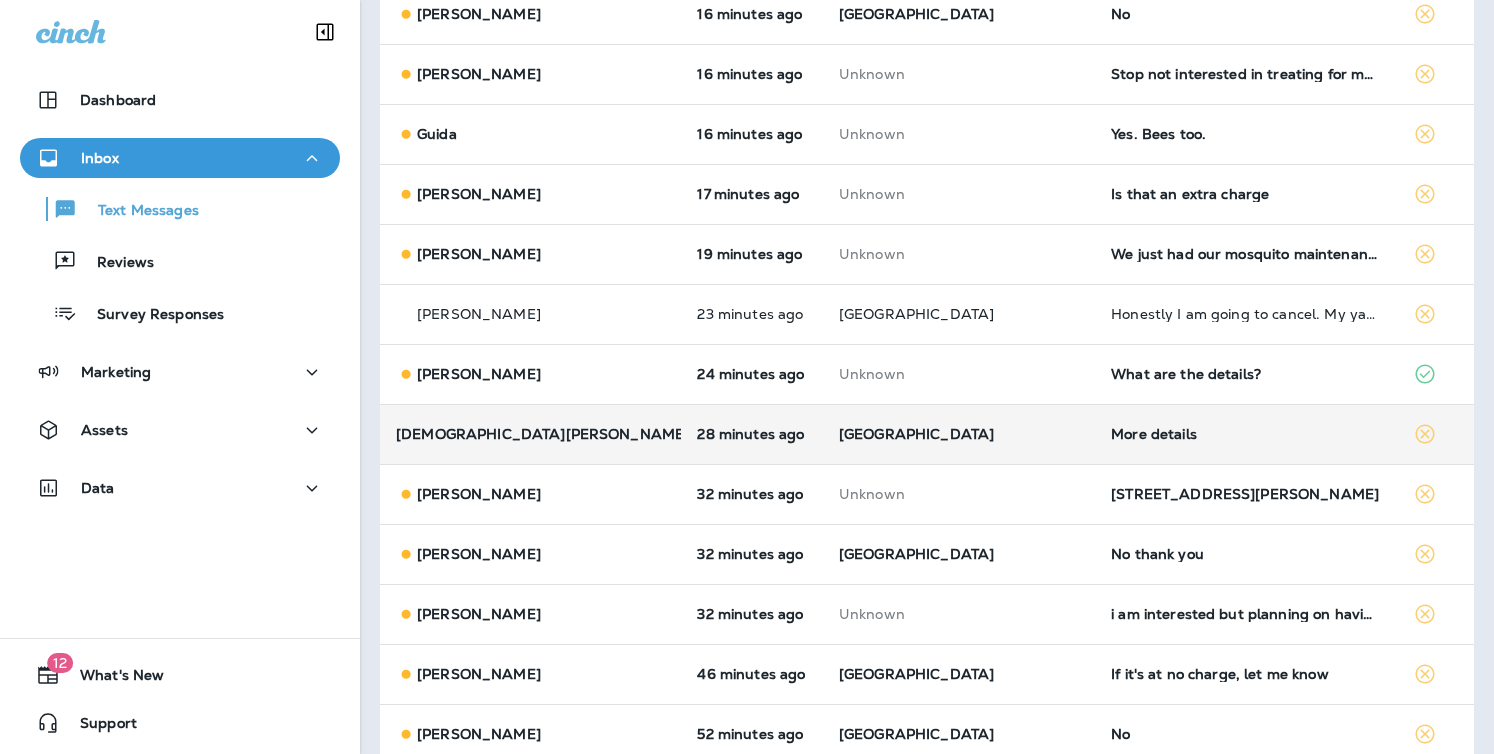 click on "[GEOGRAPHIC_DATA]" at bounding box center (959, 434) 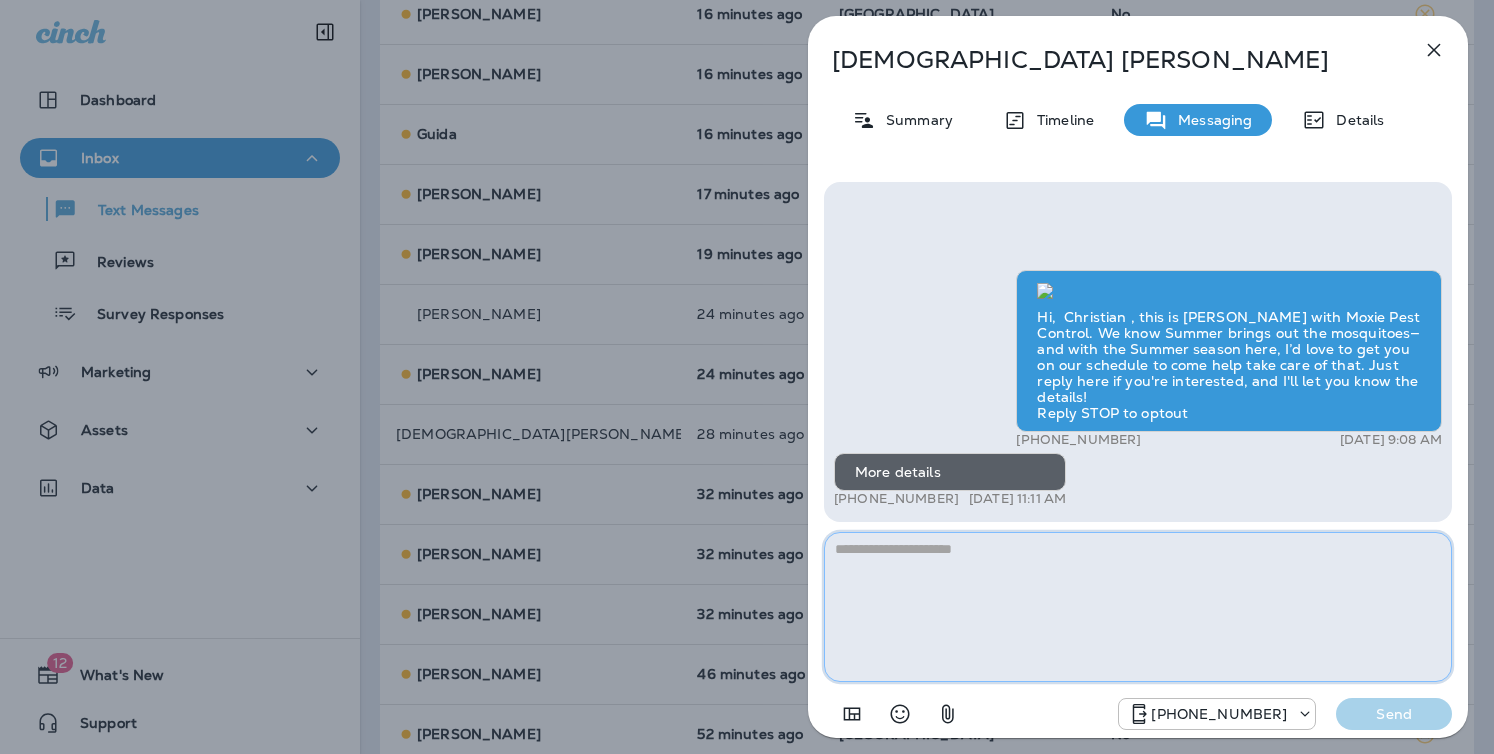 paste on "**********" 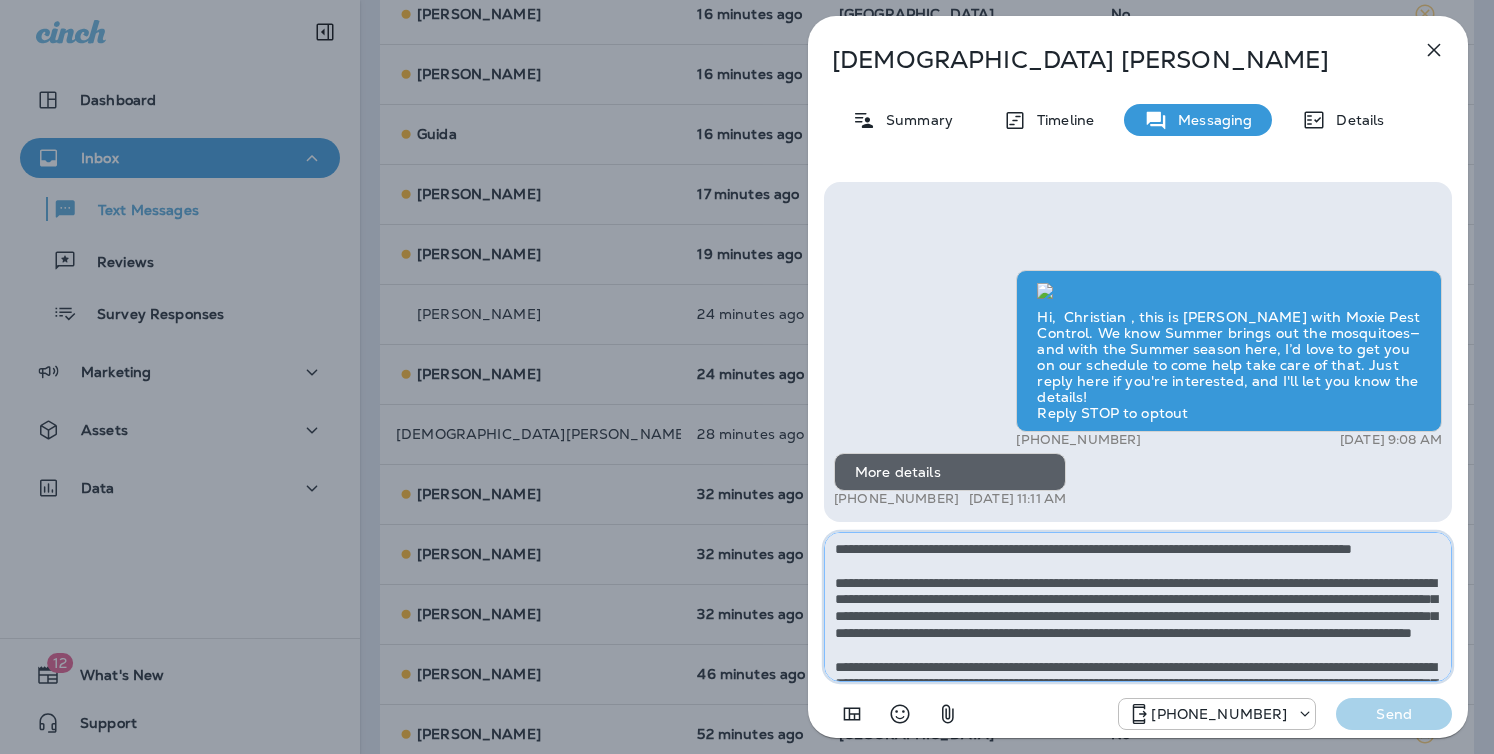 scroll, scrollTop: 112, scrollLeft: 0, axis: vertical 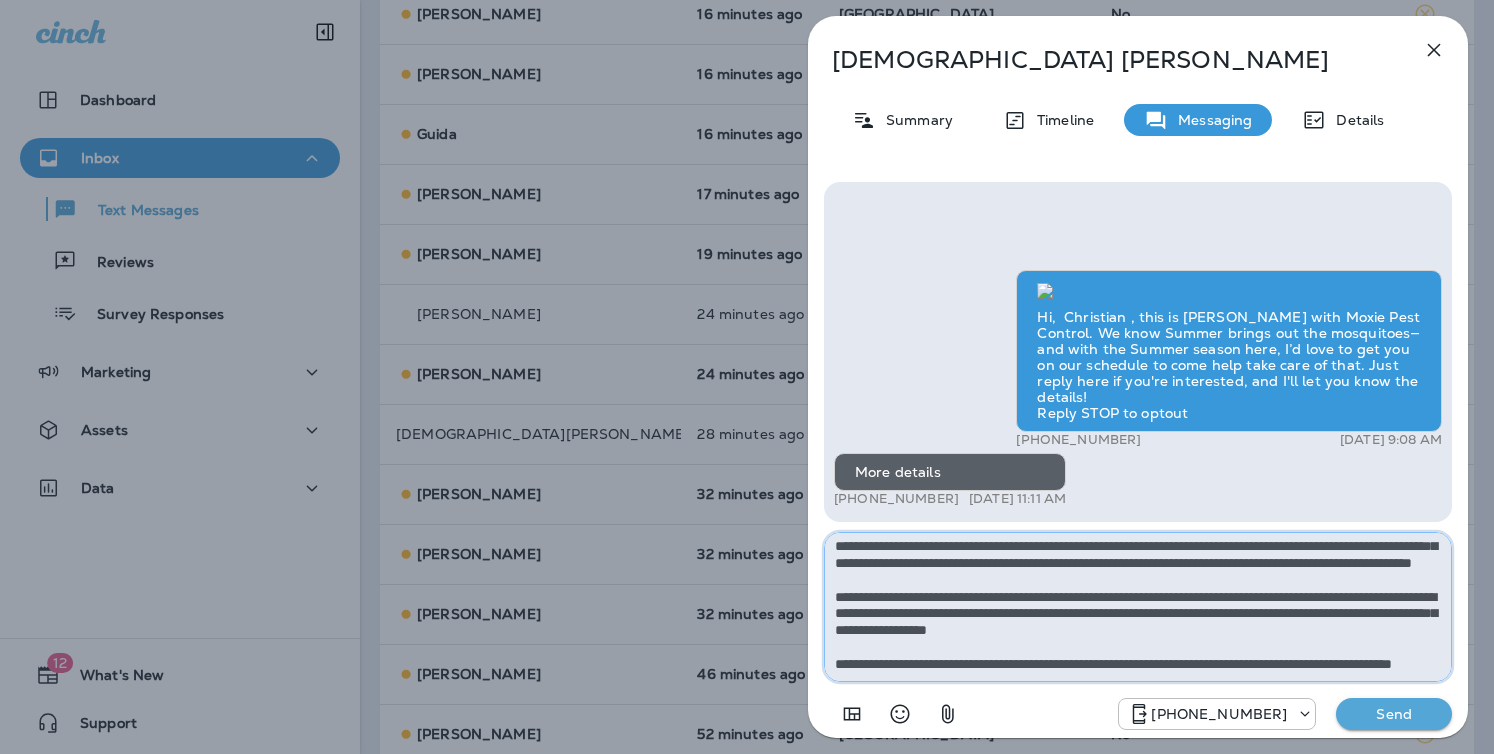 type on "**********" 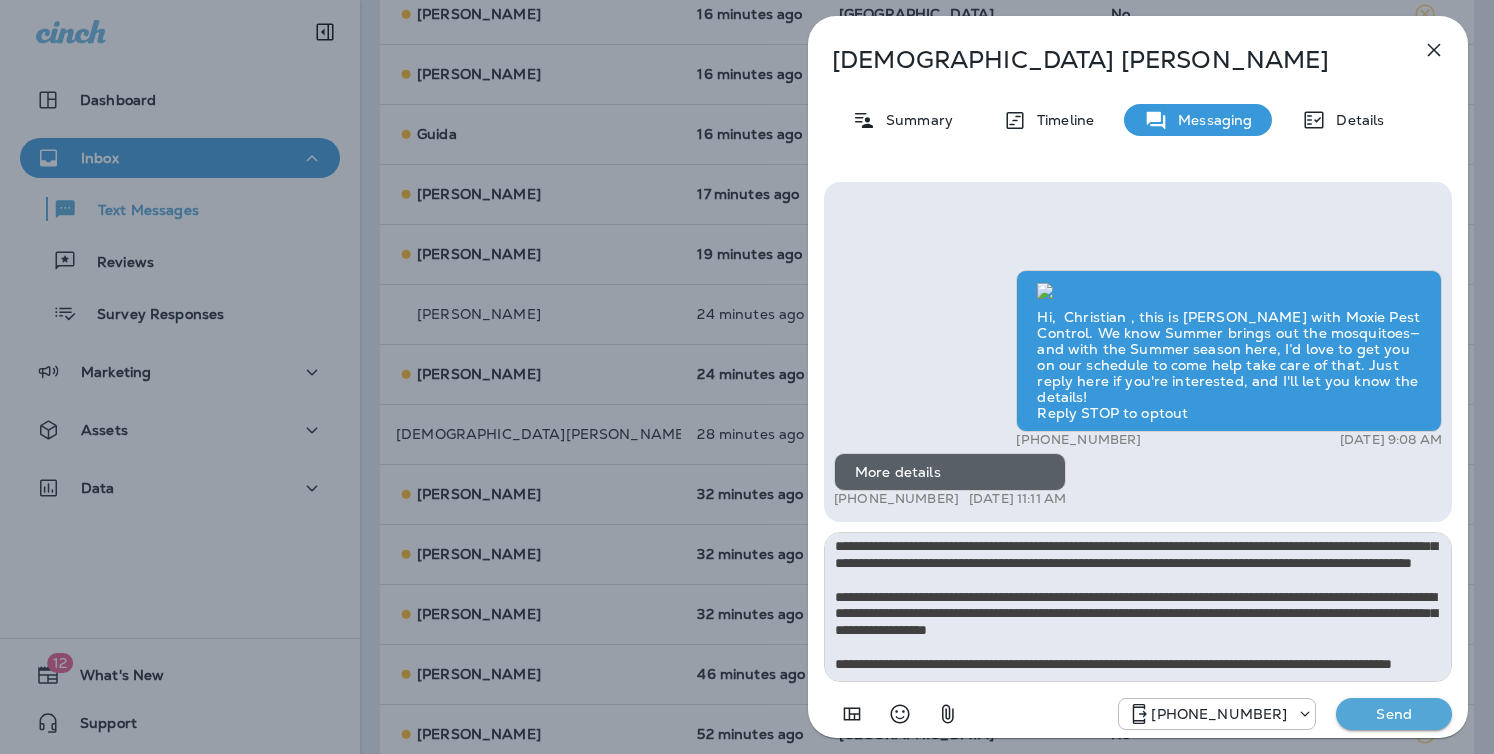 click on "Send" at bounding box center (1394, 714) 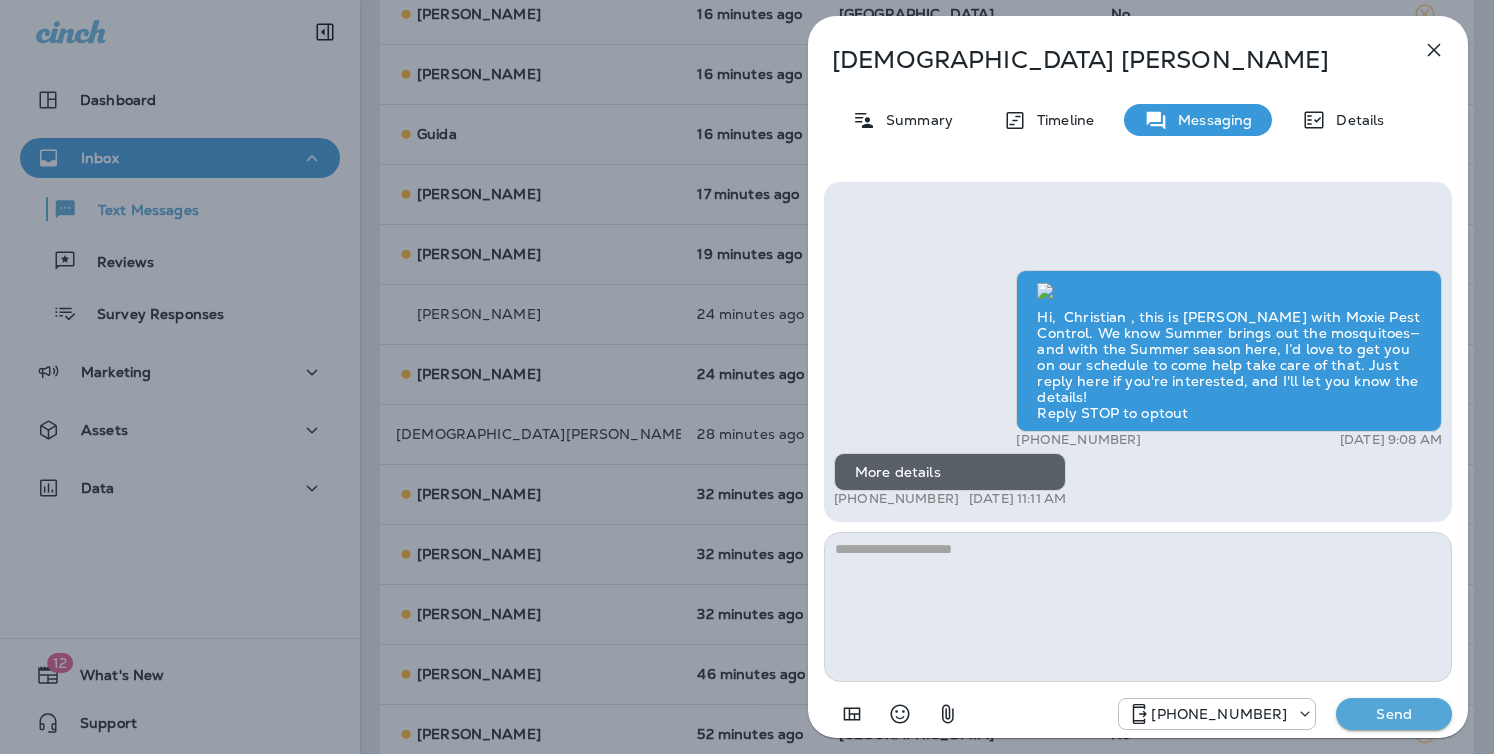 scroll, scrollTop: 0, scrollLeft: 0, axis: both 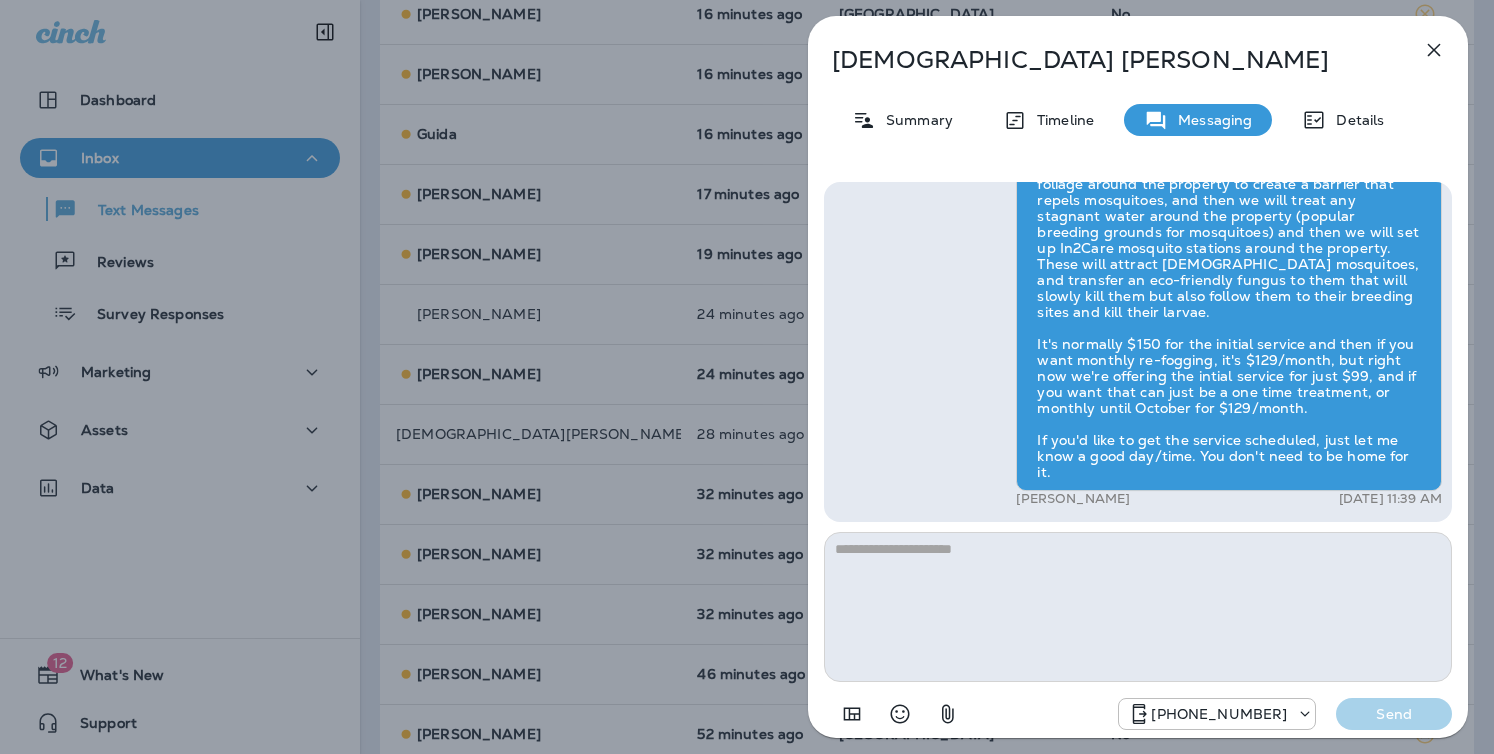 click on "[DEMOGRAPHIC_DATA][PERSON_NAME] Summary   Timeline   Messaging   Details   Hi,  [PERSON_NAME] , this is [PERSON_NAME] with Moxie Pest Control. We know Summer brings out the mosquitoes—and with the Summer season here, I’d love to get you on our schedule to come help take care of that. Just reply here if you're interested, and I'll let you know the details!
Reply STOP to optout +18174823792 [DATE] 9:08 AM More details  +1 (502) 994-5695 [DATE] 11:11 AM   [PERSON_NAME] [DATE] 11:39 AM [PHONE_NUMBER] Send" at bounding box center [747, 377] 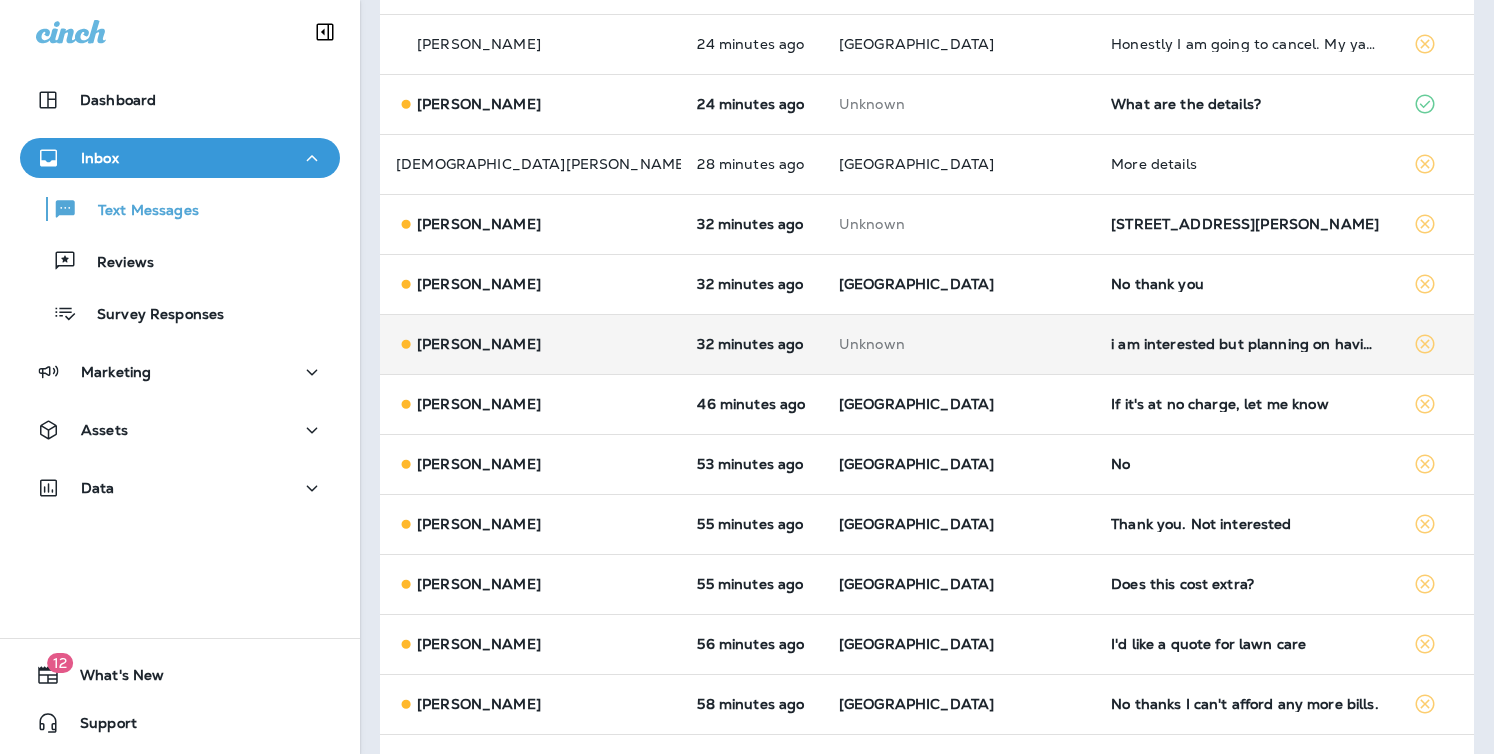 scroll, scrollTop: 918, scrollLeft: 0, axis: vertical 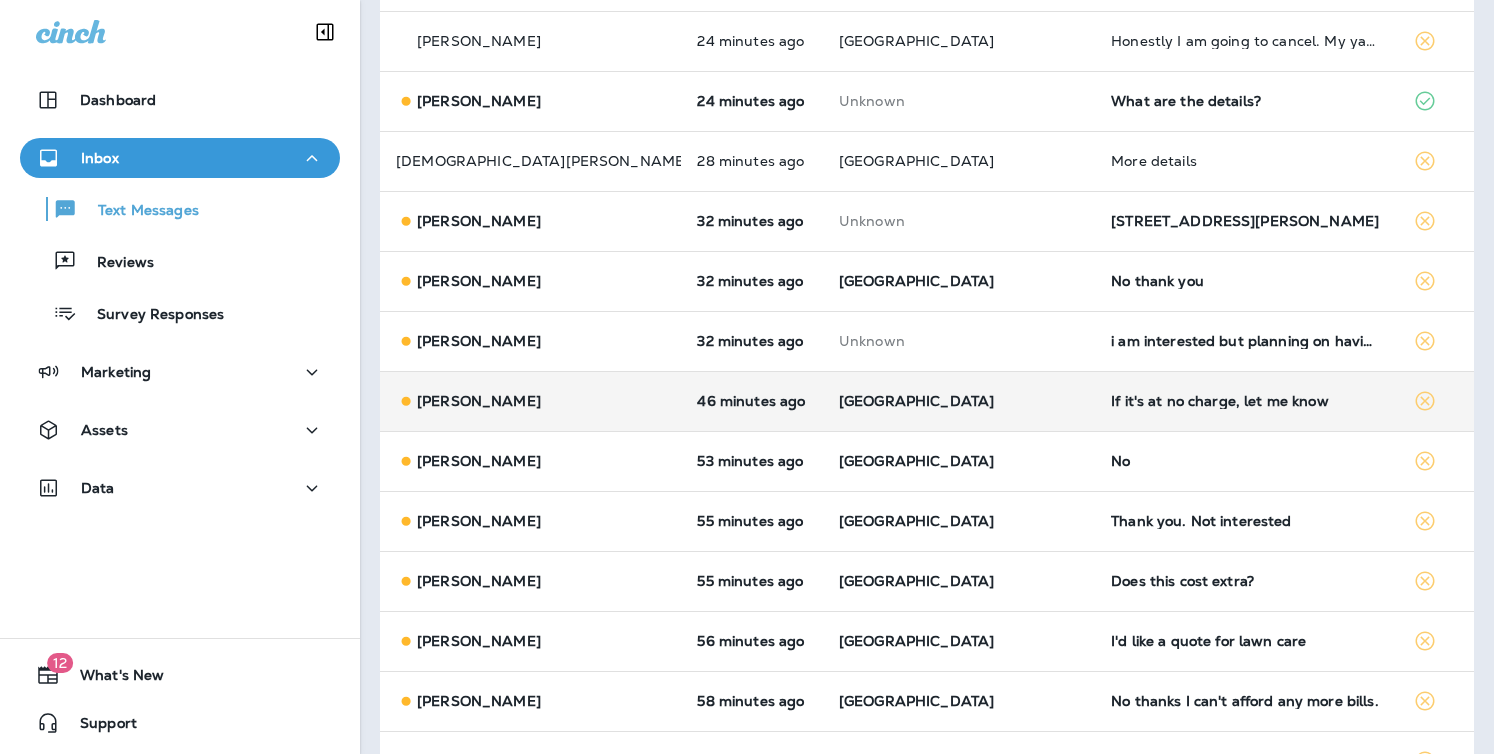click on "[GEOGRAPHIC_DATA]" at bounding box center (959, 401) 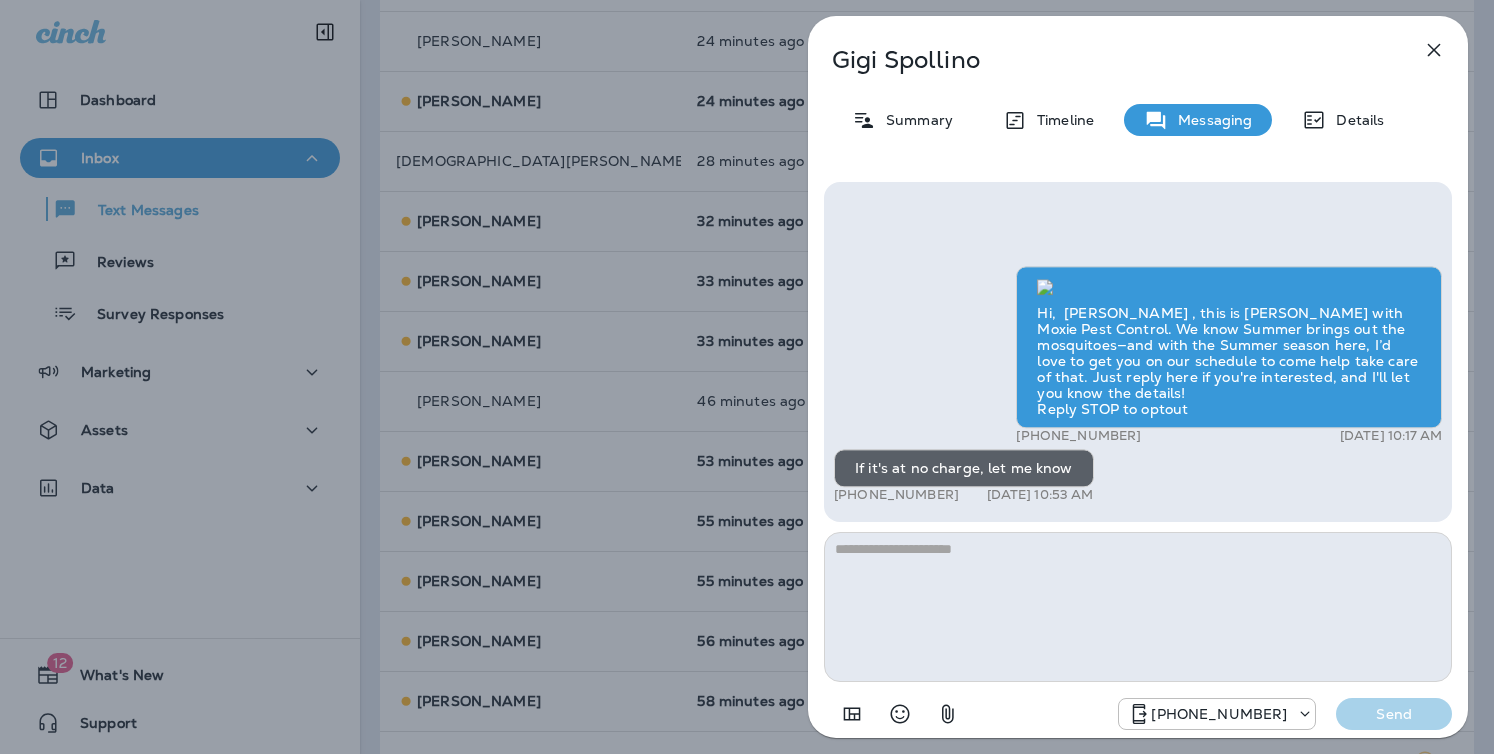 click at bounding box center [1138, 607] 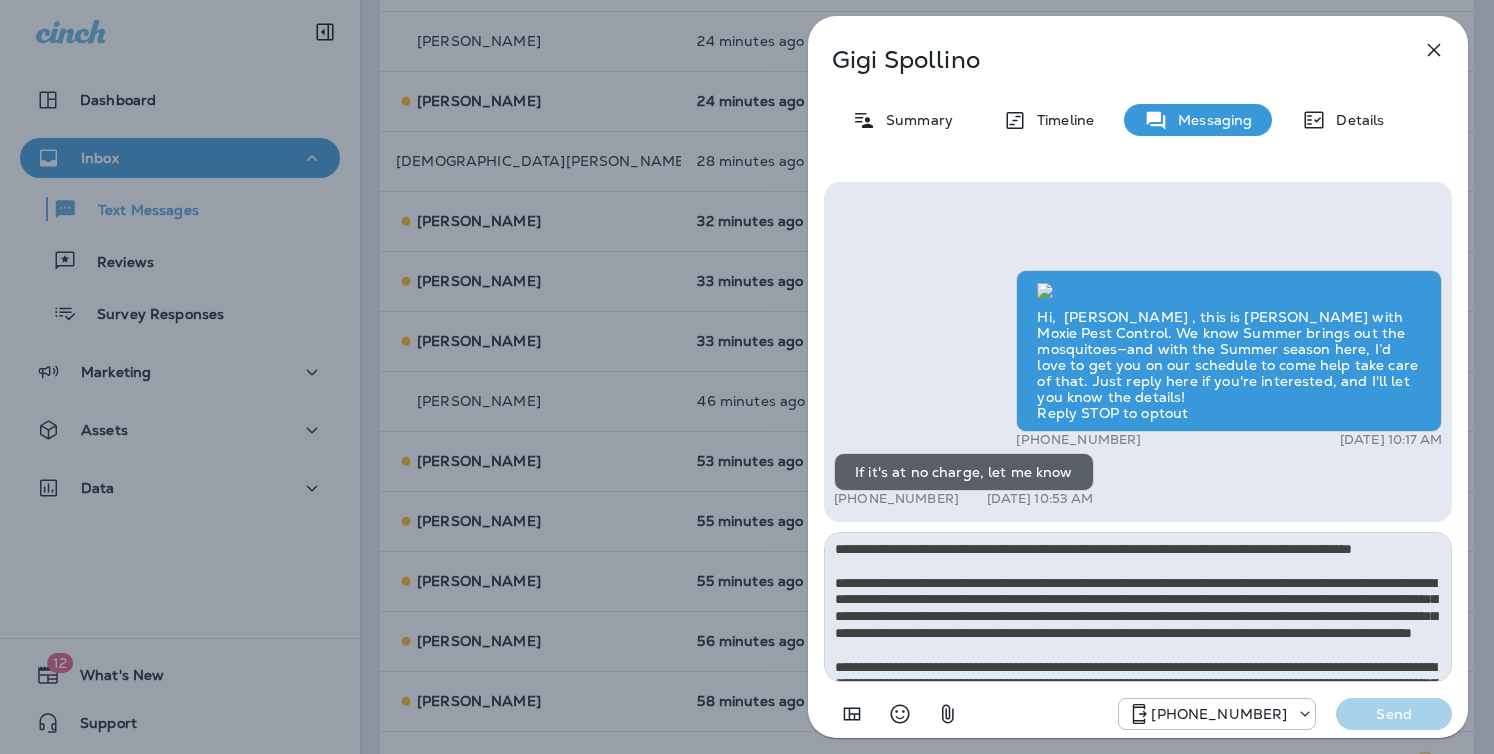 scroll, scrollTop: 112, scrollLeft: 0, axis: vertical 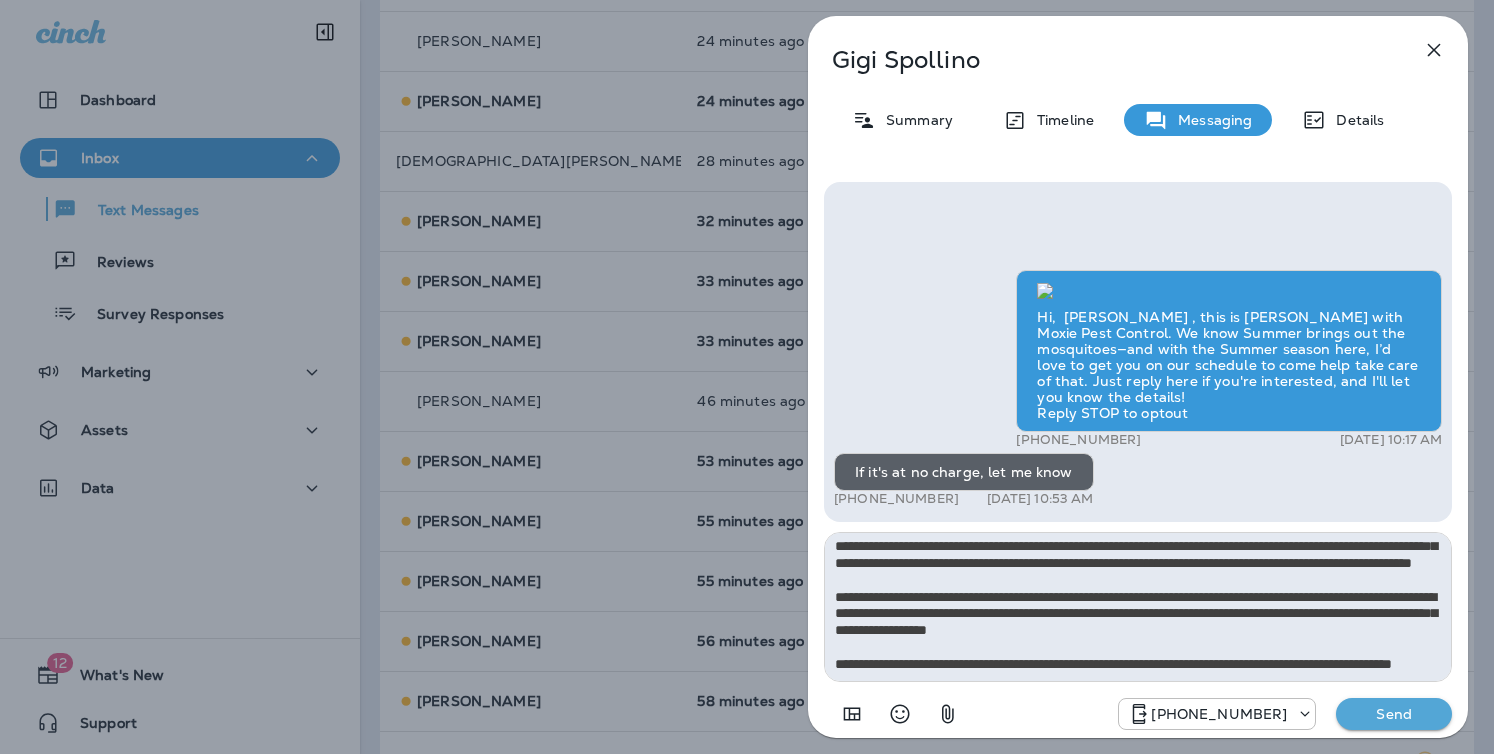 type on "**********" 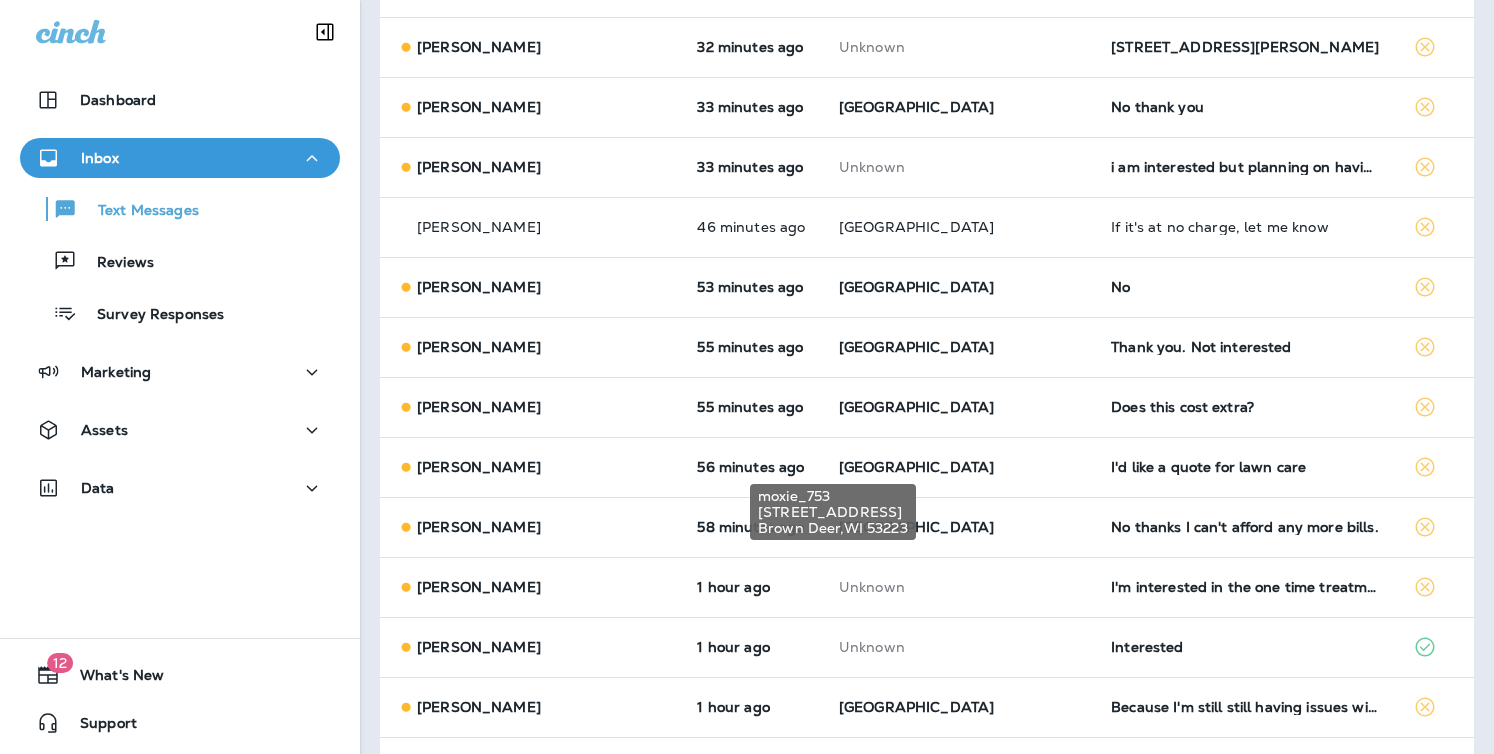 scroll, scrollTop: 1098, scrollLeft: 0, axis: vertical 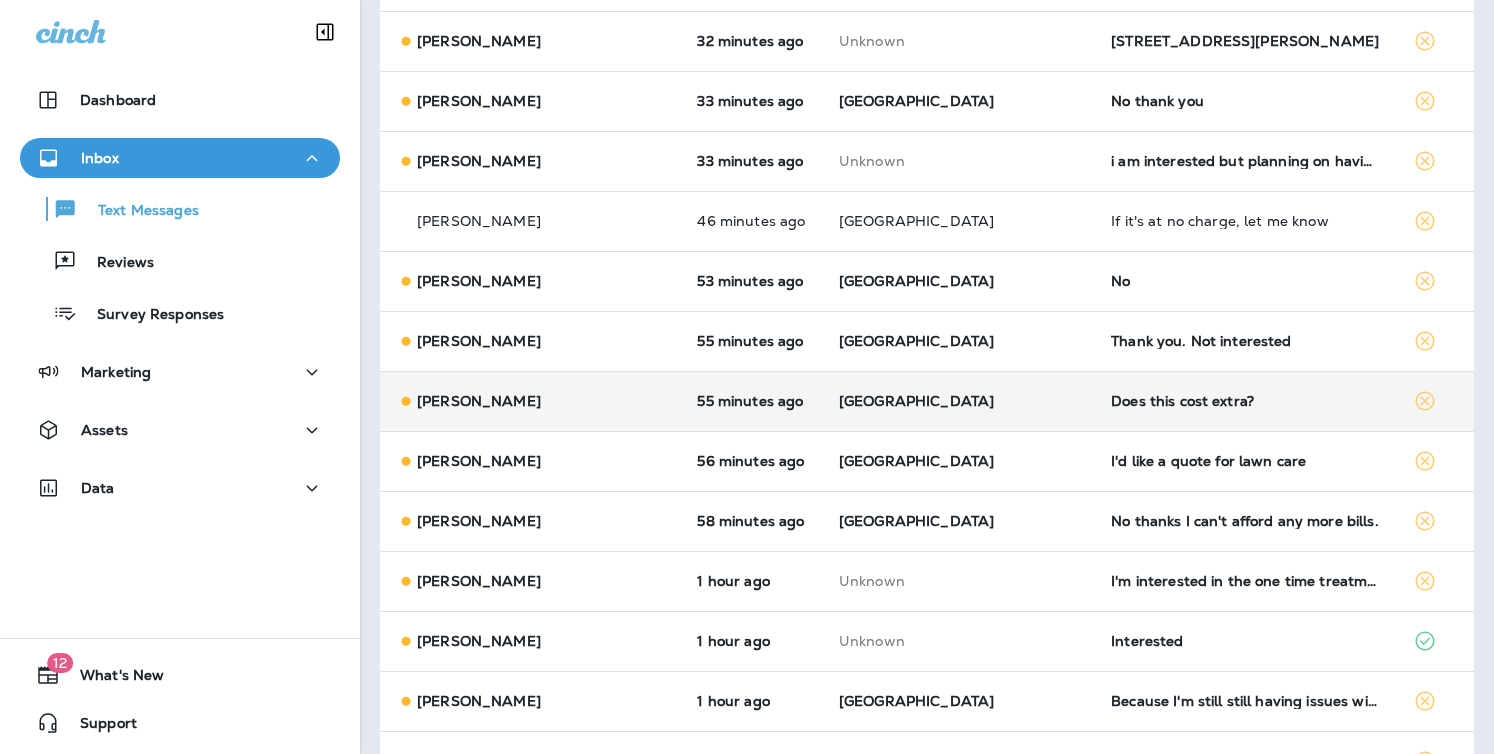 click on "[GEOGRAPHIC_DATA]" at bounding box center [959, 401] 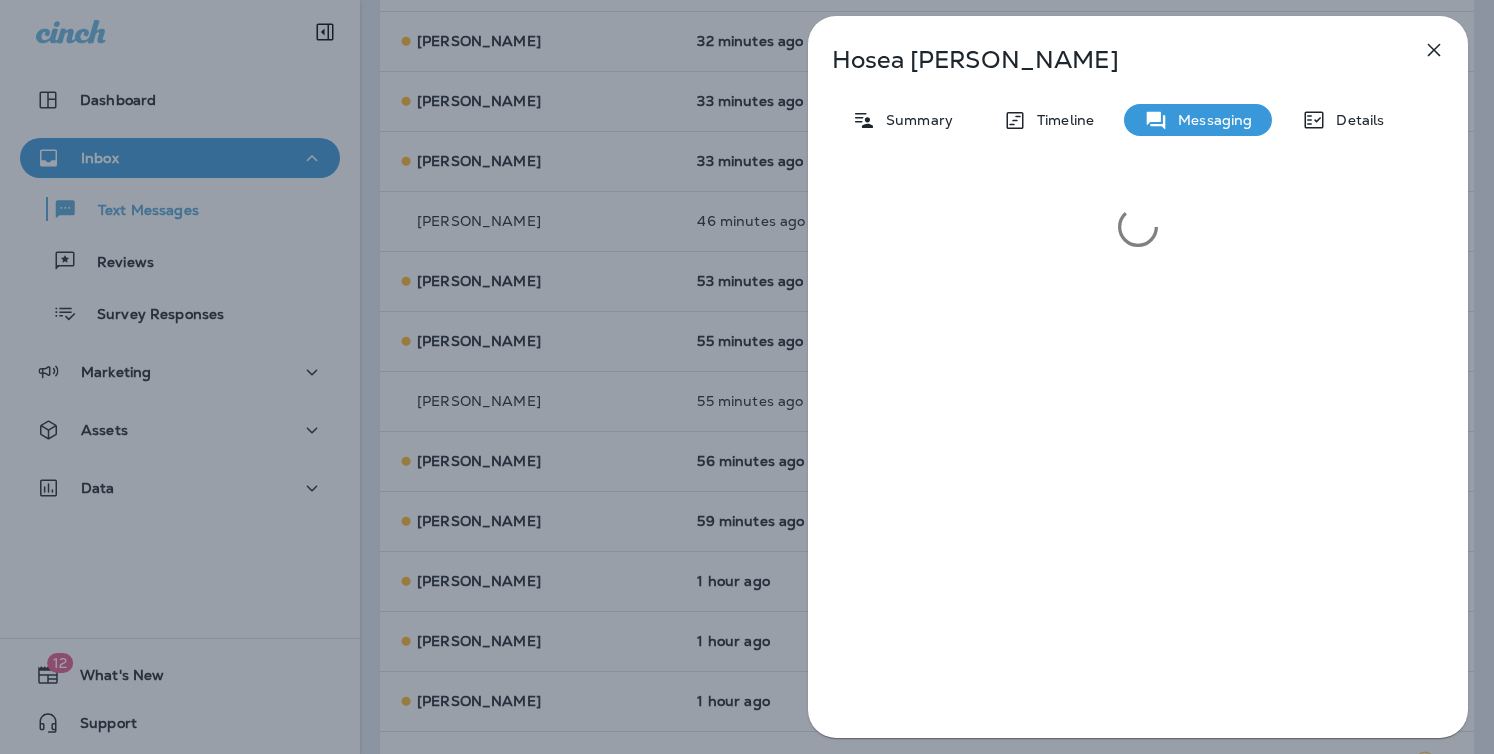 click at bounding box center [1138, 458] 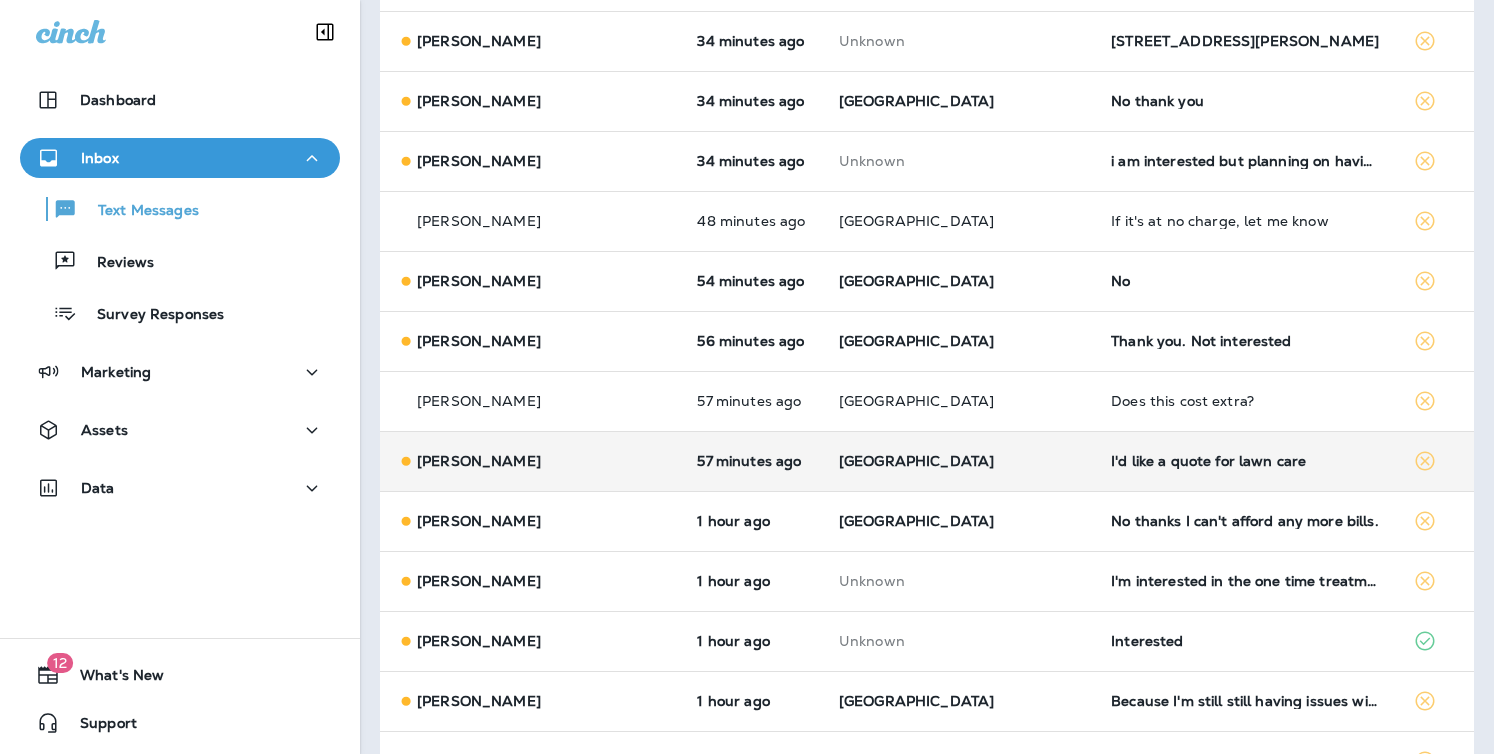 click on "[GEOGRAPHIC_DATA]" at bounding box center [959, 461] 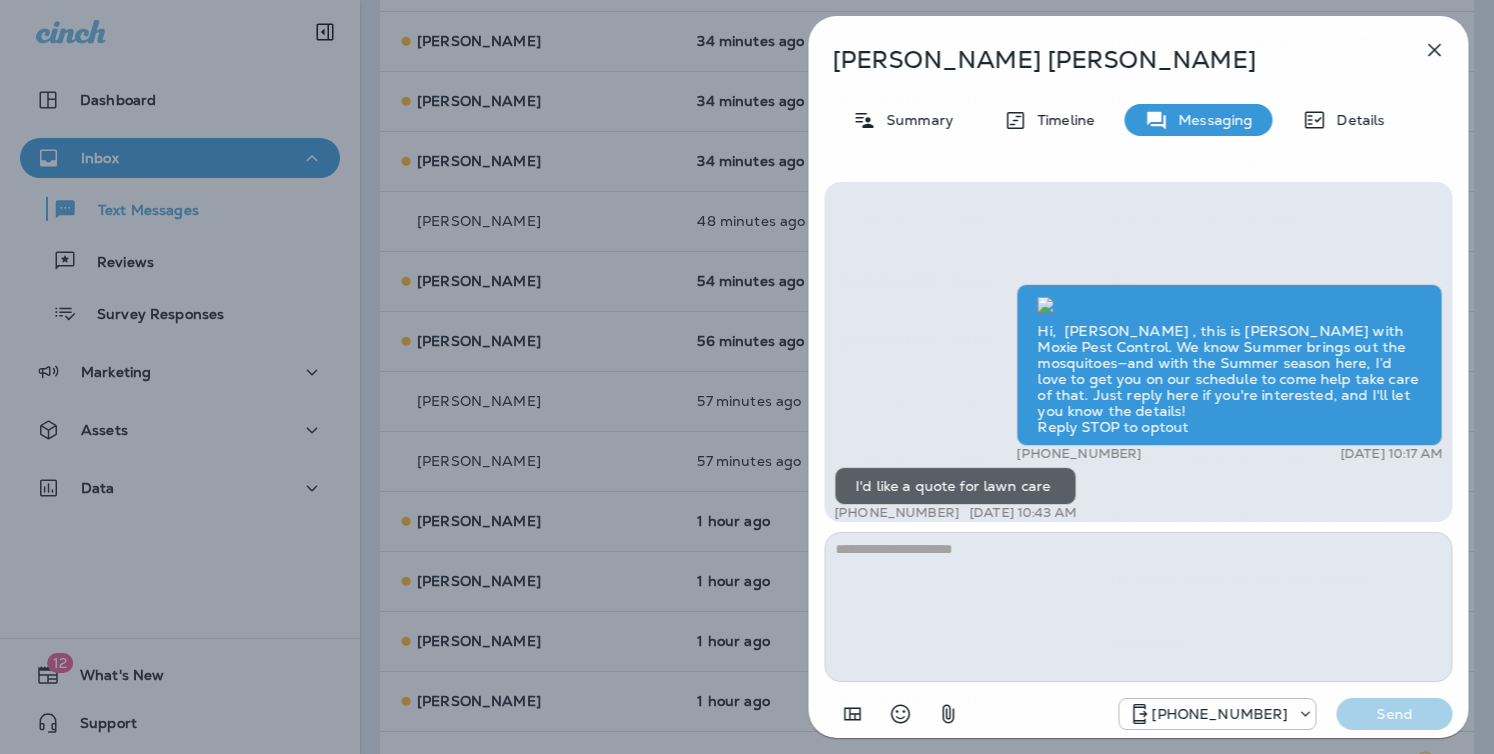 click on "[PERSON_NAME] Summary   Timeline   Messaging   Details   Hi,  [PERSON_NAME] , this is [PERSON_NAME] with Moxie Pest Control. We know Summer brings out the mosquitoes—and with the Summer season here, I’d love to get you on our schedule to come help take care of that. Just reply here if you're interested, and I'll let you know the details!
Reply STOP to optout +18174823792 [DATE] 10:17 AM I'd like a quote for lawn care +1 (630) 460-7320 [DATE] 10:43 AM [PHONE_NUMBER] Send" at bounding box center (747, 377) 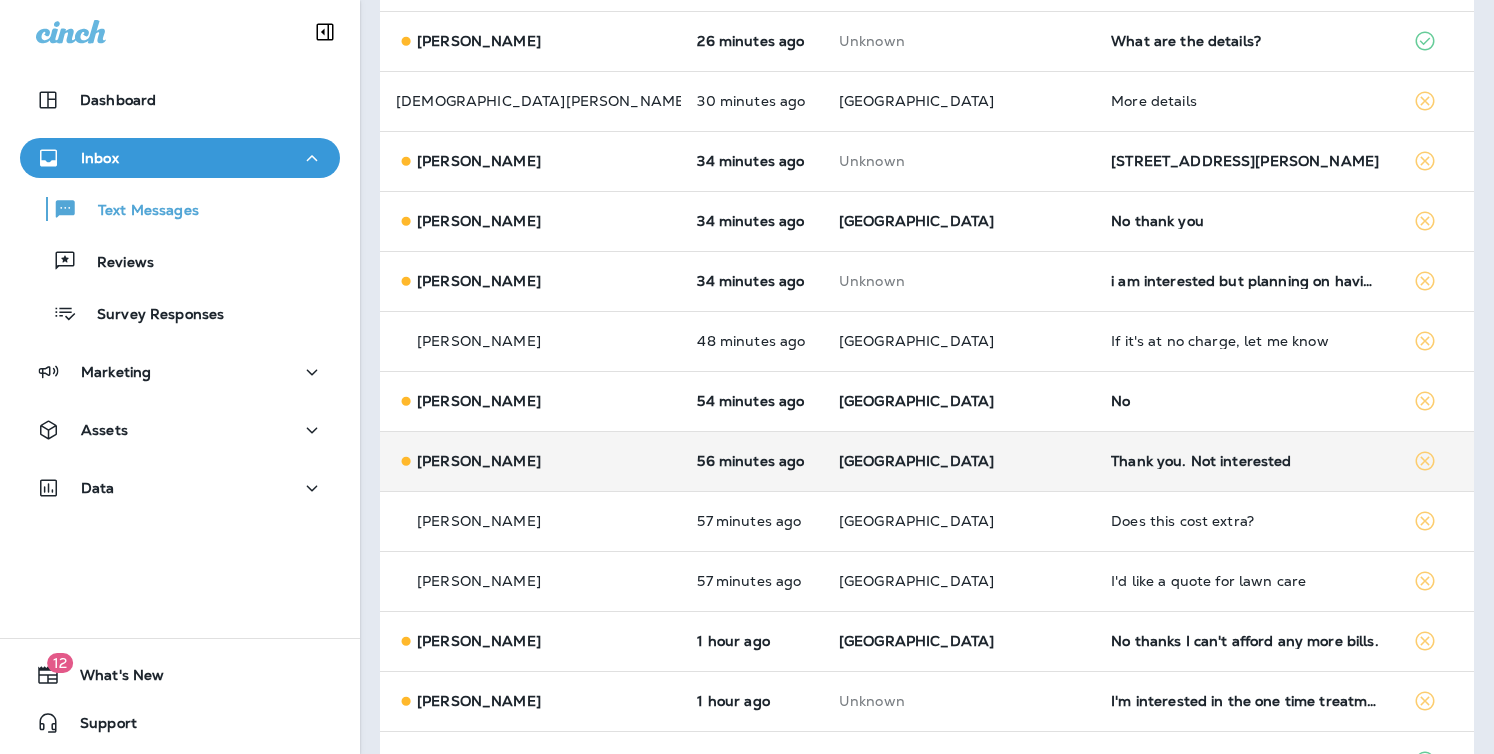 click on "[GEOGRAPHIC_DATA]" at bounding box center (959, 461) 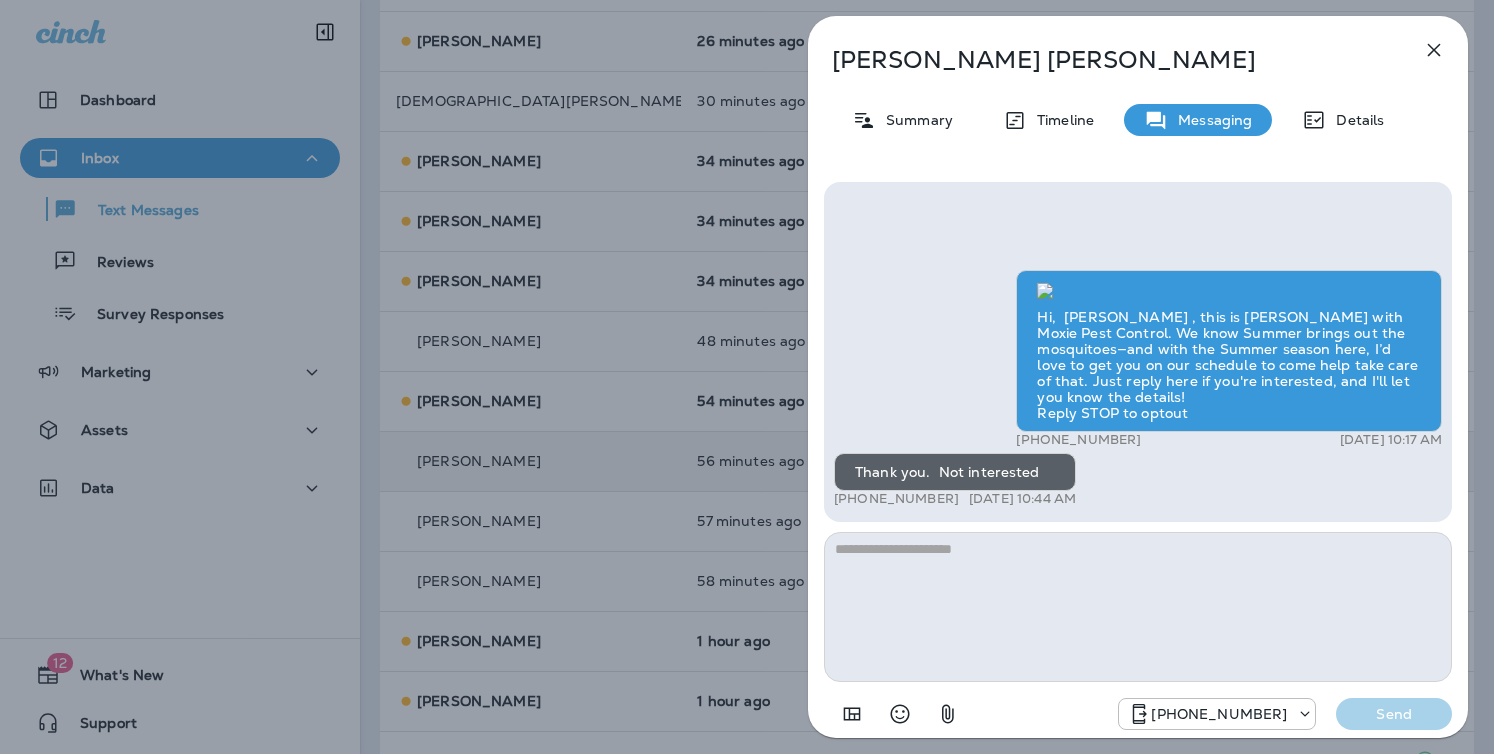 click on "[PERSON_NAME] Summary   Timeline   Messaging   Details   Hi,  [PERSON_NAME] , this is [PERSON_NAME] with Moxie Pest Control. We know Summer brings out the mosquitoes—and with the Summer season here, I’d love to get you on our schedule to come help take care of that. Just reply here if you're interested, and I'll let you know the details!
Reply STOP to optout +18174823792 [DATE] 10:17 AM Thank you.  Not interested +1 (765) 438-4979 [DATE] 10:44 AM [PHONE_NUMBER] Send" at bounding box center [747, 377] 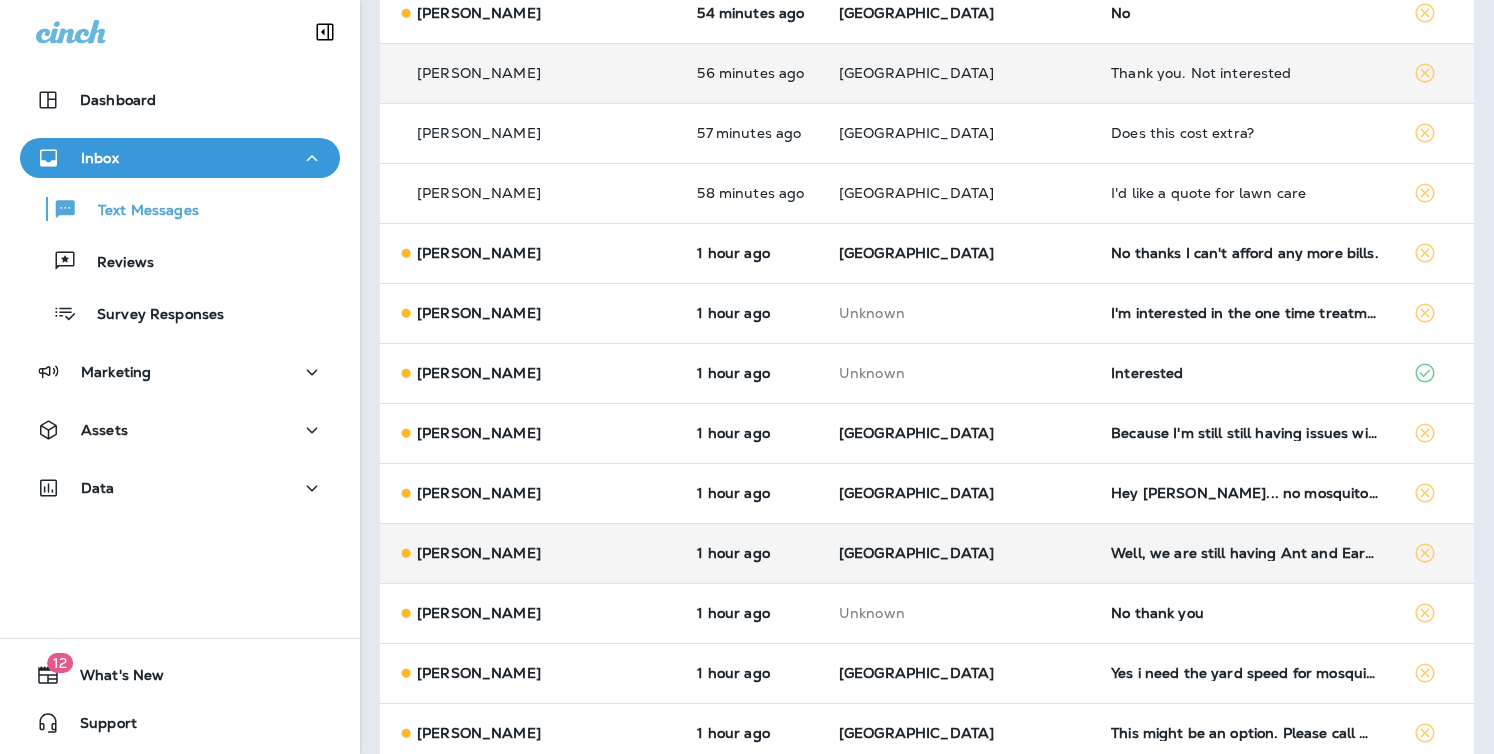 scroll, scrollTop: 1541, scrollLeft: 0, axis: vertical 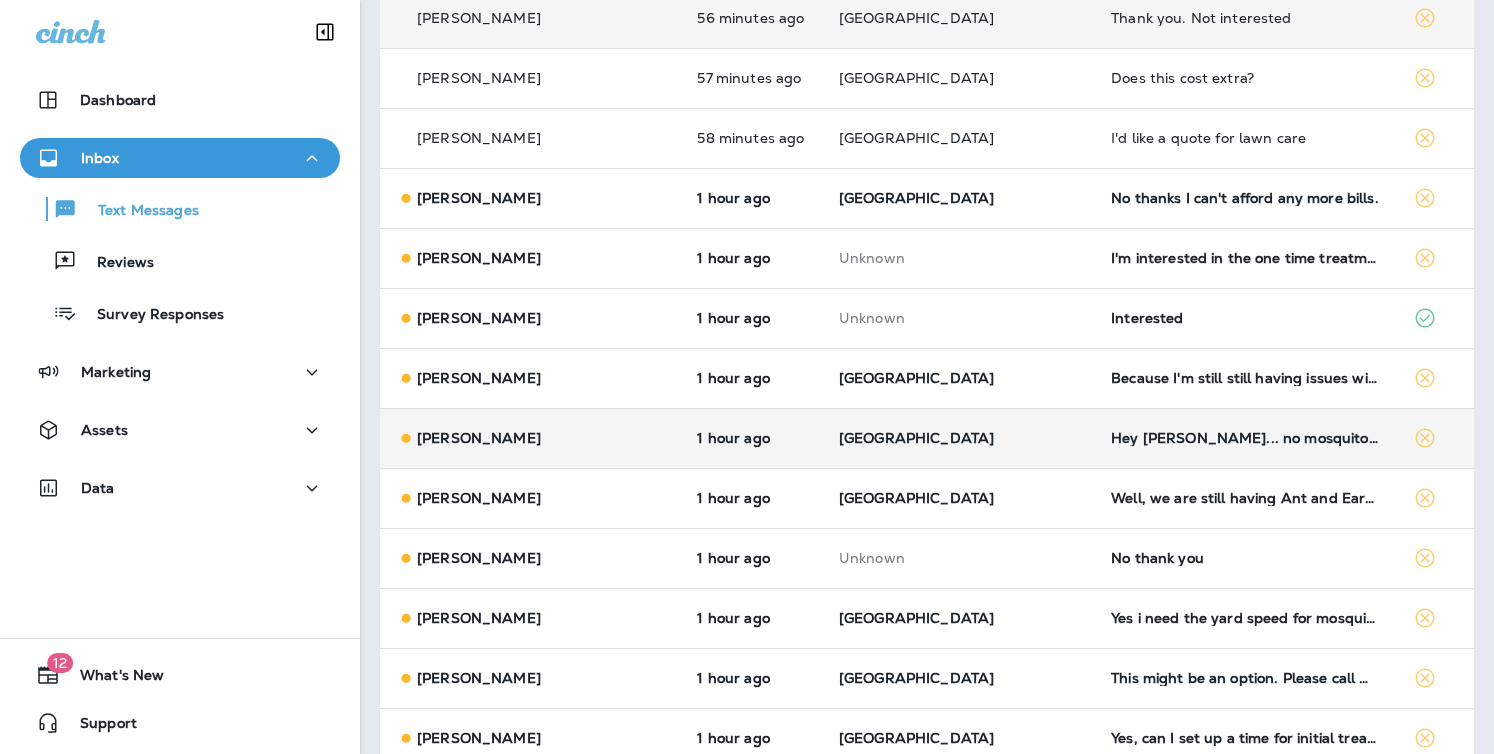 click on "[GEOGRAPHIC_DATA]" at bounding box center [959, 438] 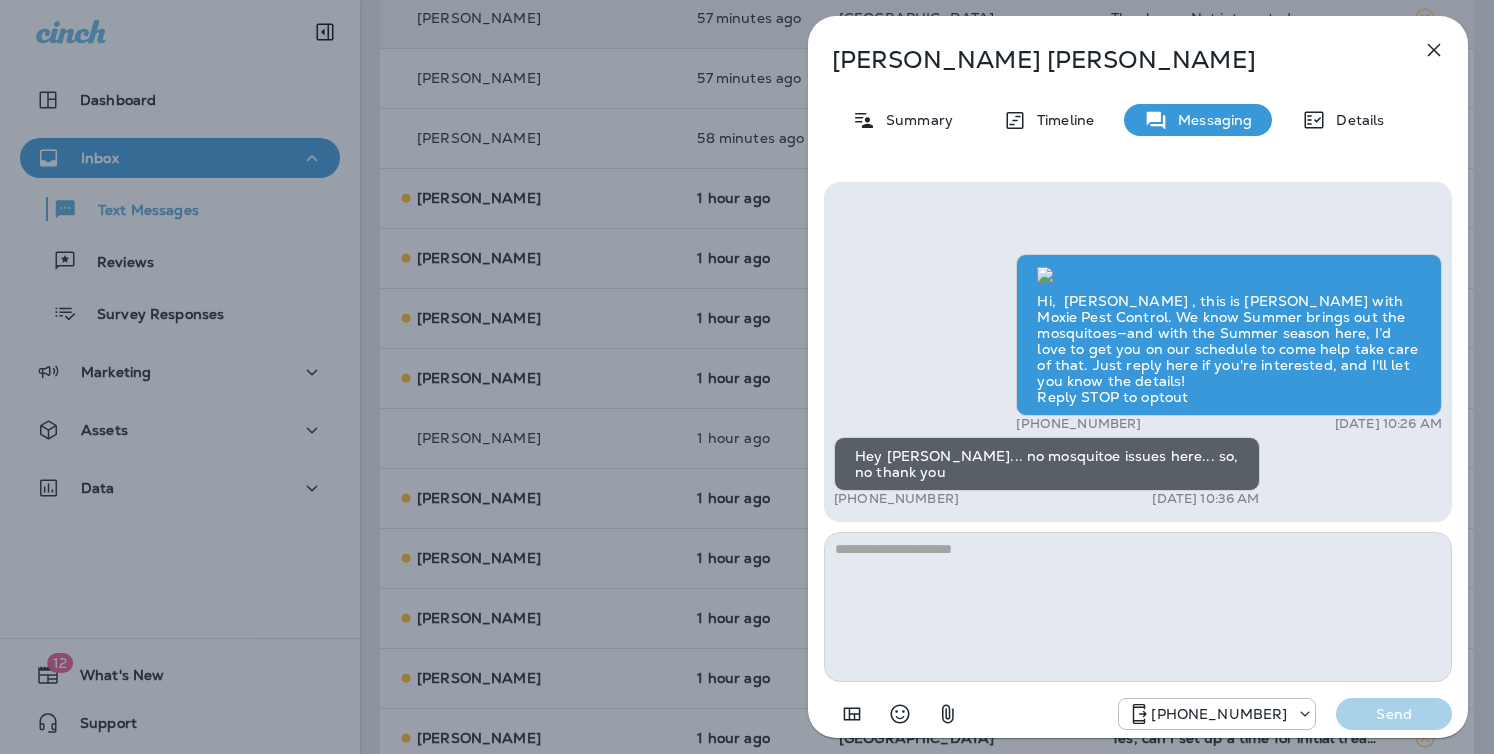click on "[PERSON_NAME] Summary   Timeline   Messaging   Details   Hi,  [PERSON_NAME] , this is [PERSON_NAME] with Moxie Pest Control. We know Summer brings out the mosquitoes—and with the Summer season here, I’d love to get you on our schedule to come help take care of that. Just reply here if you're interested, and I'll let you know the details!
Reply STOP to optout +18174823792 [DATE] 10:26 AM Hey [PERSON_NAME]... no mosquitoe issues here... so, no thank you +1 (414) 708-7229 [DATE] 10:36 AM [PHONE_NUMBER] Send" at bounding box center [747, 377] 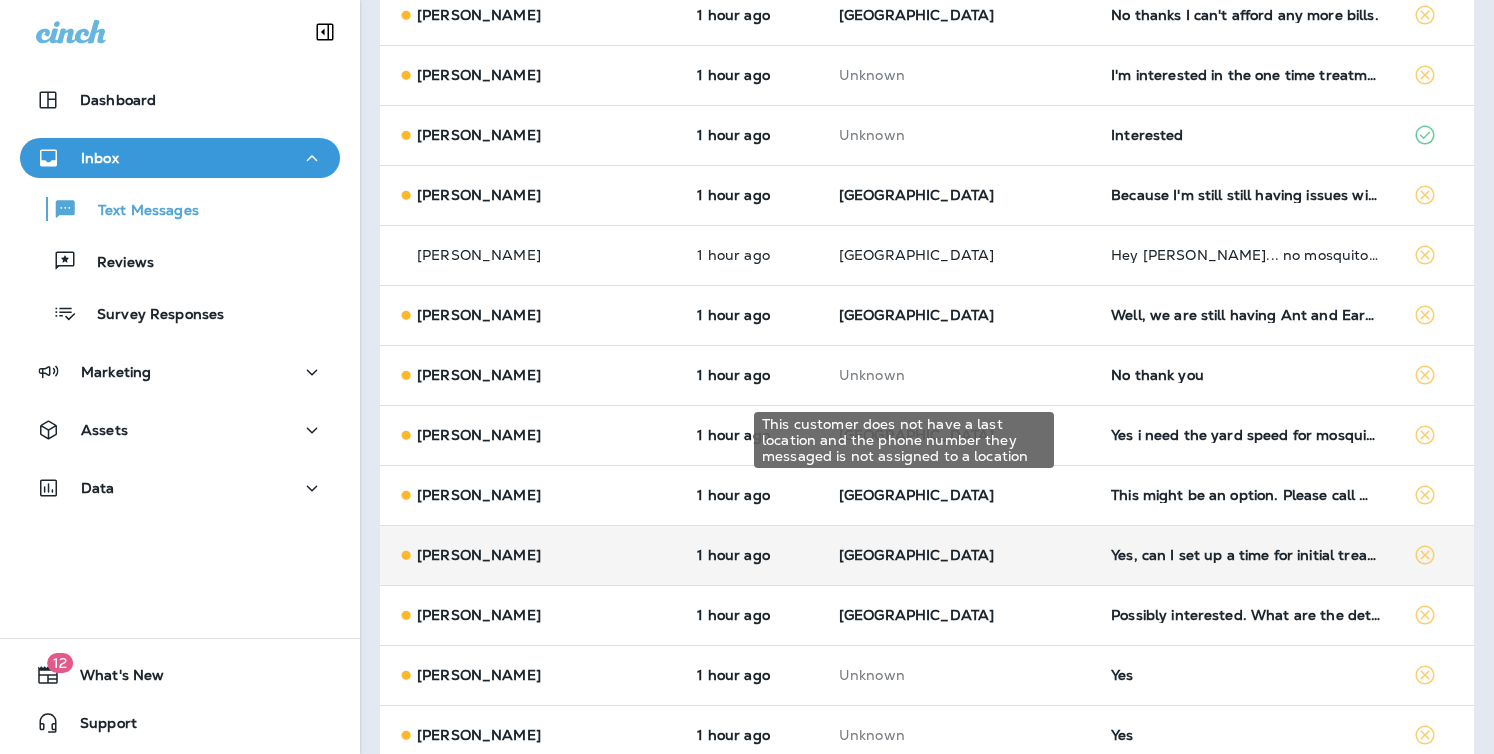 scroll, scrollTop: 1742, scrollLeft: 0, axis: vertical 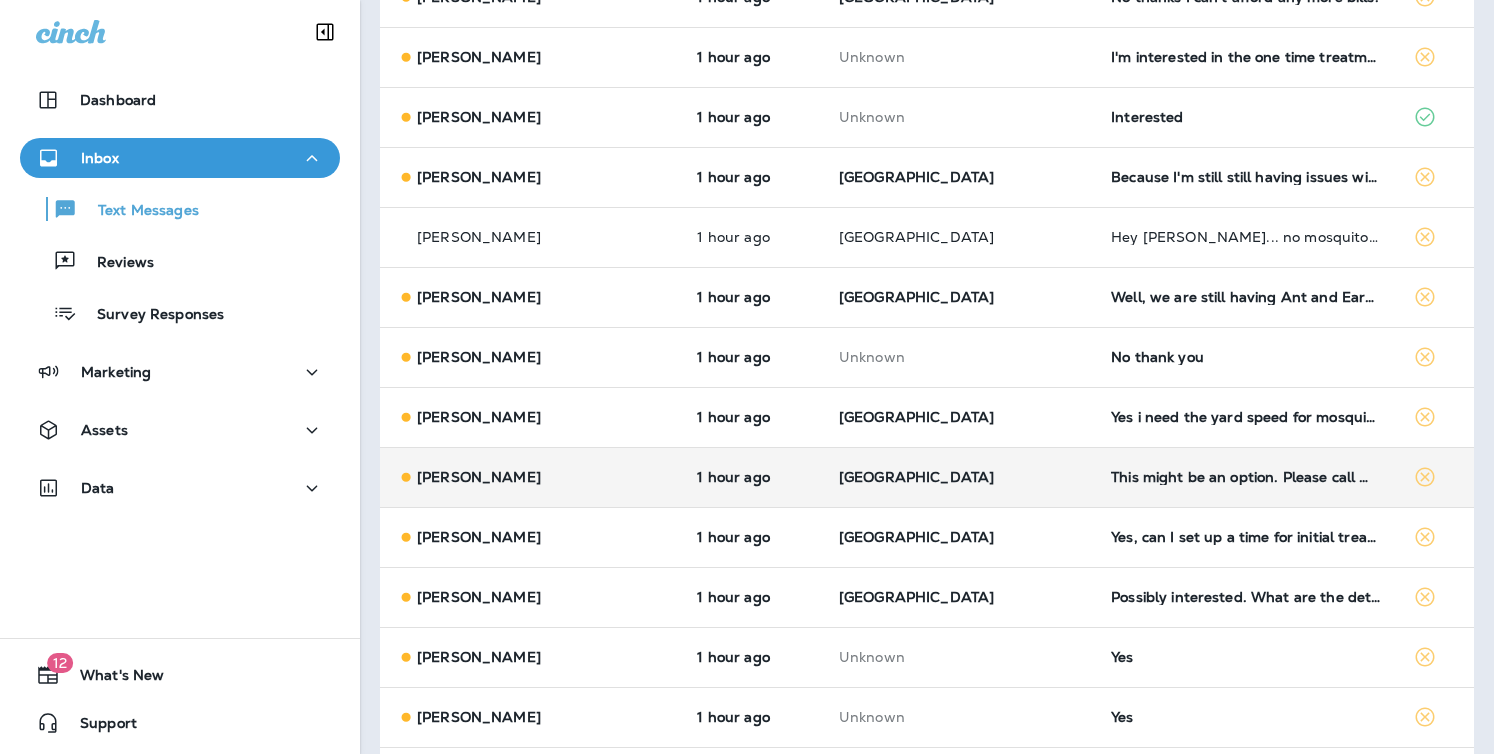 click on "[GEOGRAPHIC_DATA]" at bounding box center (959, 477) 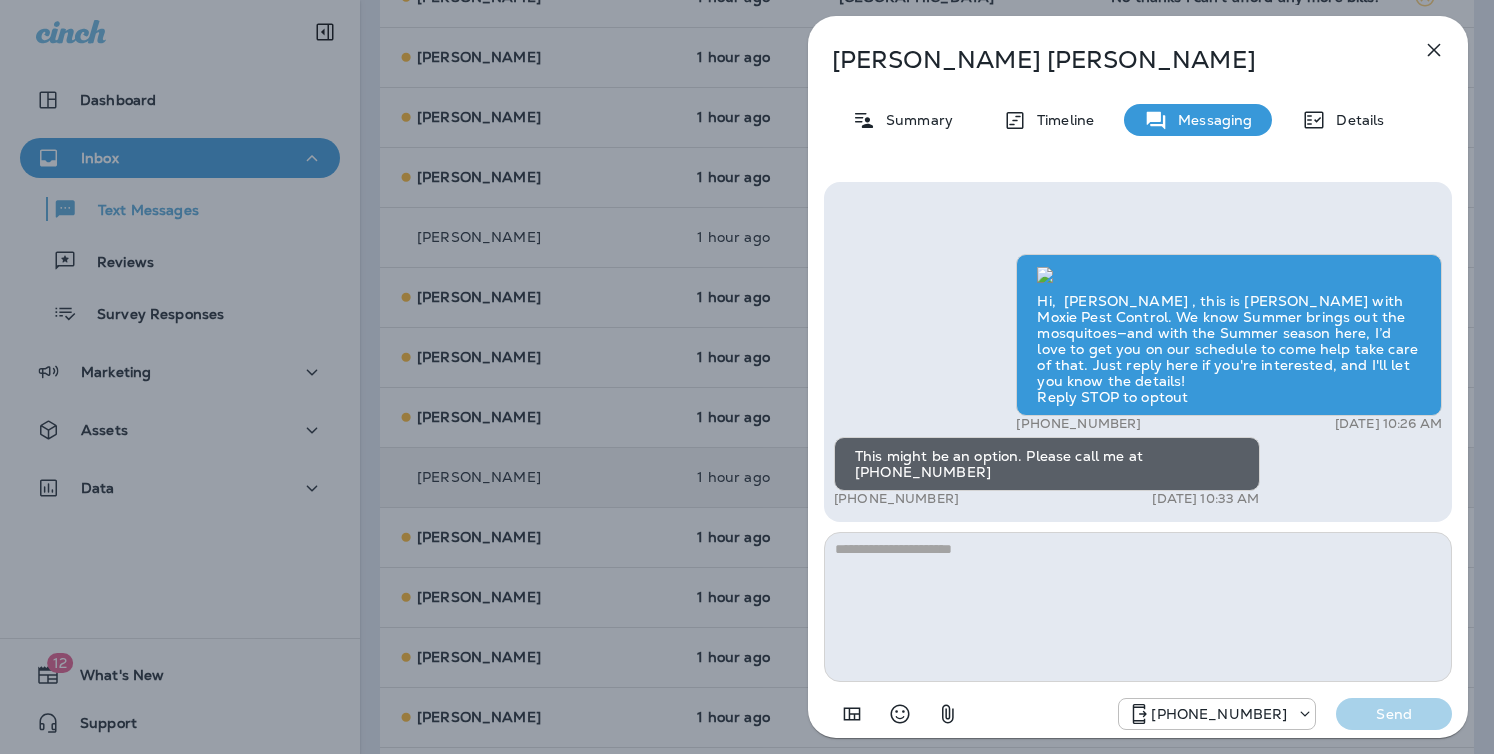 click at bounding box center (1138, 607) 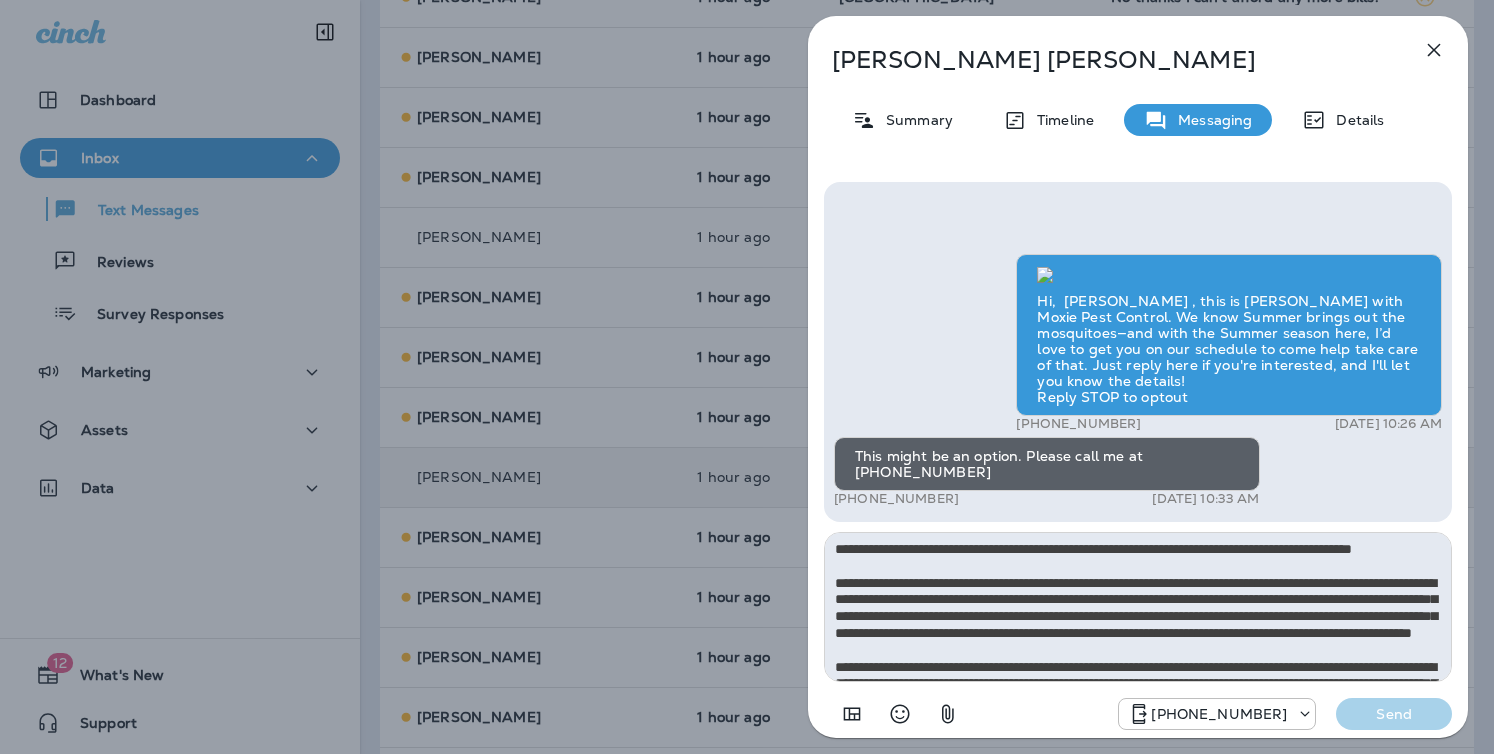 scroll, scrollTop: 112, scrollLeft: 0, axis: vertical 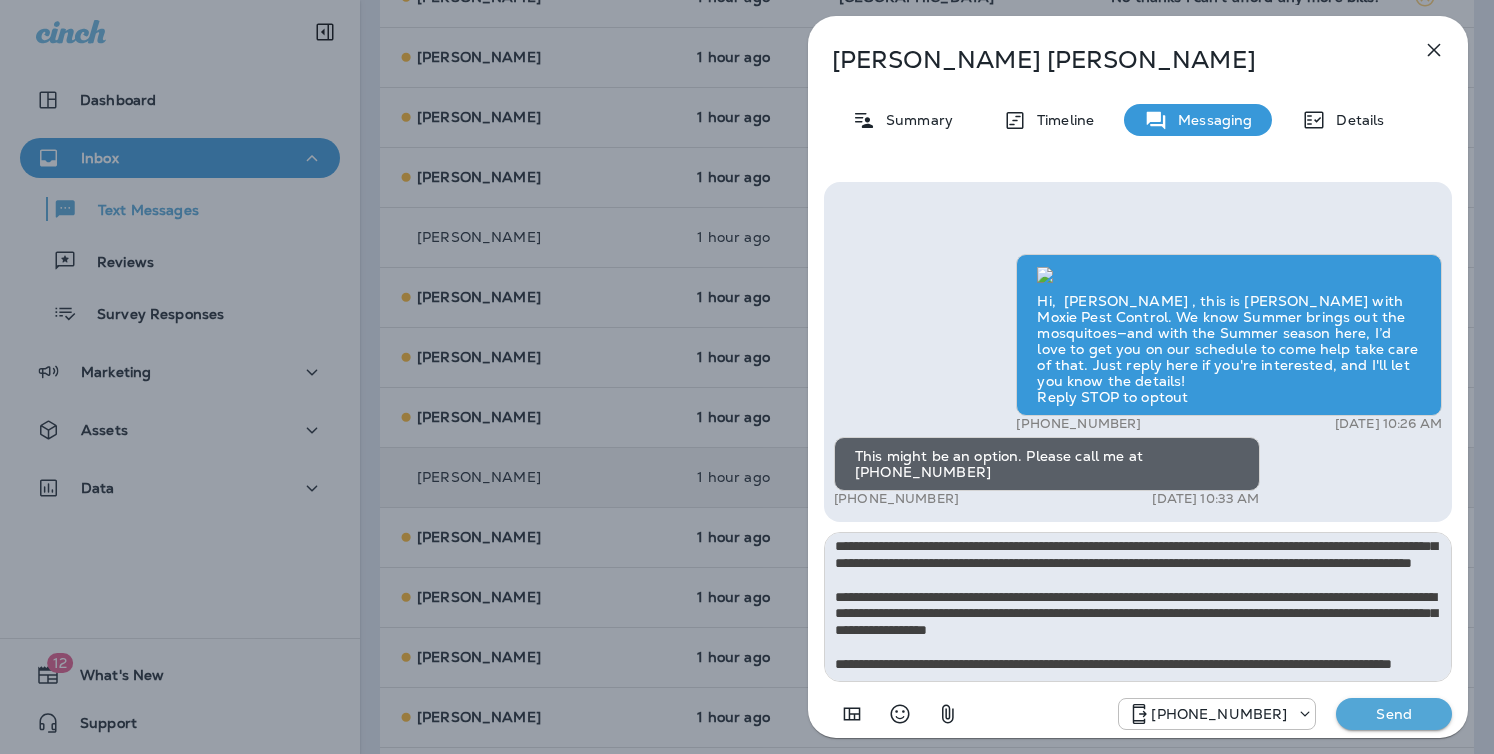 type on "**********" 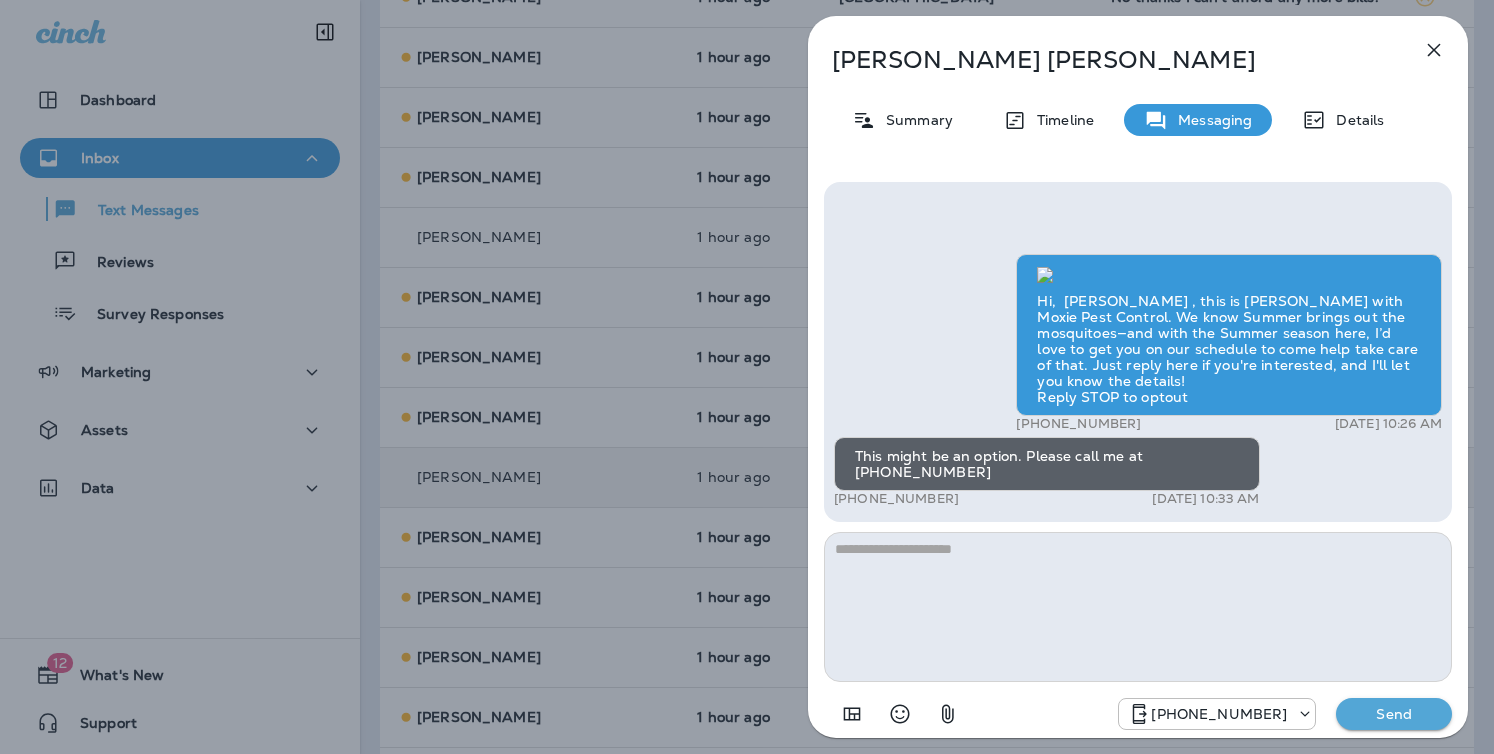 scroll, scrollTop: 0, scrollLeft: 0, axis: both 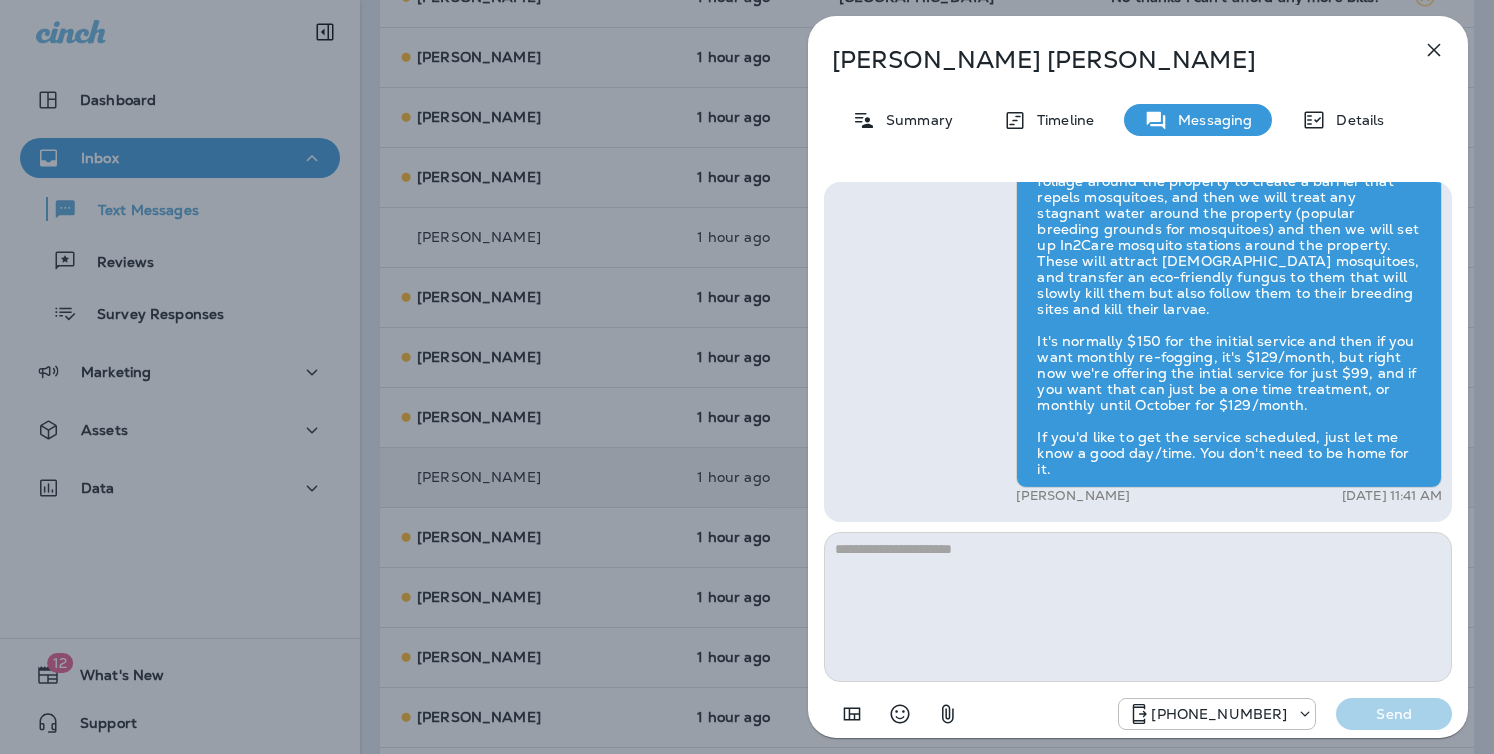 click on "[PERSON_NAME] Summary   Timeline   Messaging   Details   Hi,  [PERSON_NAME] , this is [PERSON_NAME] with Moxie Pest Control. We know Summer brings out the mosquitoes—and with the Summer season here, I’d love to get you on our schedule to come help take care of that. Just reply here if you're interested, and I'll let you know the details!
Reply STOP to optout +18174823792 [DATE] 10:26 AM This might be an option. Please call me at [PHONE_NUMBER] [PHONE_NUMBER] [DATE] 10:33 AM   [PERSON_NAME] [DATE] 11:41 AM [PHONE_NUMBER] Send" at bounding box center (747, 377) 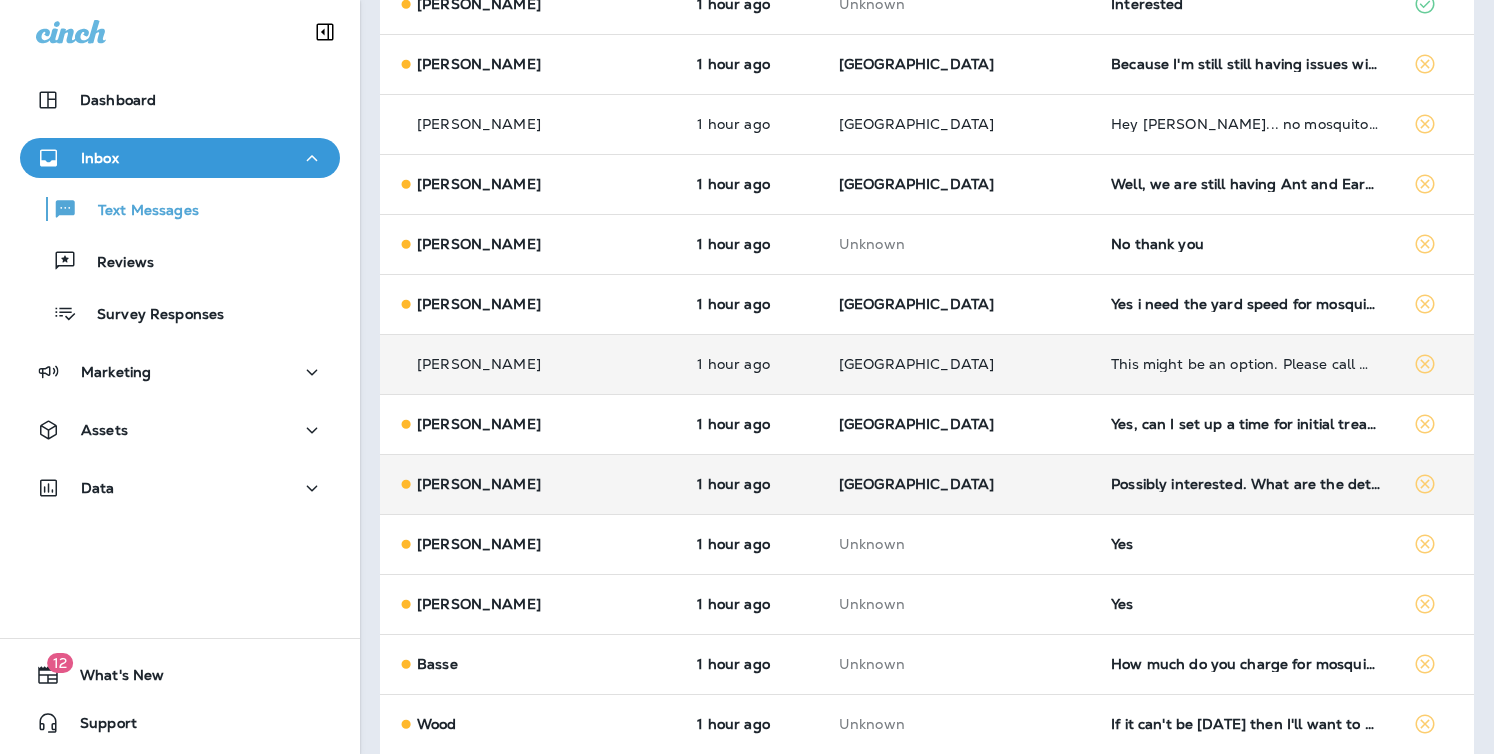 scroll, scrollTop: 1856, scrollLeft: 0, axis: vertical 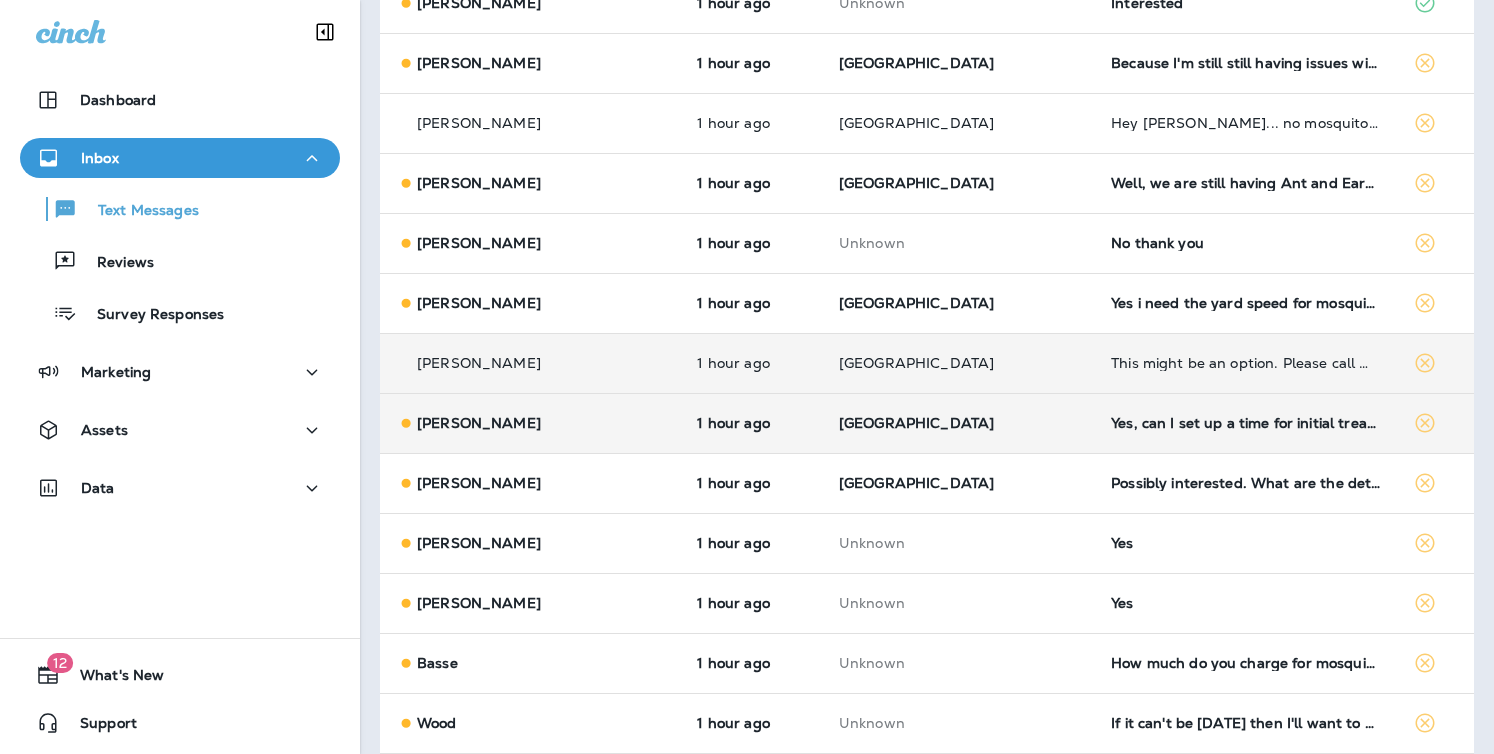 click on "[GEOGRAPHIC_DATA]" at bounding box center (959, 423) 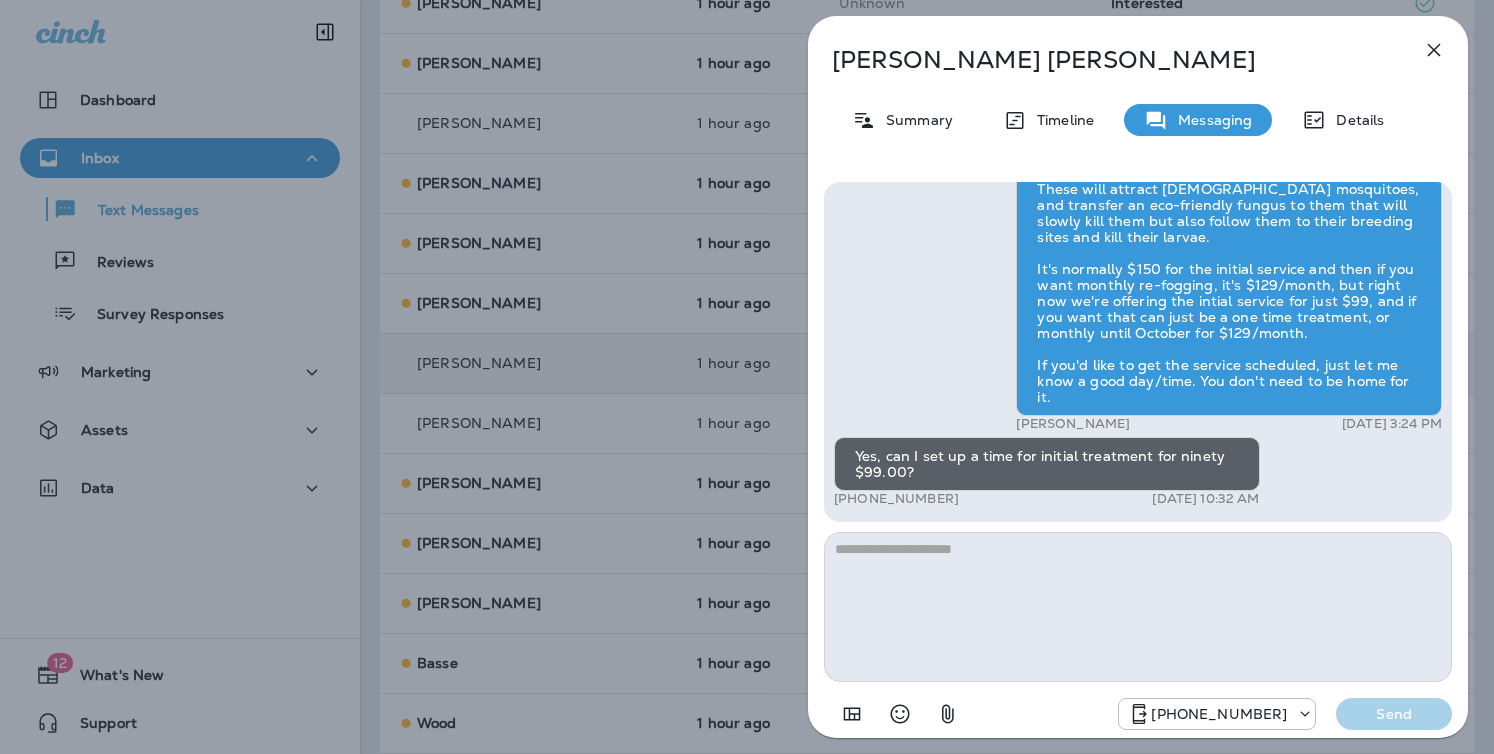click at bounding box center [1138, 607] 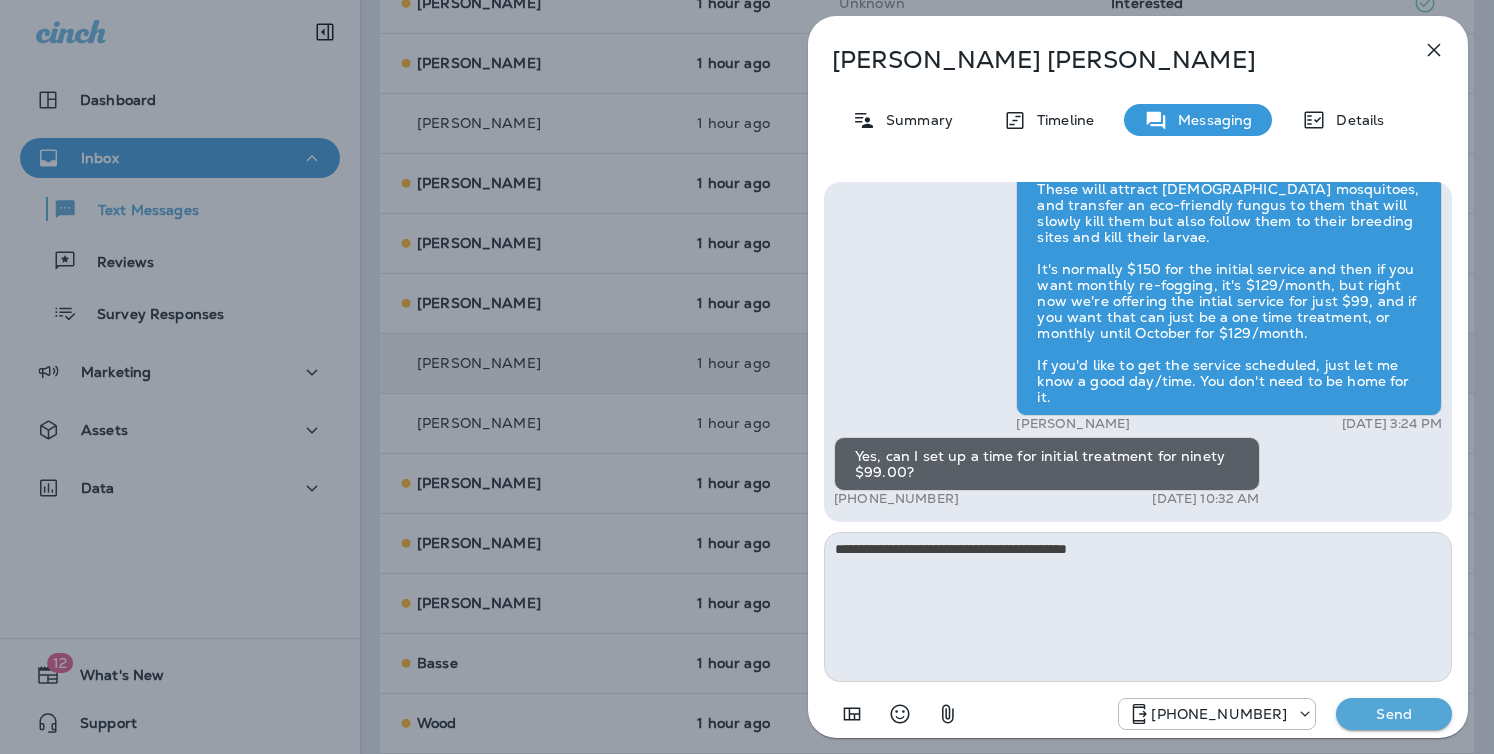 type on "**********" 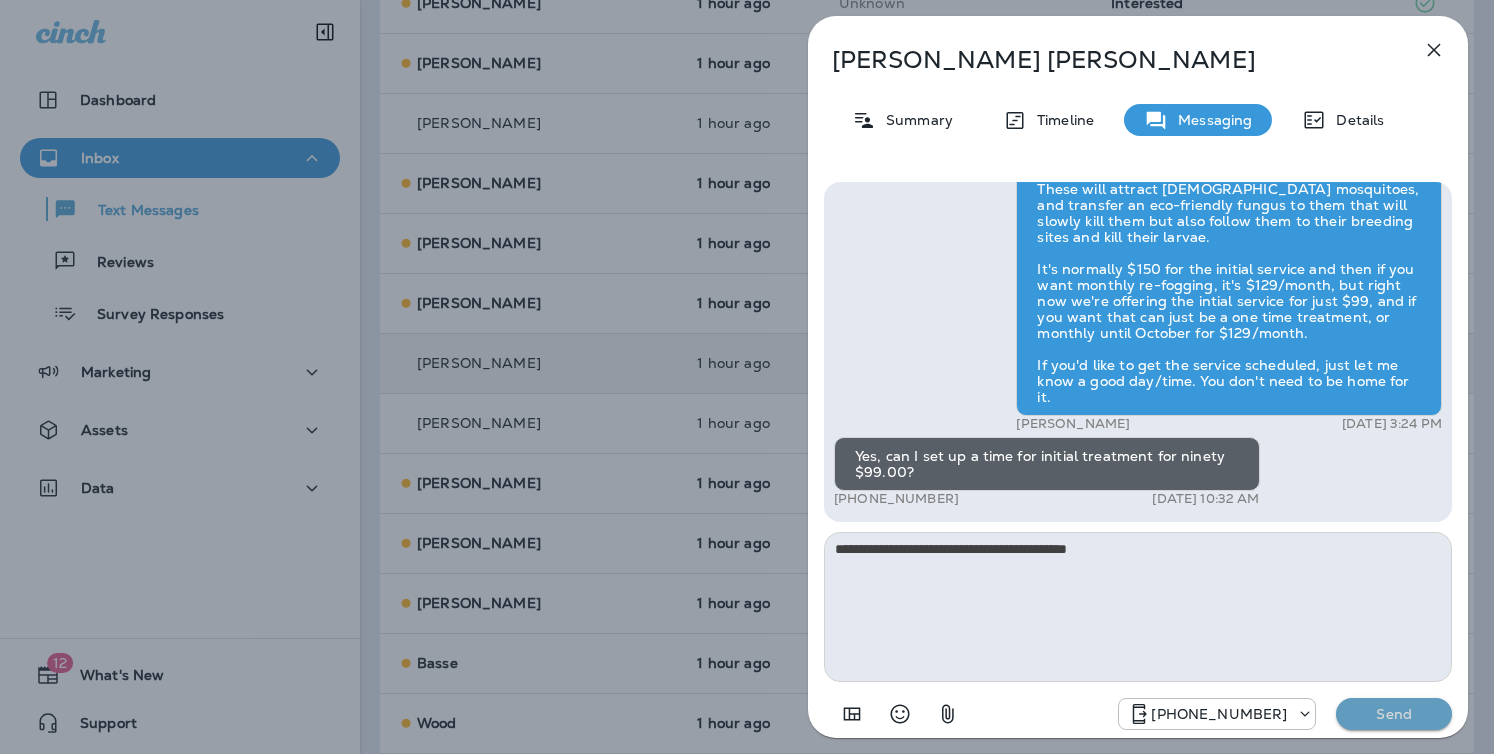 click on "Send" at bounding box center (1394, 714) 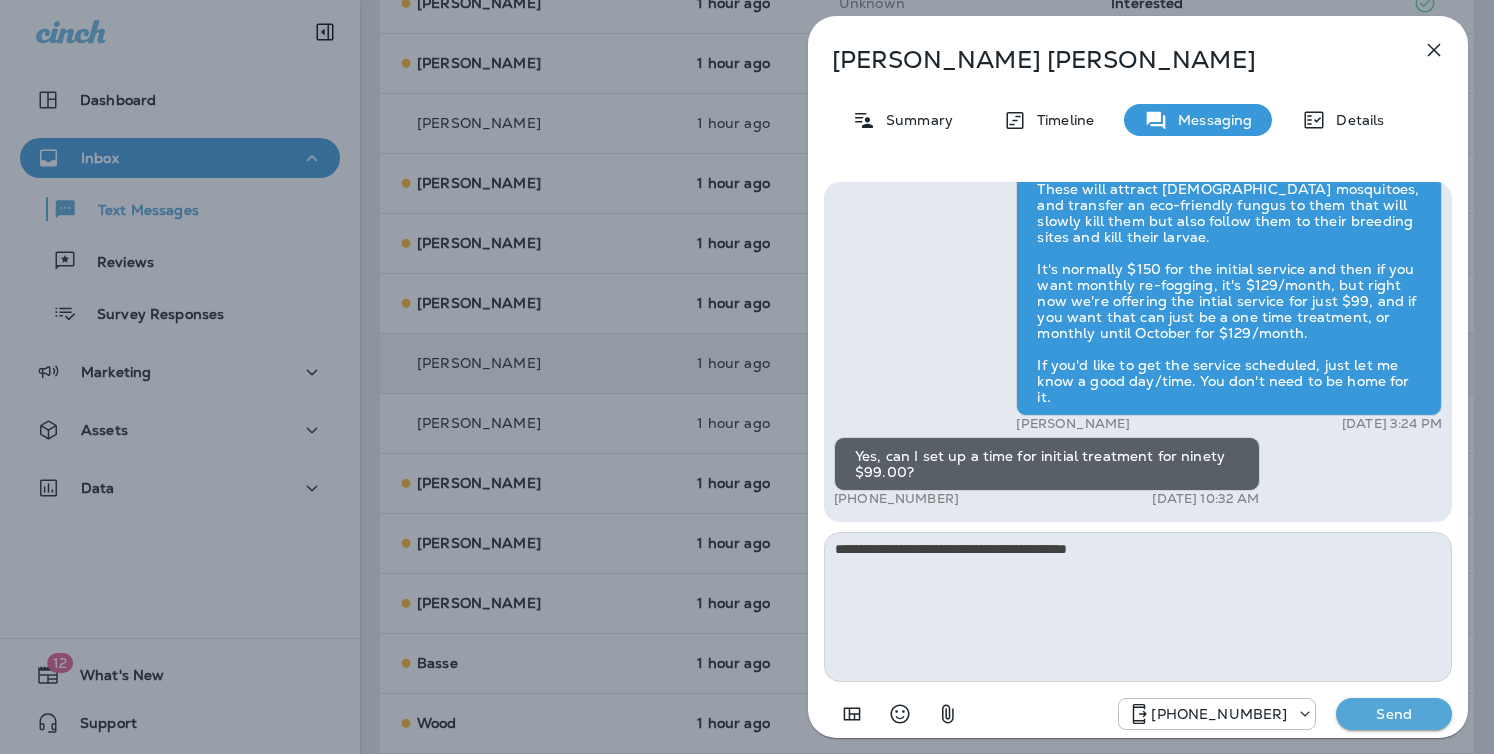 type 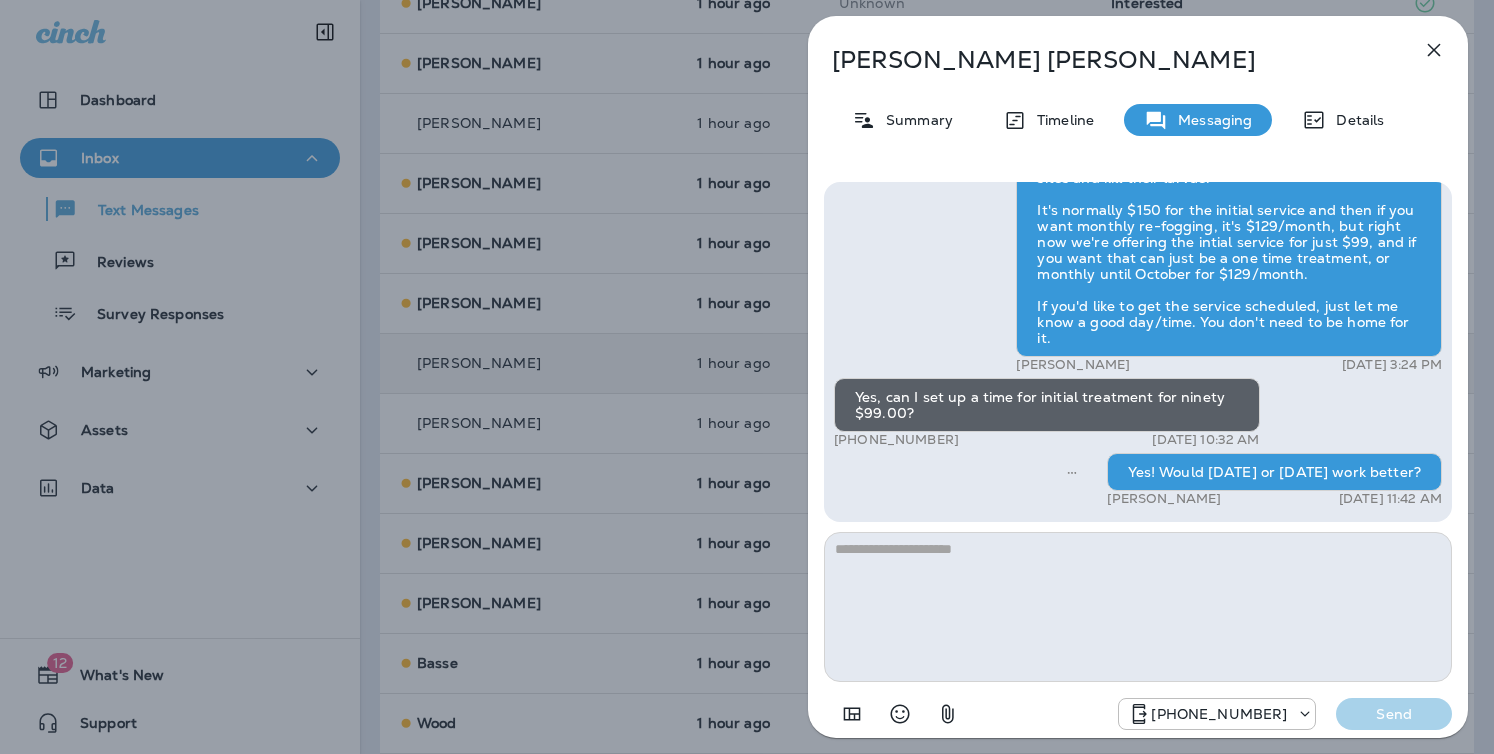 click on "[PERSON_NAME] Summary   Timeline   Messaging   Details   Hi,  [PERSON_NAME] , this is [PERSON_NAME] with Moxie Pest Control. We know Summer brings out the mosquitoes—and with the Summer season here, I’d love to get you on our schedule to come help take care of that. Just reply here if you're interested, and I'll let you know the details!
Reply STOP to optout +18174823792 [DATE] 1:12 PM How much extra is it for the mosquito service? +1 (317) 289-4642 [DATE] 3:02 PM [PERSON_NAME] [DATE] 3:24 PM Yes, can I set up a time for initial treatment for ninety $99.00? +1 (317) 289-4642 [DATE] 10:32 AM   Yes! Would [DATE] or [DATE] work better? [PERSON_NAME] [DATE] 11:42 AM [PHONE_NUMBER] Send" at bounding box center (747, 377) 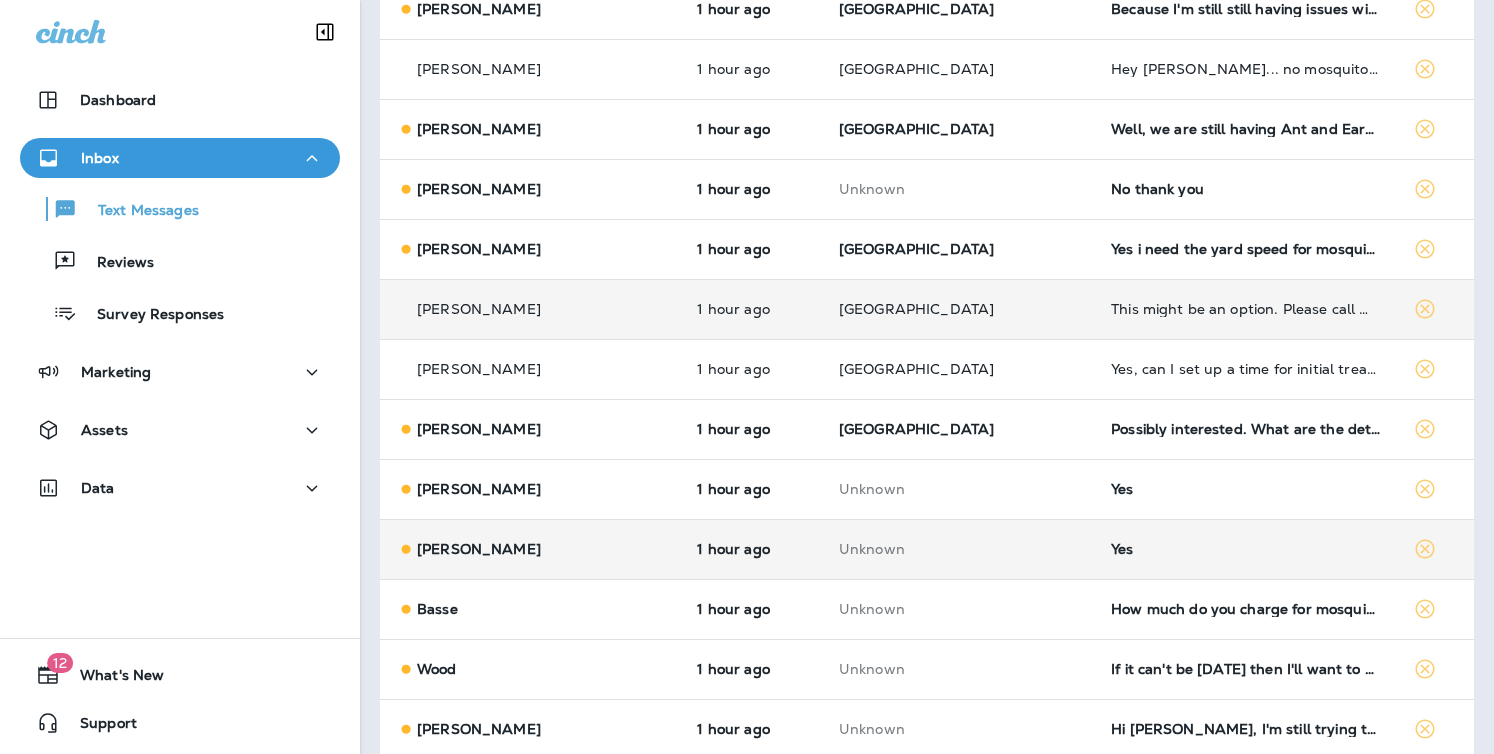 scroll, scrollTop: 1950, scrollLeft: 0, axis: vertical 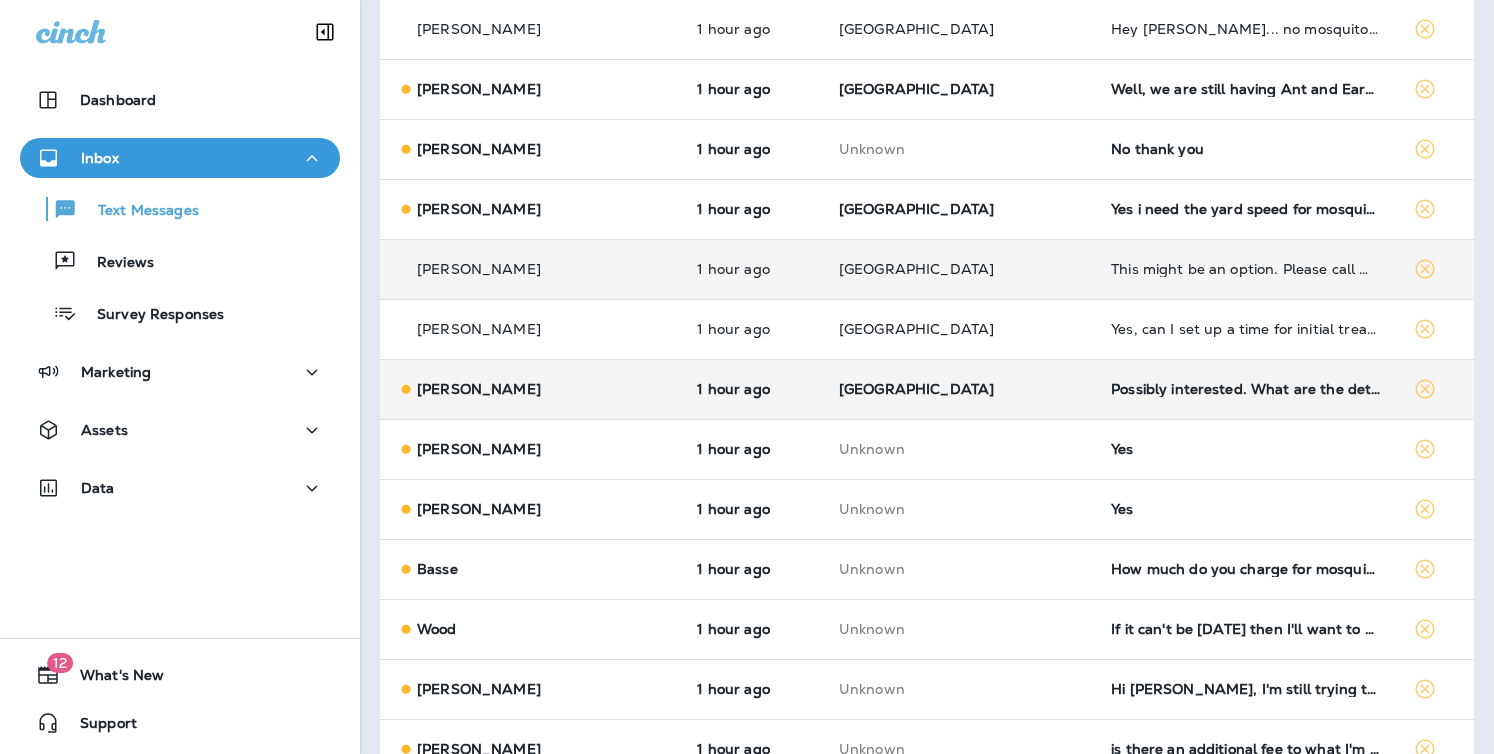 click on "[GEOGRAPHIC_DATA]" at bounding box center (916, 389) 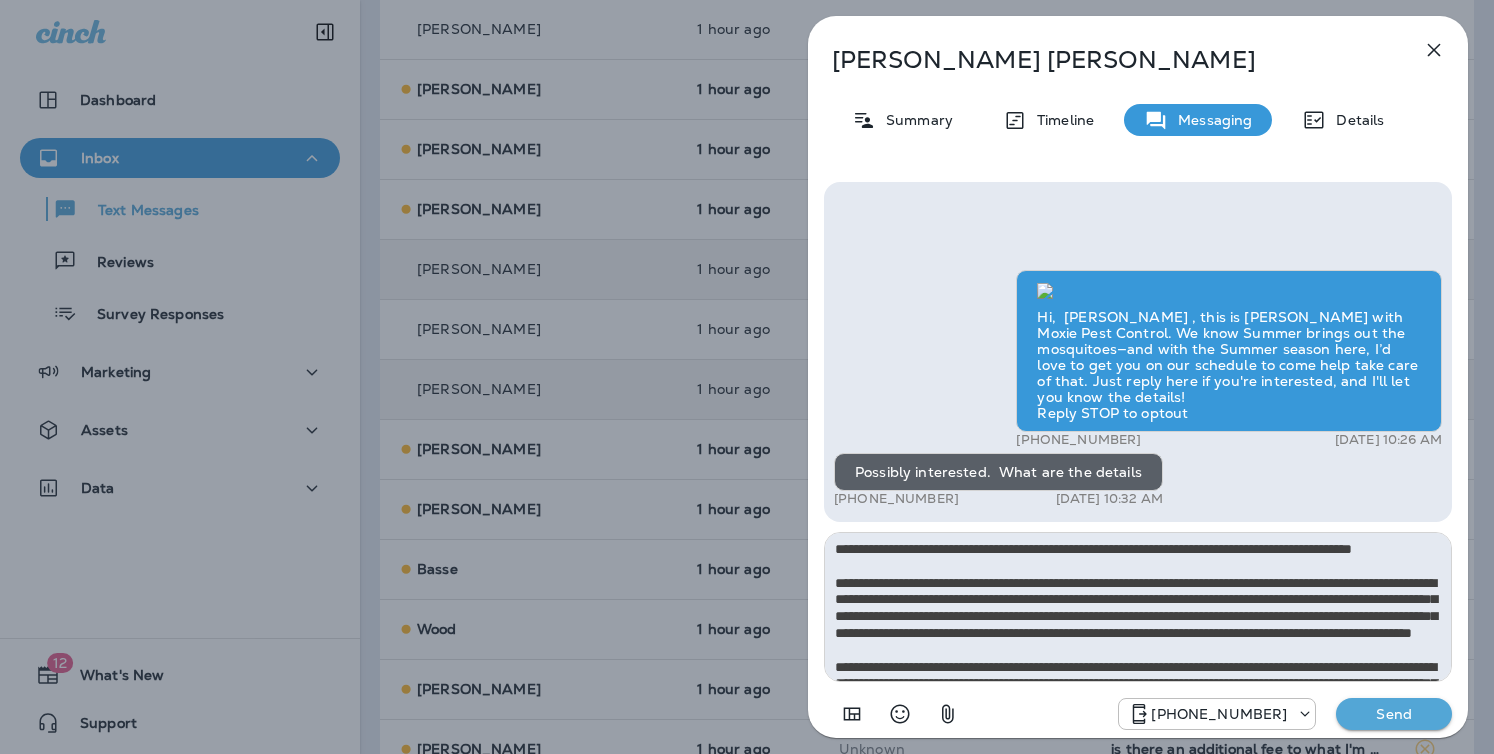 scroll, scrollTop: 112, scrollLeft: 0, axis: vertical 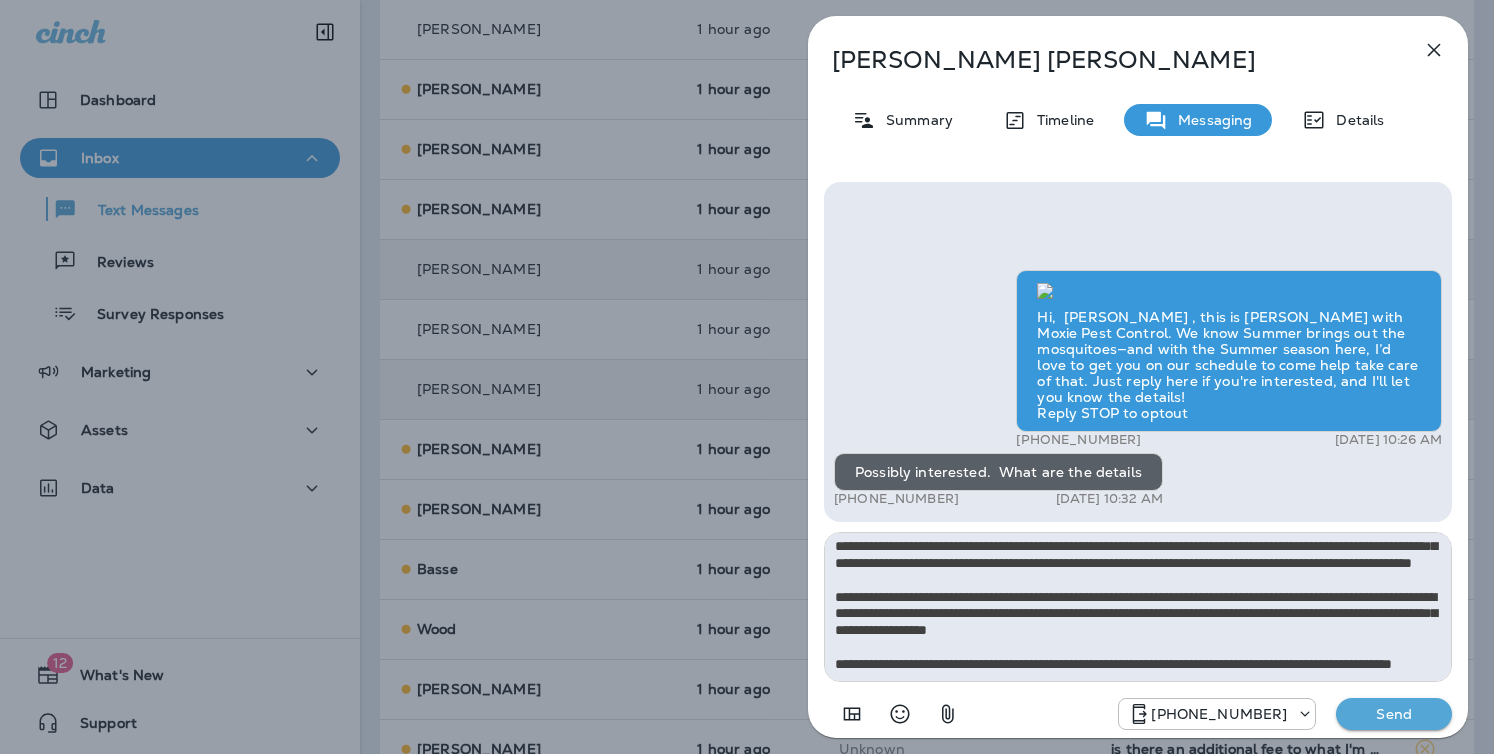 type on "**********" 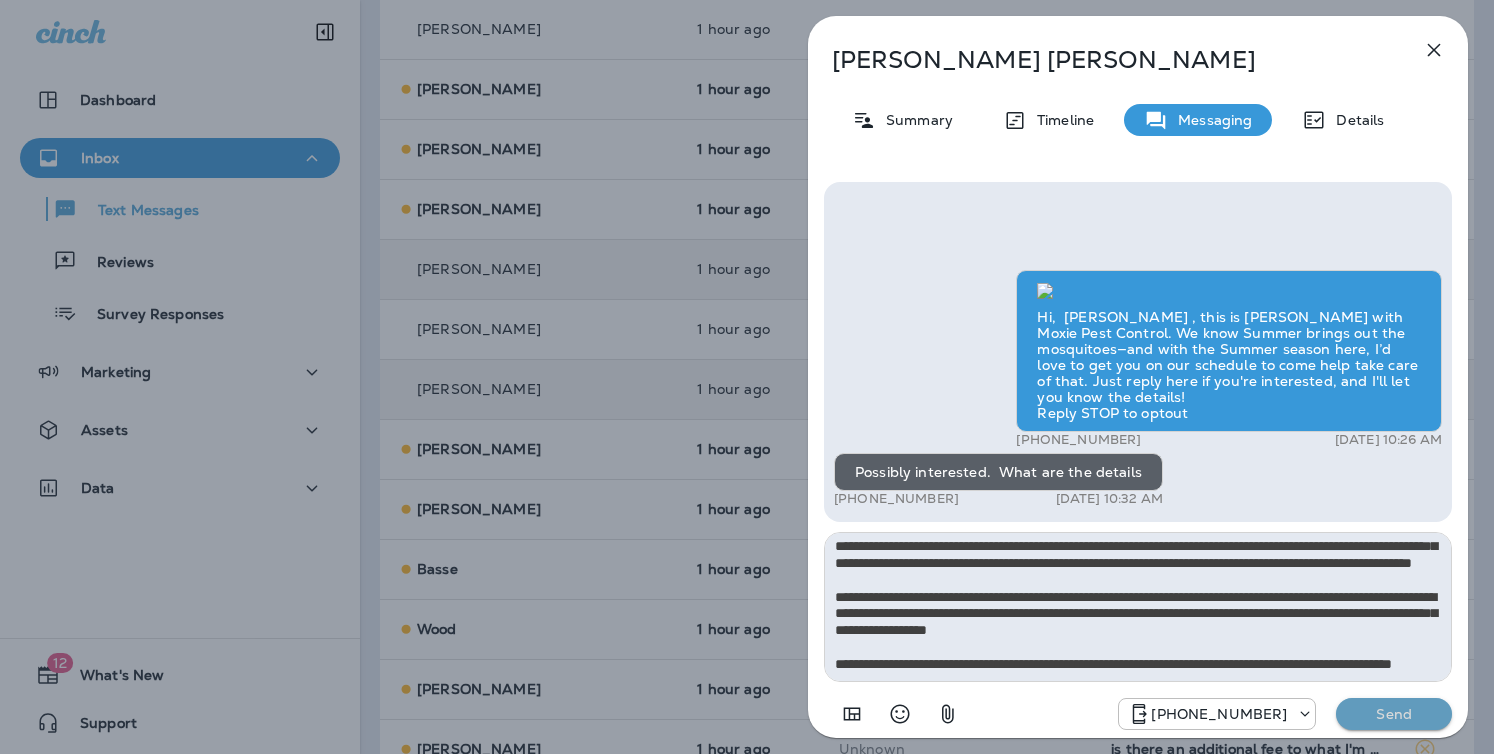click on "Send" at bounding box center [1394, 714] 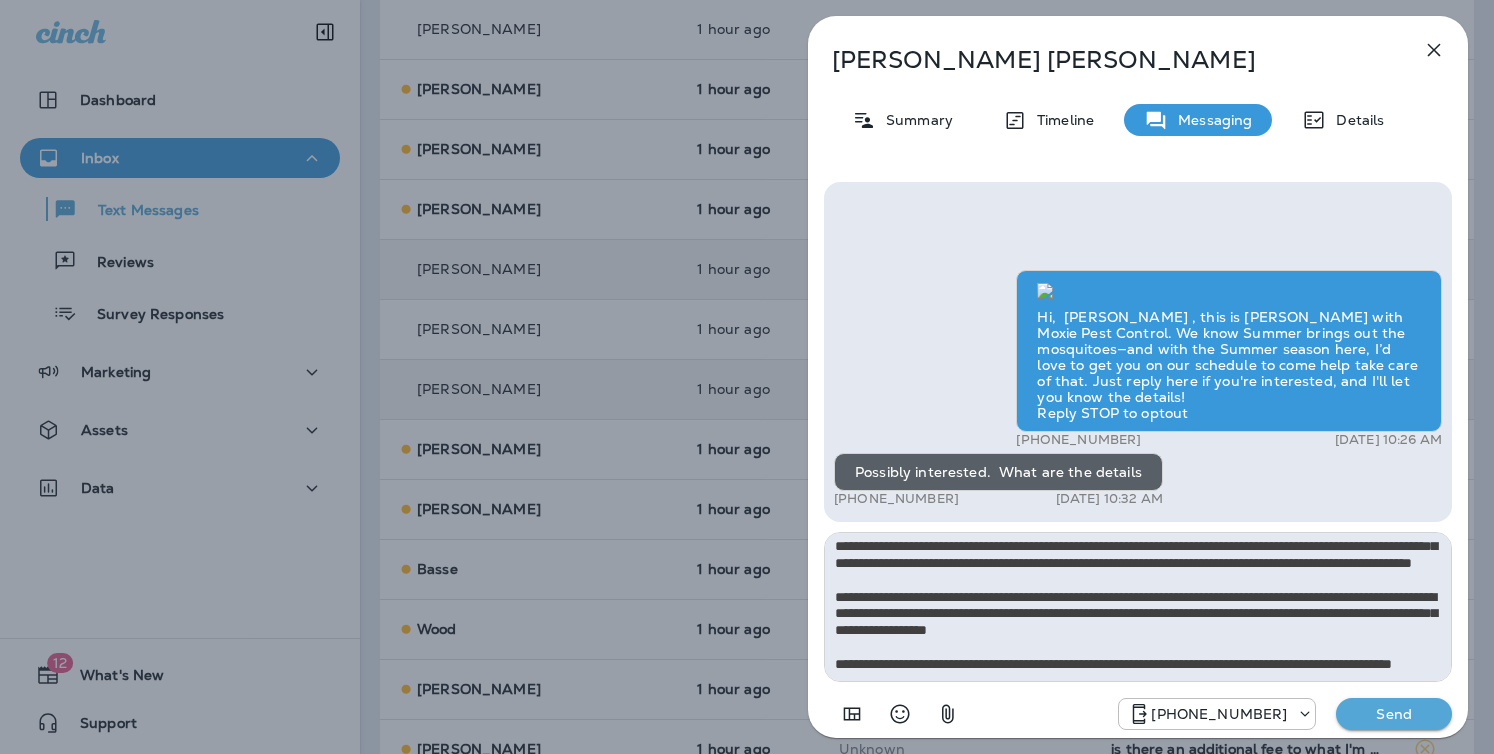 type 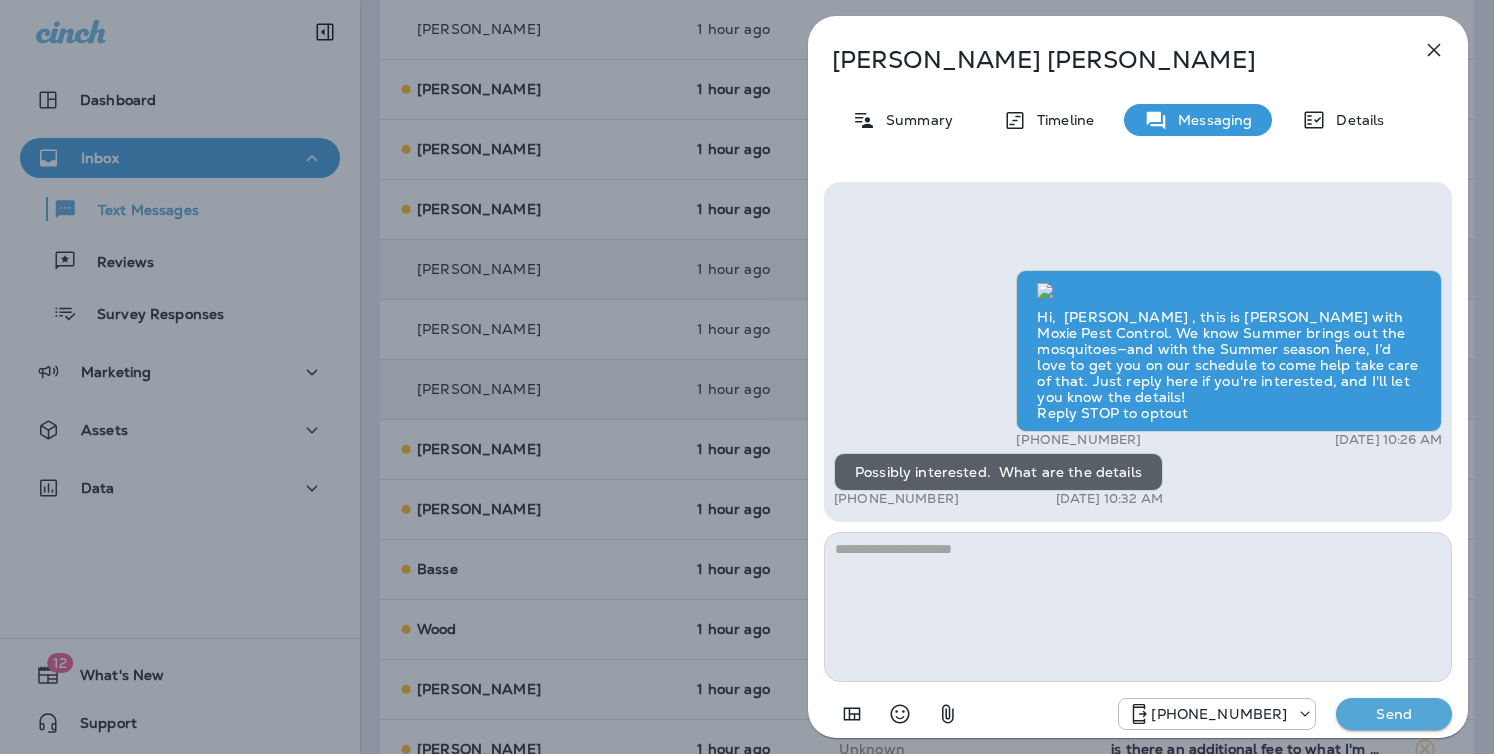 scroll, scrollTop: 0, scrollLeft: 0, axis: both 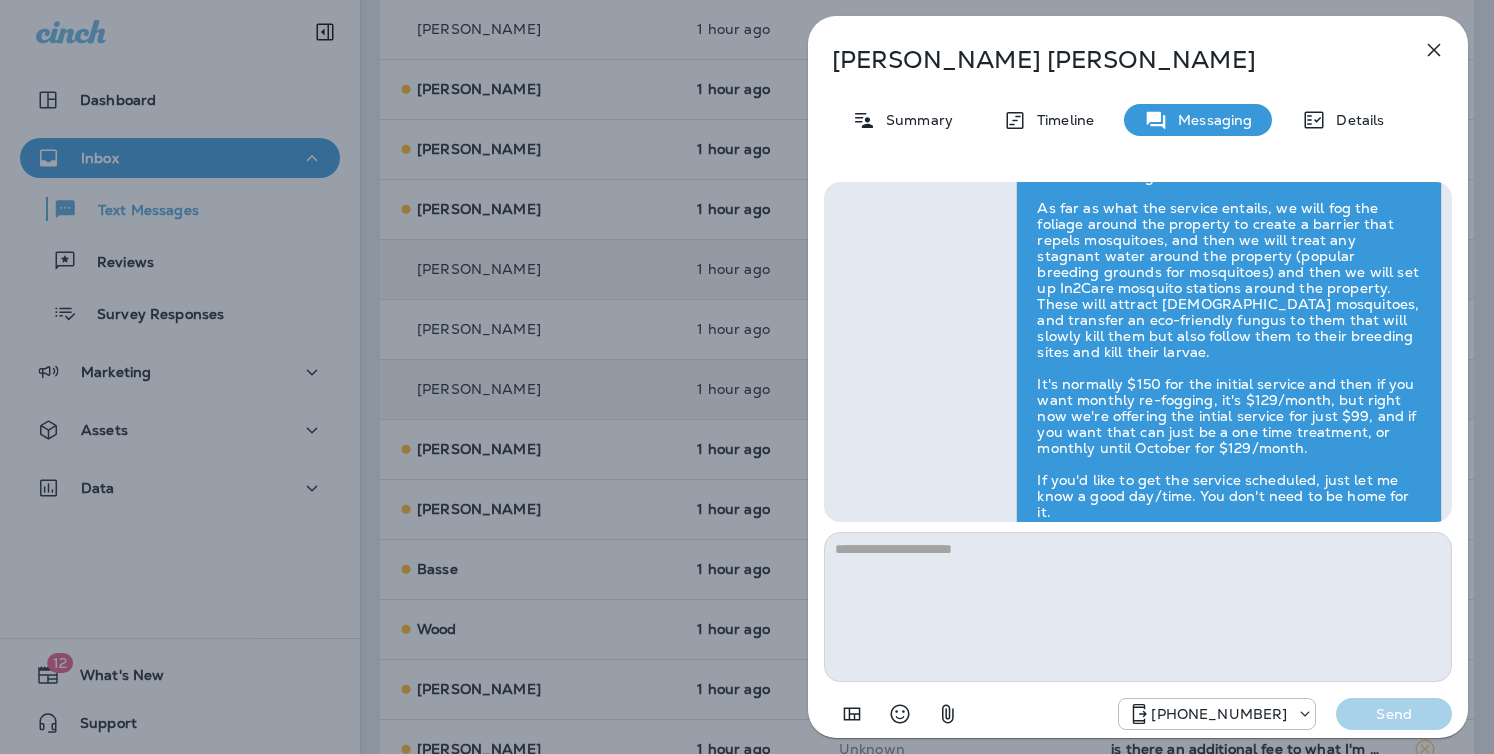 click on "[PERSON_NAME] Summary   Timeline   Messaging   Details   Hi,  [PERSON_NAME] , this is [PERSON_NAME] with Moxie Pest Control. We know Summer brings out the mosquitoes—and with the Summer season here, I’d love to get you on our schedule to come help take care of that. Just reply here if you're interested, and I'll let you know the details!
Reply STOP to optout +18174823792 [DATE] 10:26 AM Possibly interested.  What are the details  +1 (719) 310-5837 [DATE] 10:32 AM   [PERSON_NAME] [DATE] 11:42 AM [PHONE_NUMBER] Send" at bounding box center [747, 377] 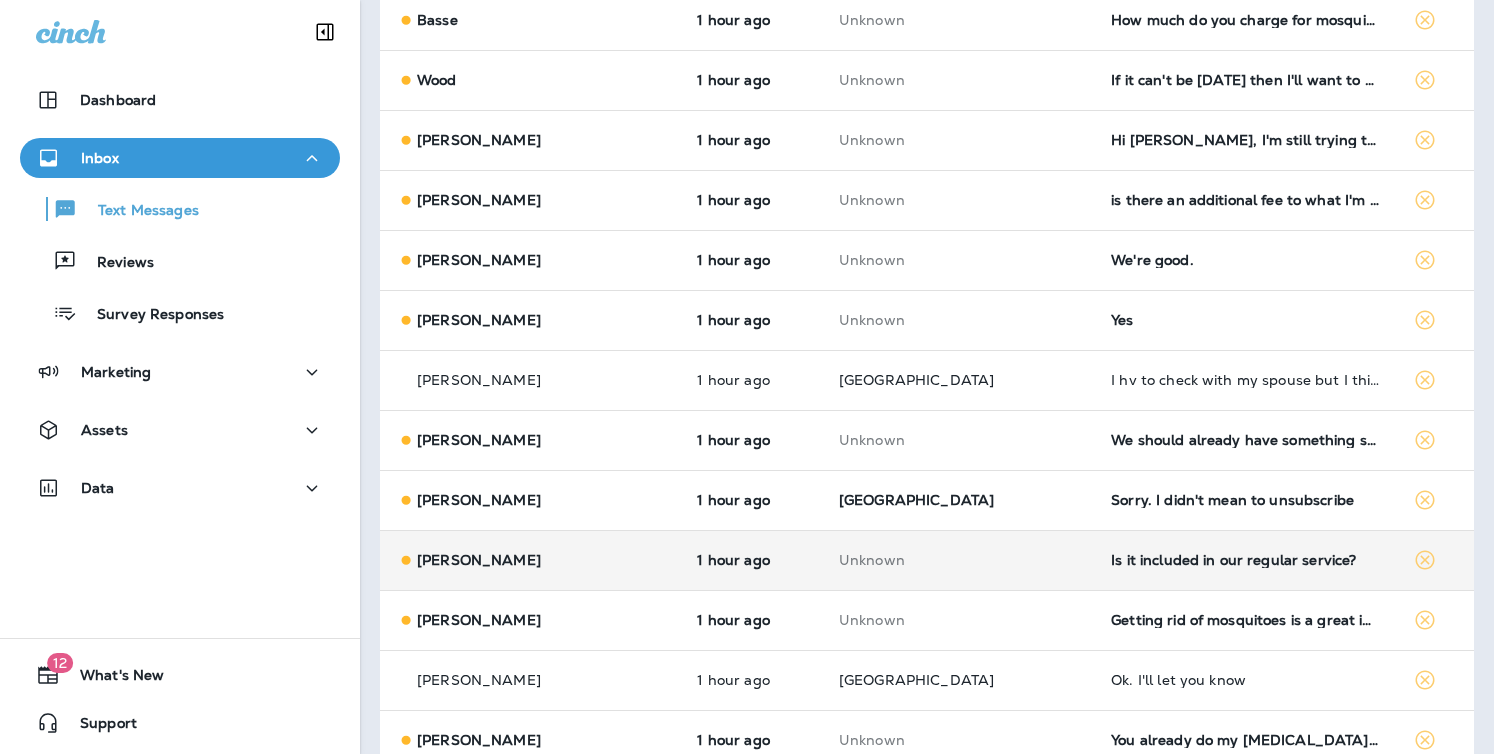 scroll, scrollTop: 2564, scrollLeft: 0, axis: vertical 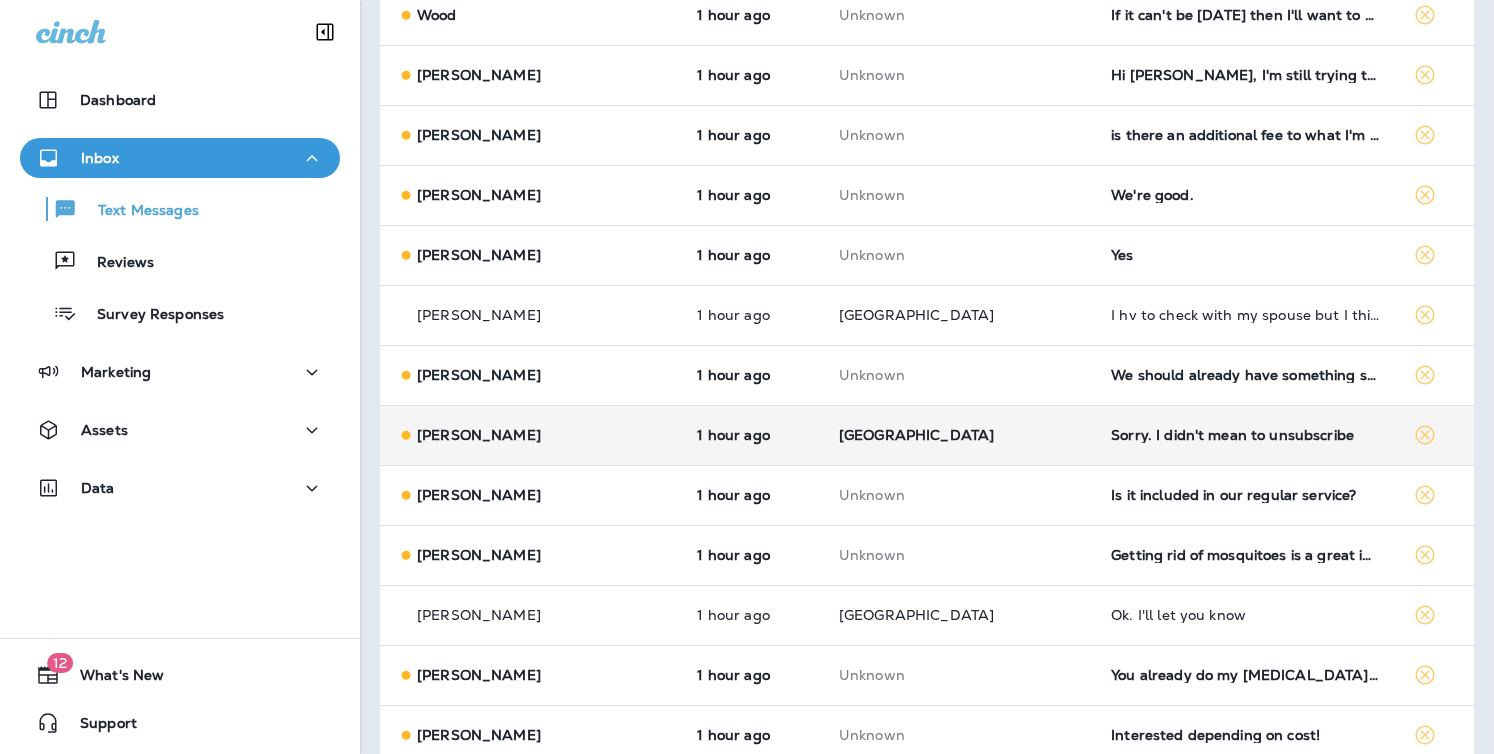 click on "[GEOGRAPHIC_DATA]" at bounding box center (959, 435) 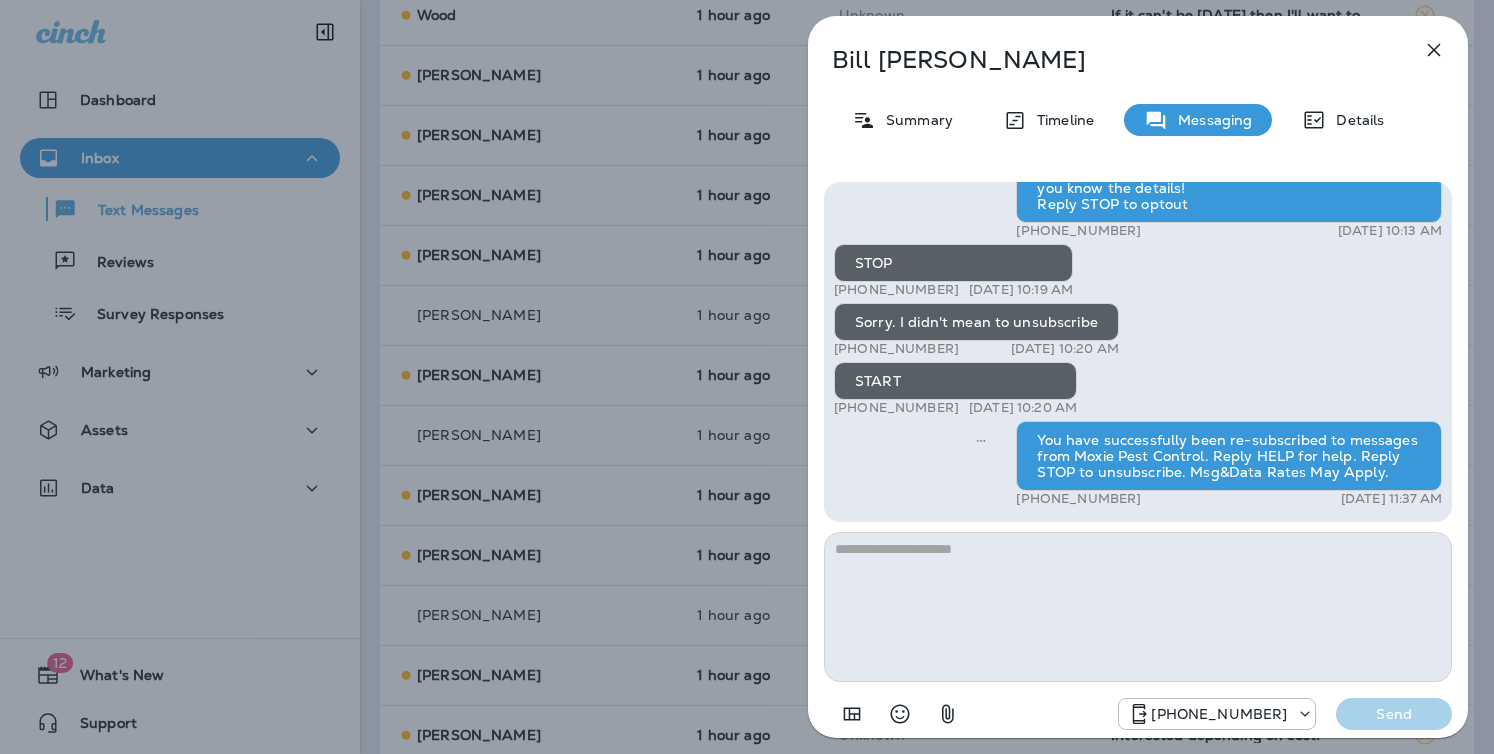 click at bounding box center (1138, 607) 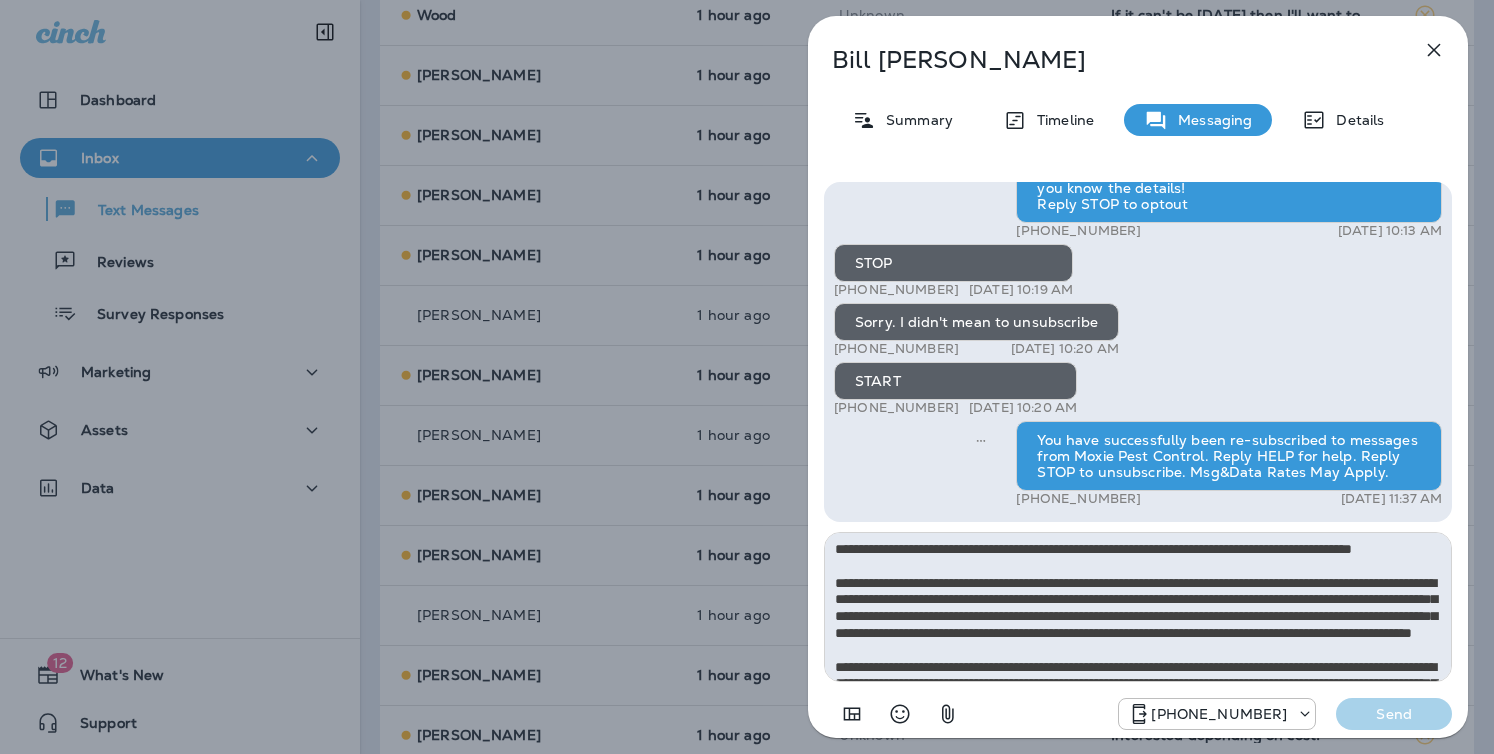 scroll, scrollTop: 112, scrollLeft: 0, axis: vertical 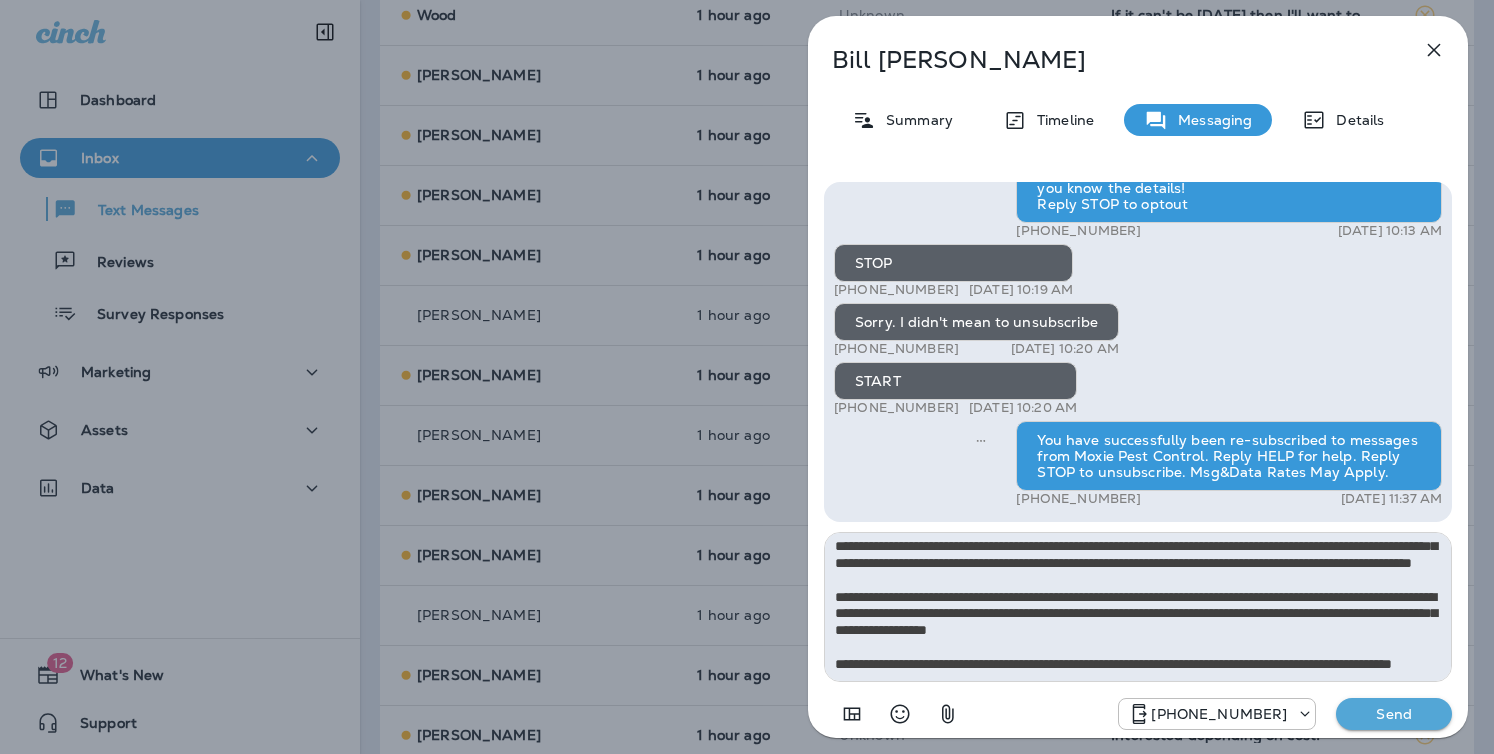 click on "[PERSON_NAME] Summary   Timeline   Messaging   Details   Hi,  [PERSON_NAME] , this is [PERSON_NAME] with Moxie Pest Control. We know Summer brings out the mosquitoes—and with the Summer season here, I’d love to get you on our schedule to come help take care of that. Just reply here if you're interested, and I'll let you know the details!
Reply STOP to optout +18174823792 [DATE] 10:13 AM STOP +1 (765) 860-5469 [DATE] 10:19 AM Sorry. I didn't mean to unsubscribe  +1 (765) 860-5469 [DATE] 10:20 AM START +1 (765) 860-5469 [DATE] 10:20 AM   You have successfully been re-subscribed to messages from Moxie Pest Control. Reply HELP for help. Reply STOP to unsubscribe. Msg&Data Rates May Apply. +18174823792 [DATE] 11:37 AM [PHONE_NUMBER] Send" at bounding box center [747, 377] 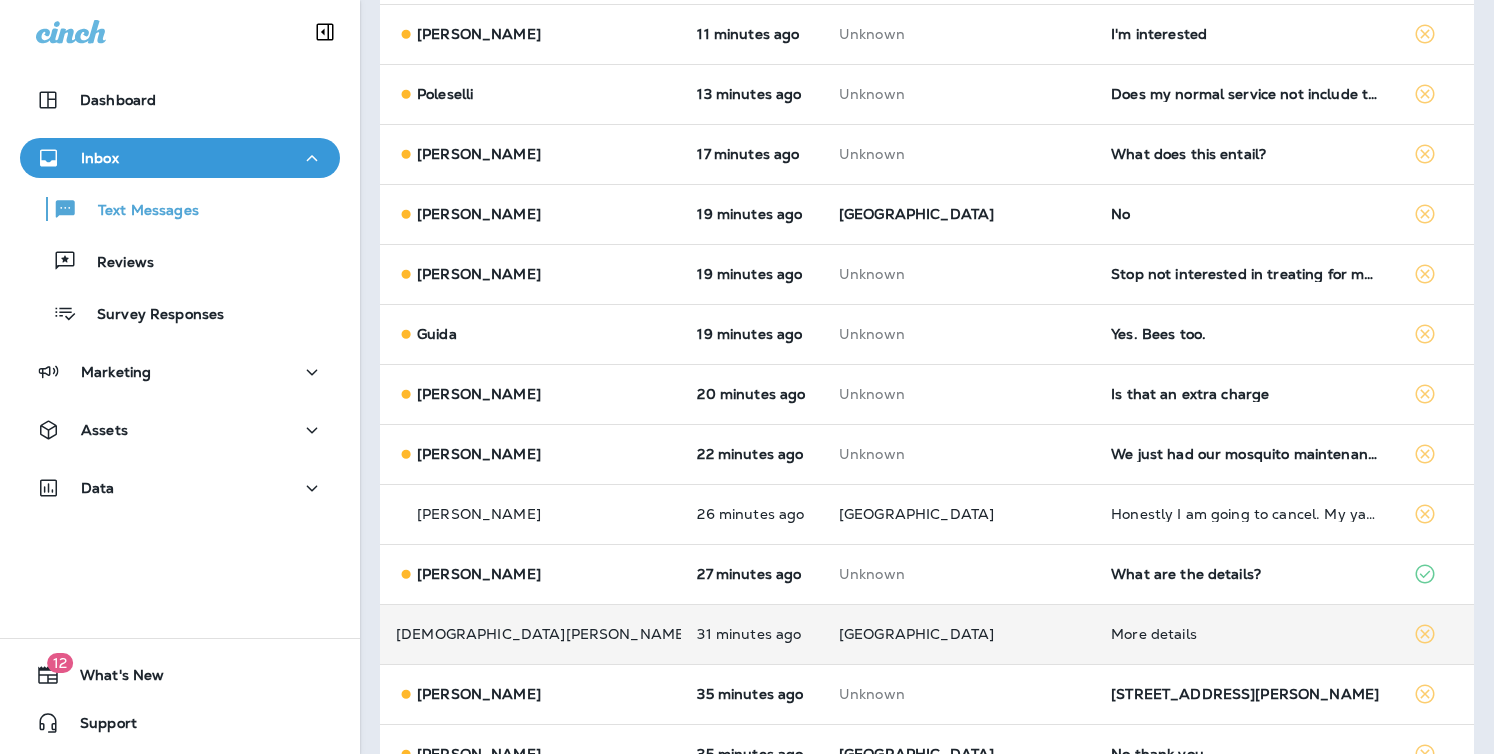 scroll, scrollTop: 0, scrollLeft: 0, axis: both 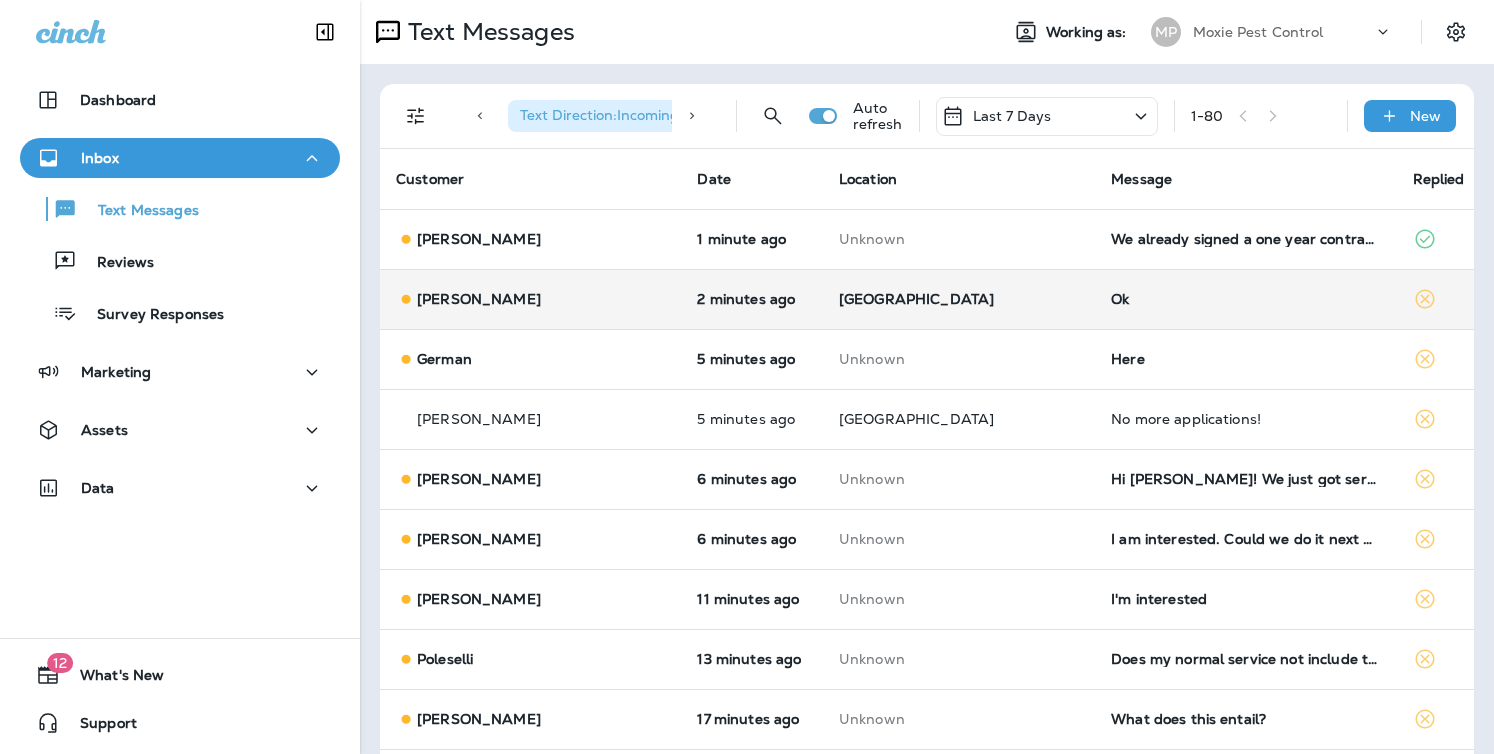 click on "[GEOGRAPHIC_DATA]" at bounding box center [959, 299] 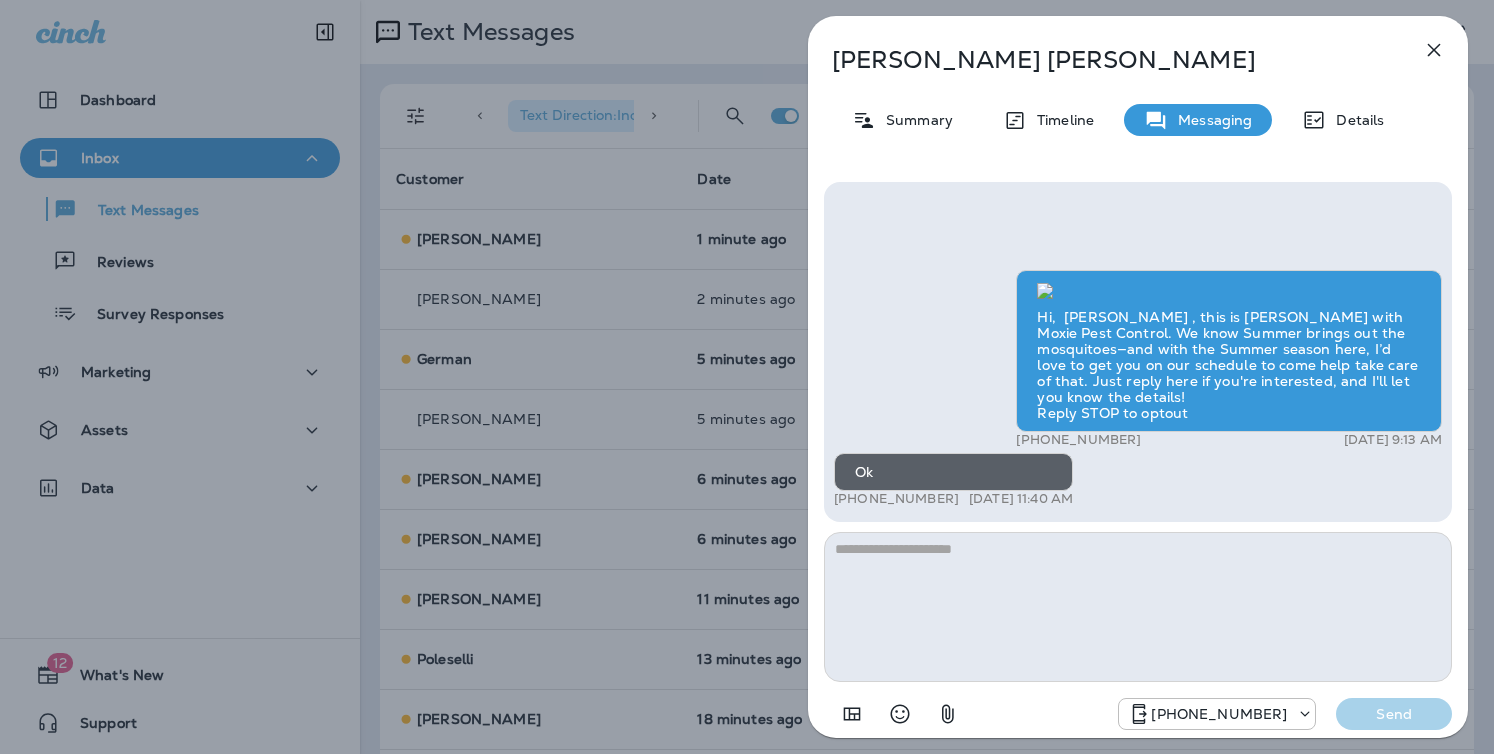 click at bounding box center (1138, 607) 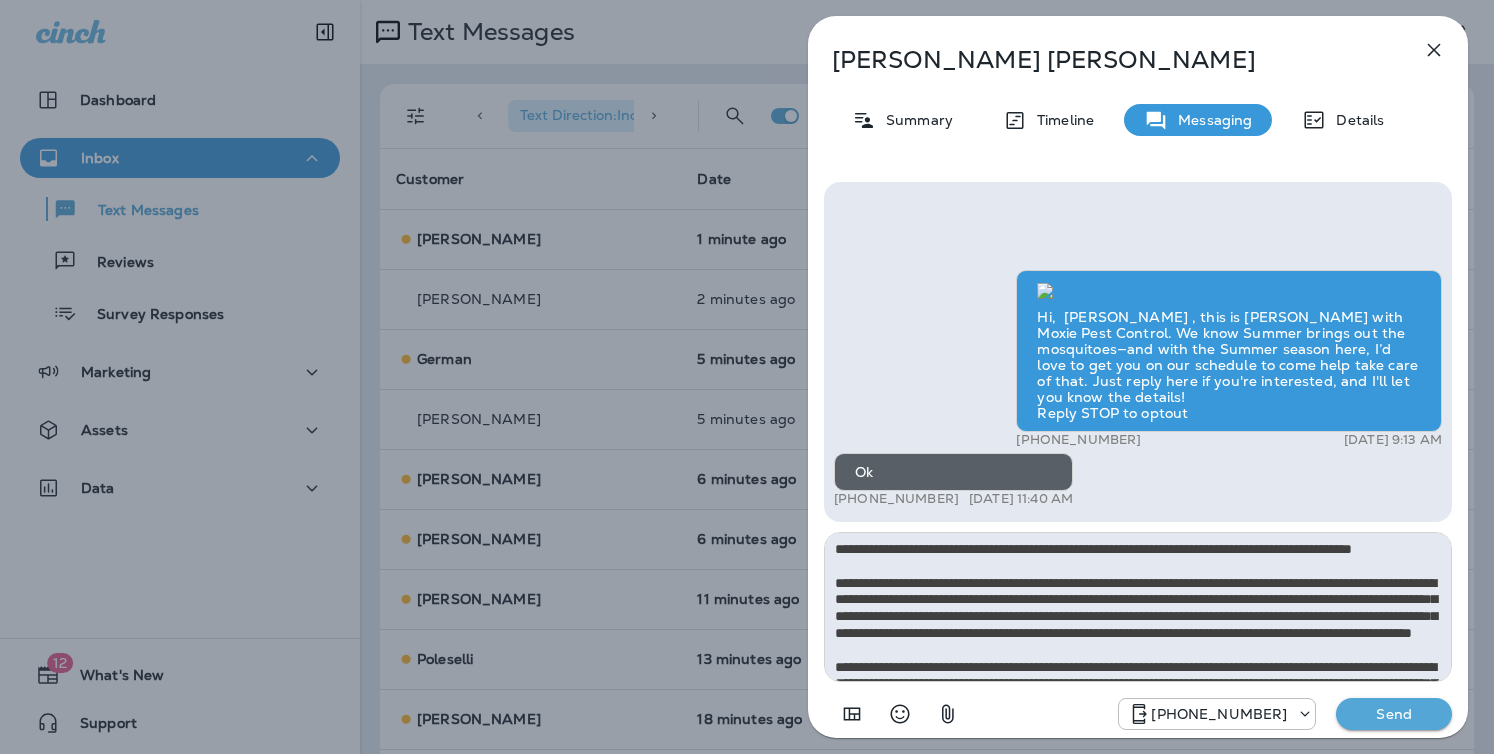 scroll, scrollTop: 112, scrollLeft: 0, axis: vertical 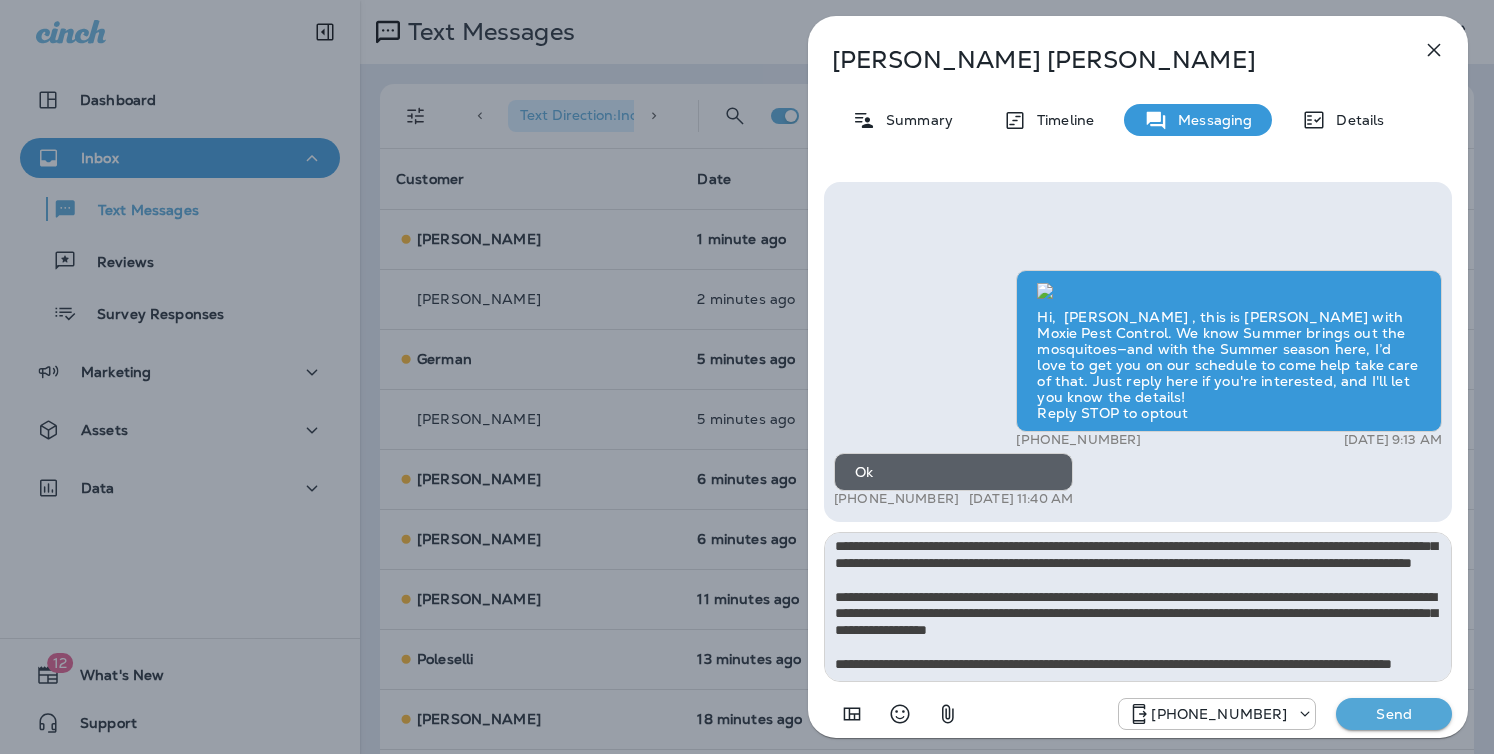 type on "**********" 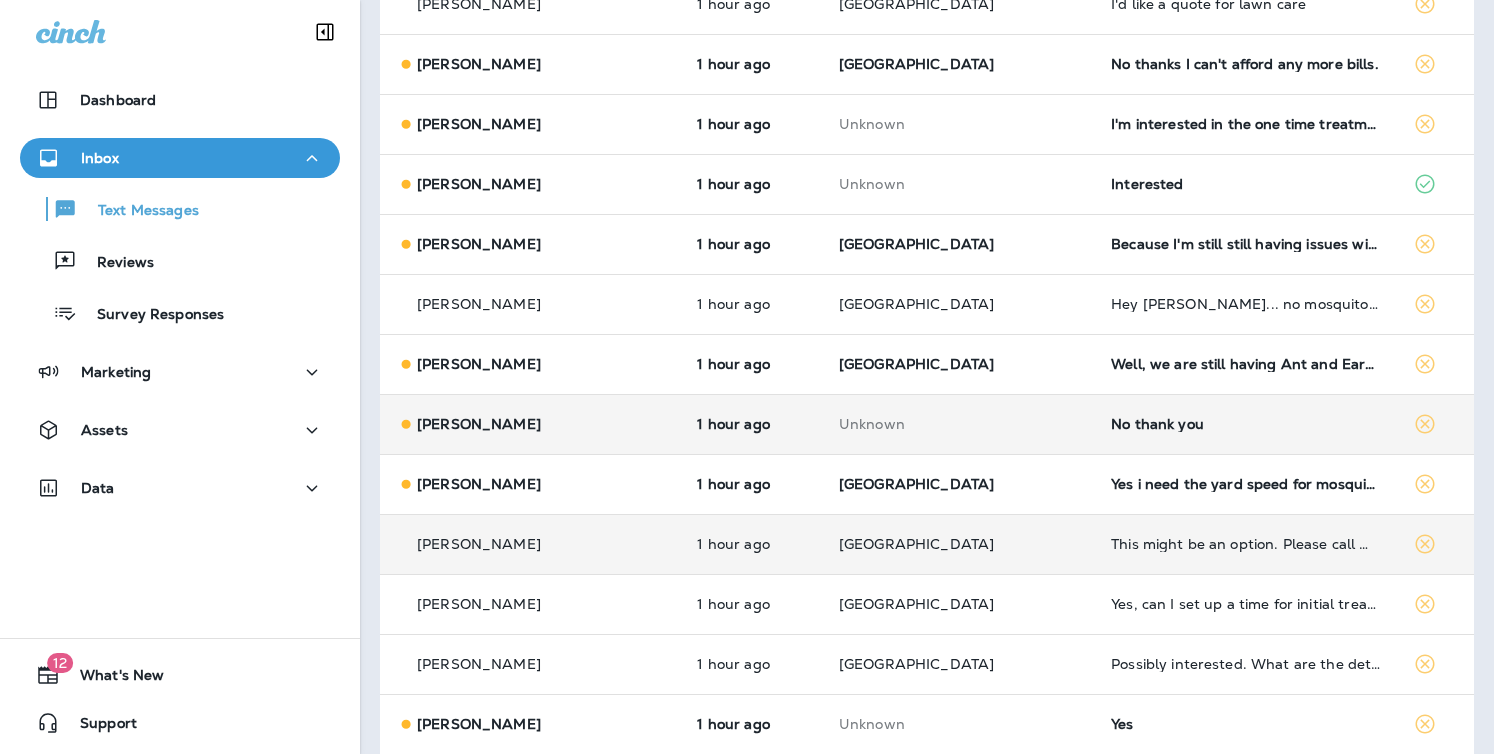scroll, scrollTop: 1798, scrollLeft: 0, axis: vertical 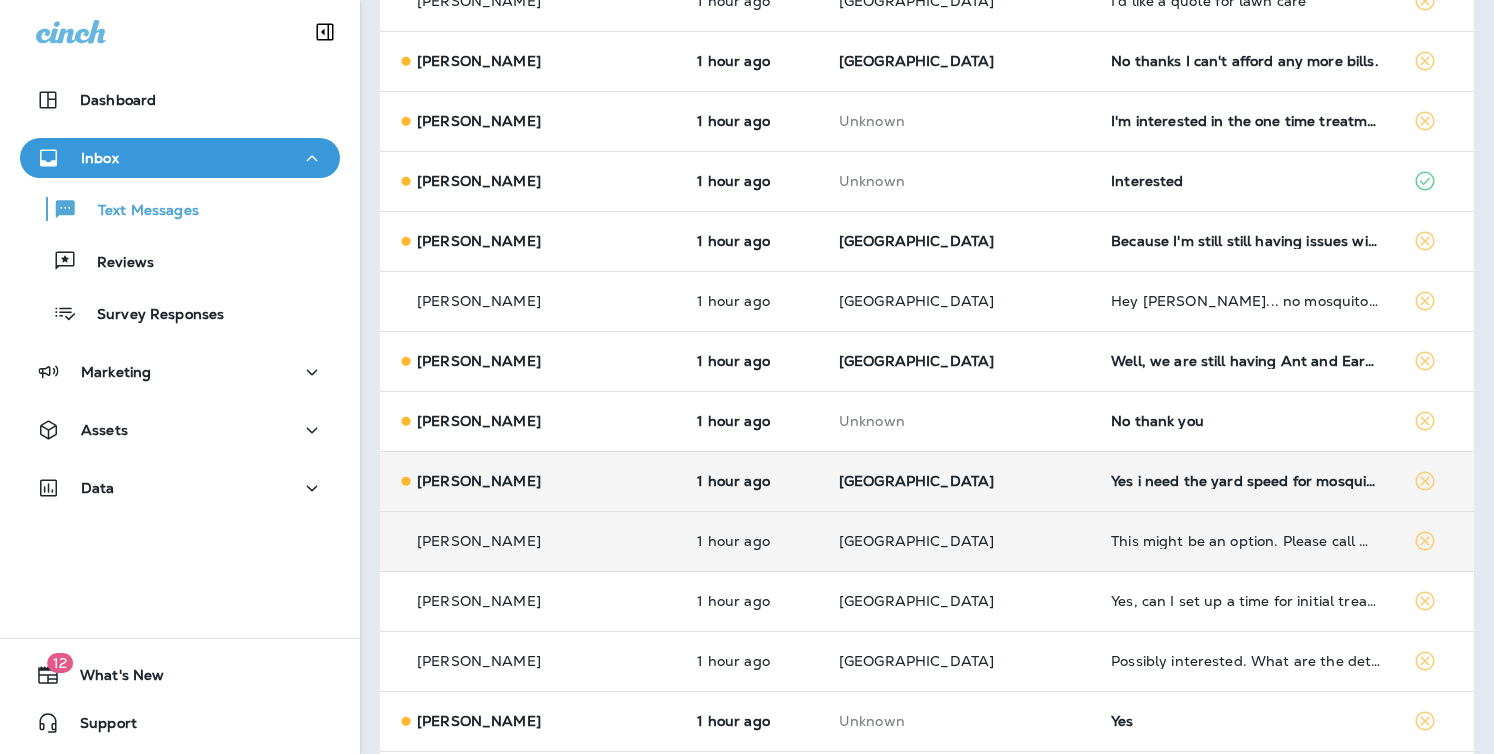 click on "Yes i need the yard speed for mosquitoes... is that already included with my payment" at bounding box center [1245, 481] 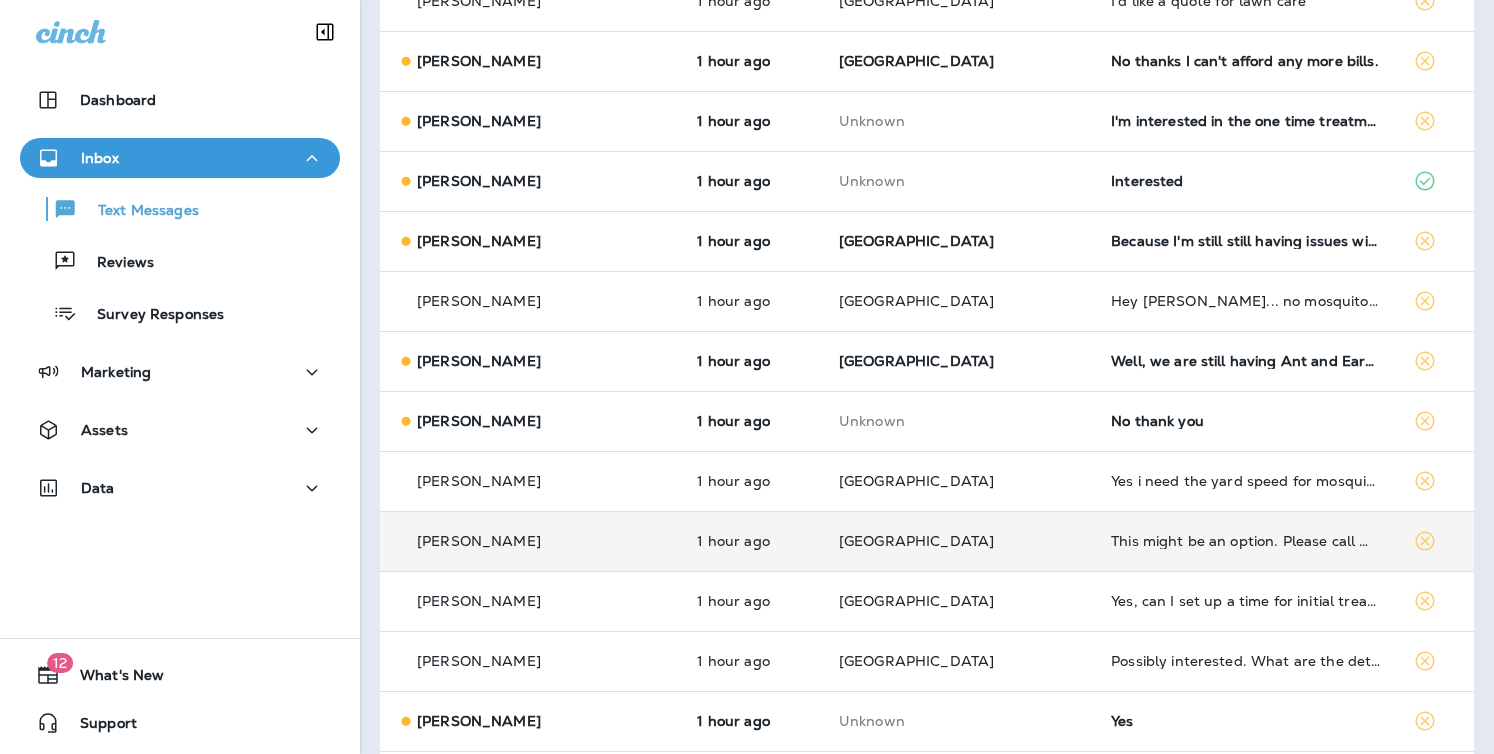 scroll, scrollTop: 1797, scrollLeft: 0, axis: vertical 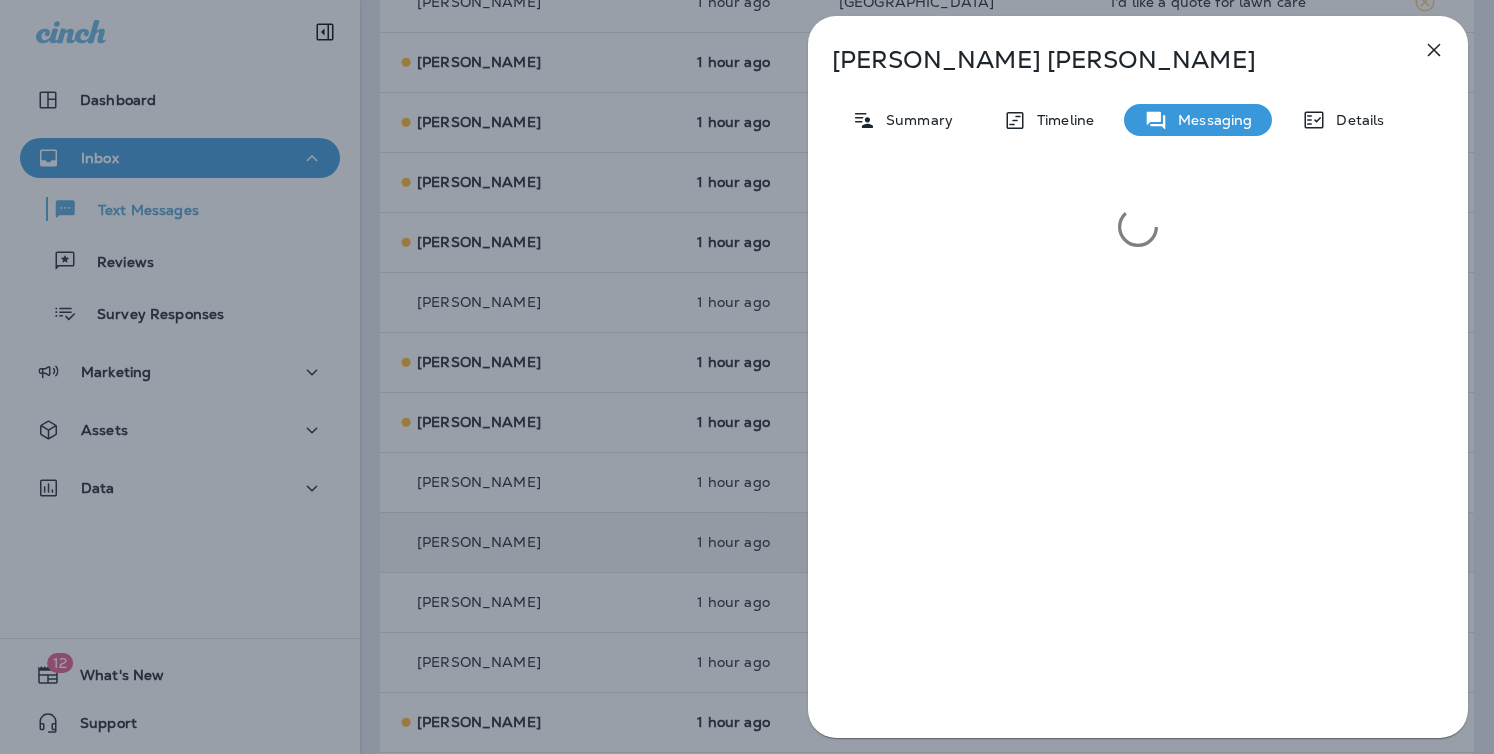 click on "[PERSON_NAME] Summary   Timeline   Messaging   Details" at bounding box center [747, 377] 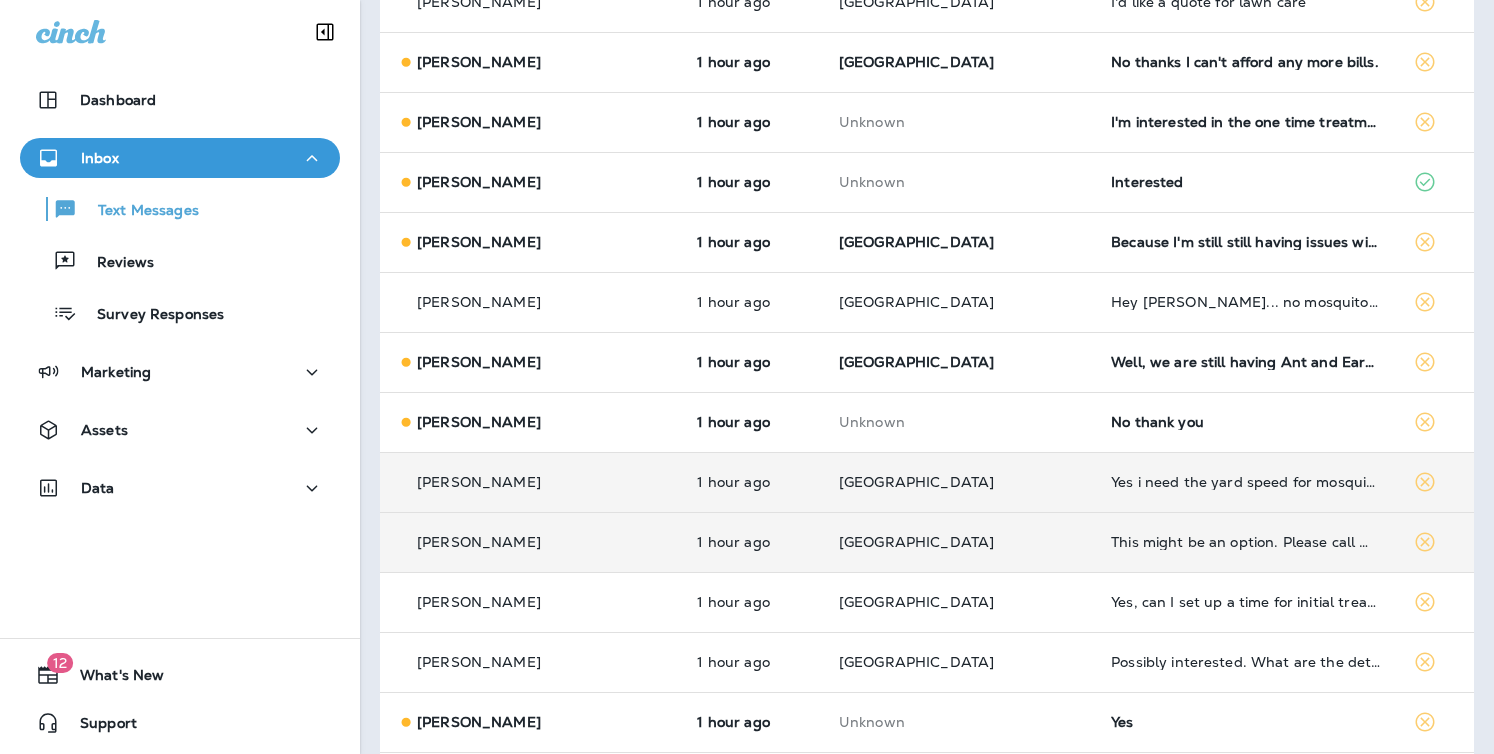 click on "Yes i need the yard speed for mosquitoes... is that already included with my payment" at bounding box center [1245, 482] 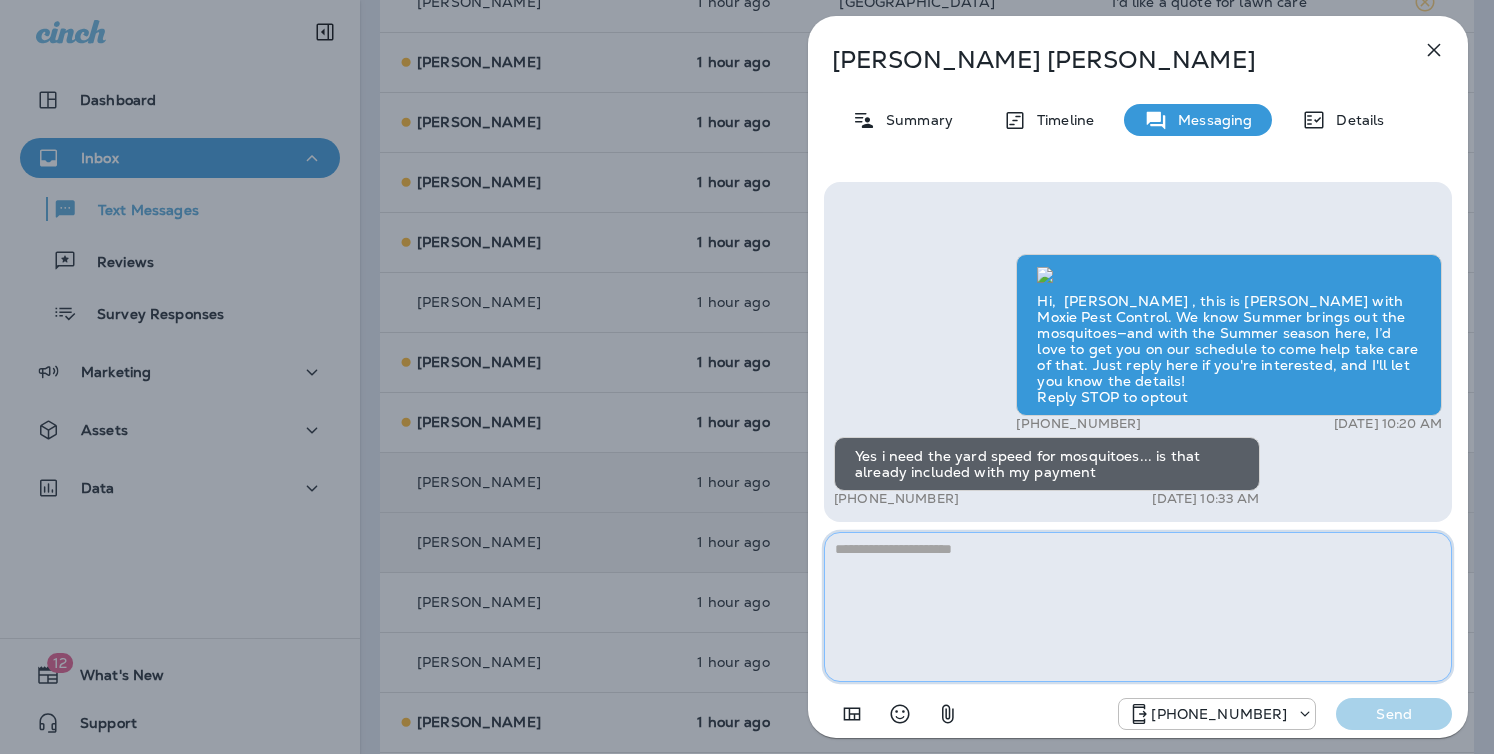 paste on "**********" 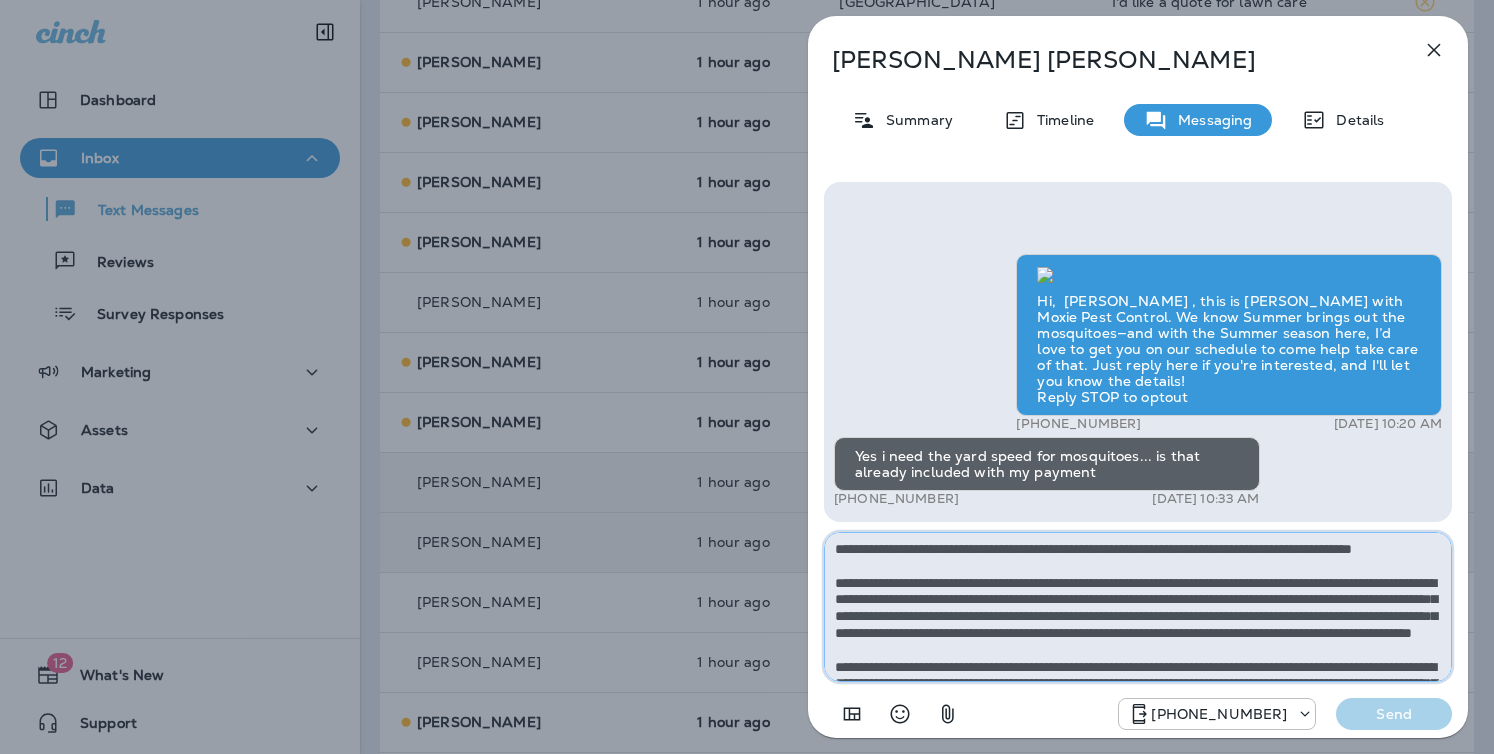 scroll, scrollTop: 112, scrollLeft: 0, axis: vertical 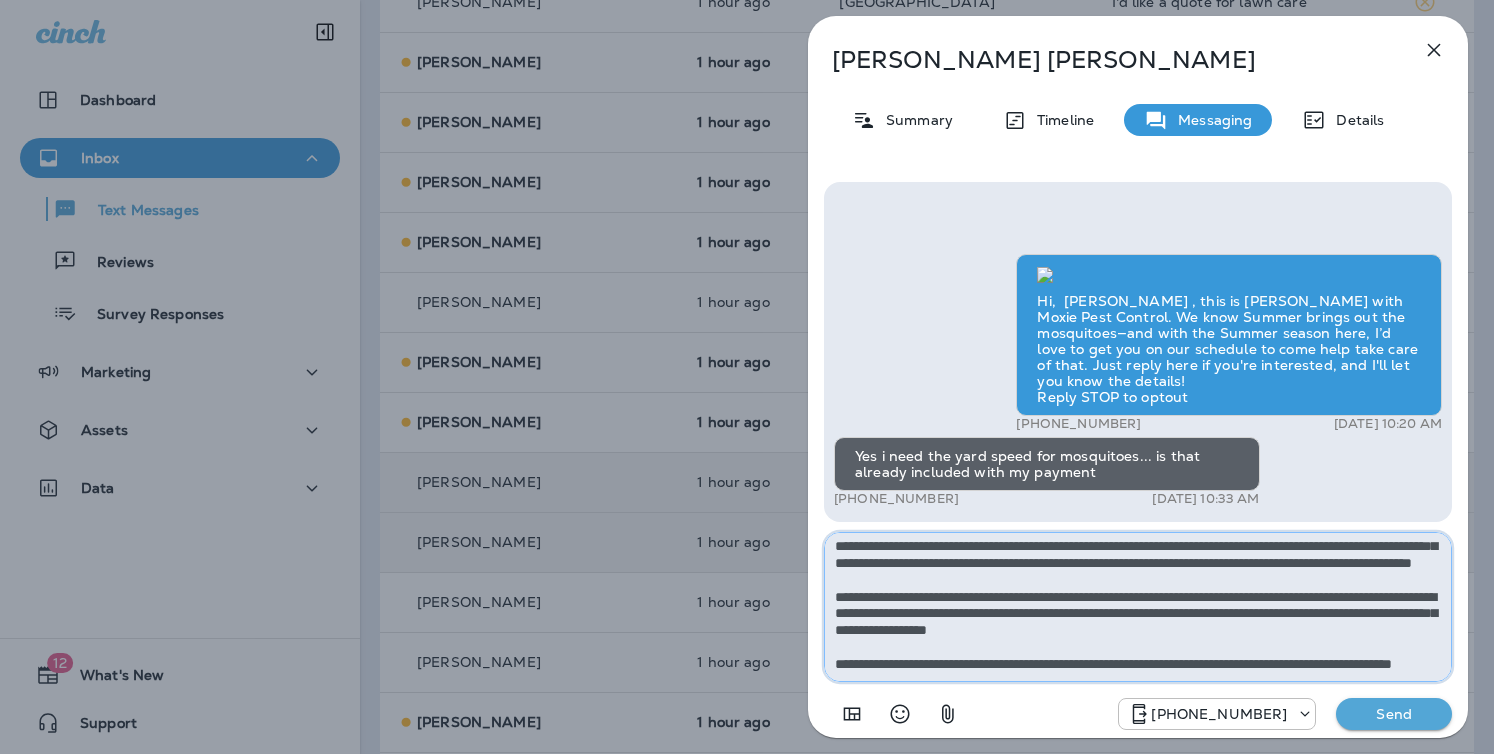 type on "**********" 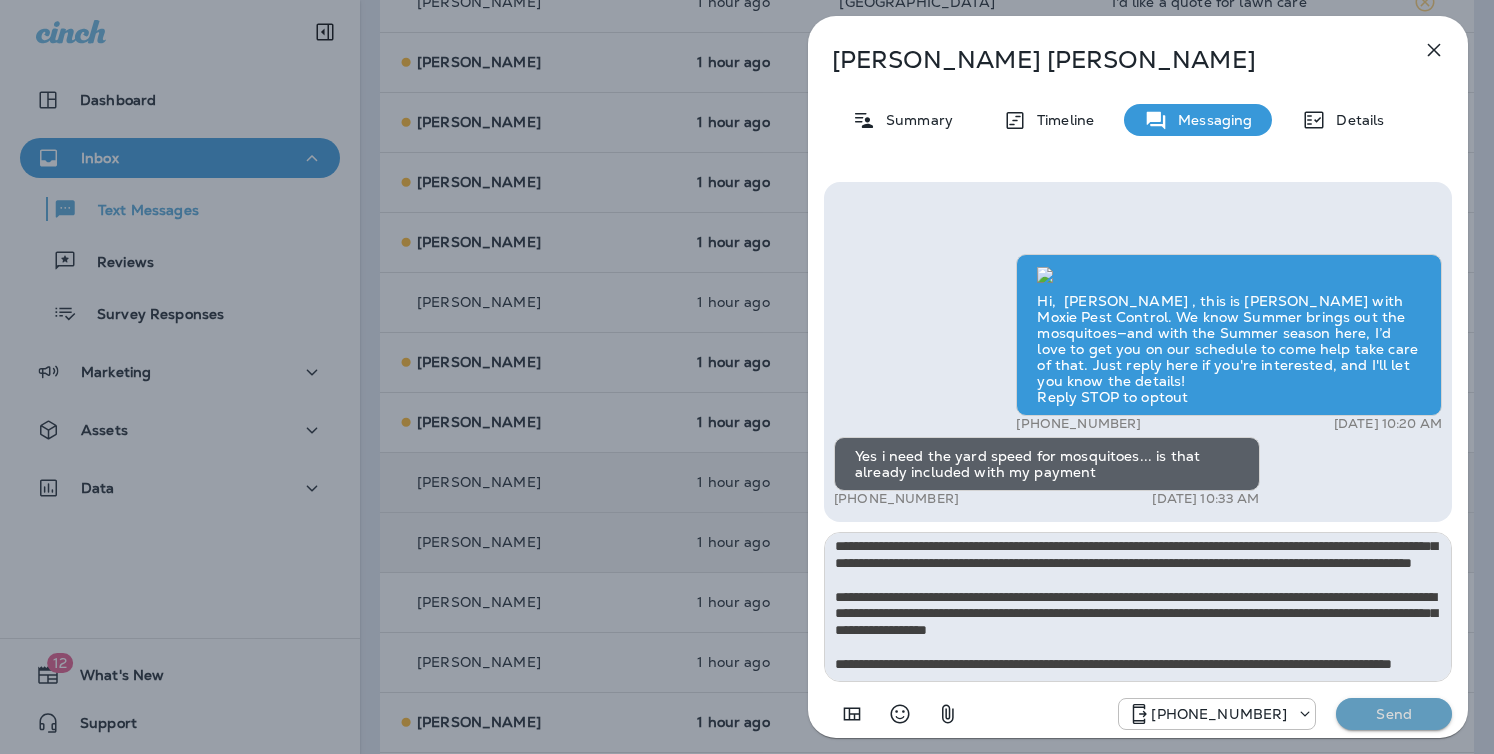 click on "Send" at bounding box center [1394, 714] 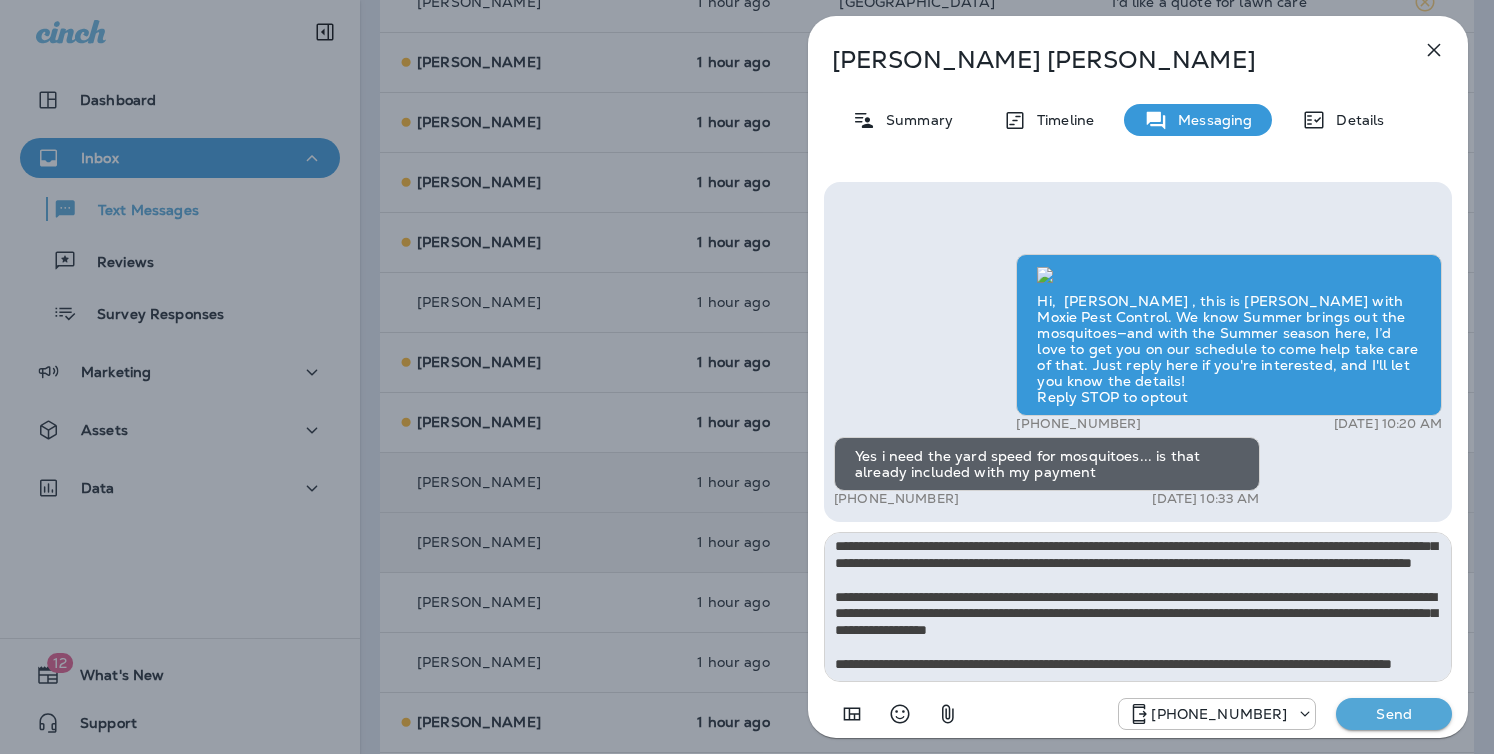 type 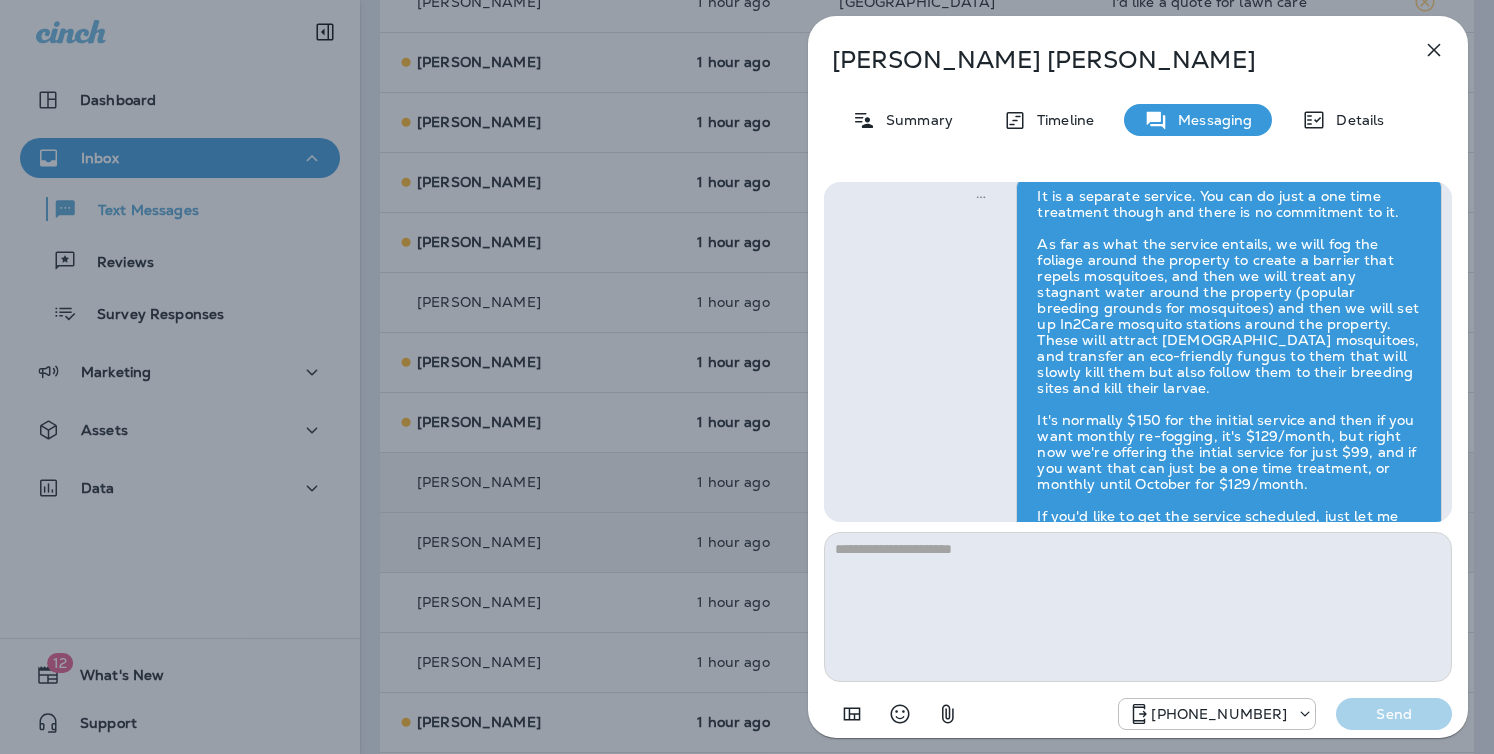 scroll, scrollTop: 0, scrollLeft: 0, axis: both 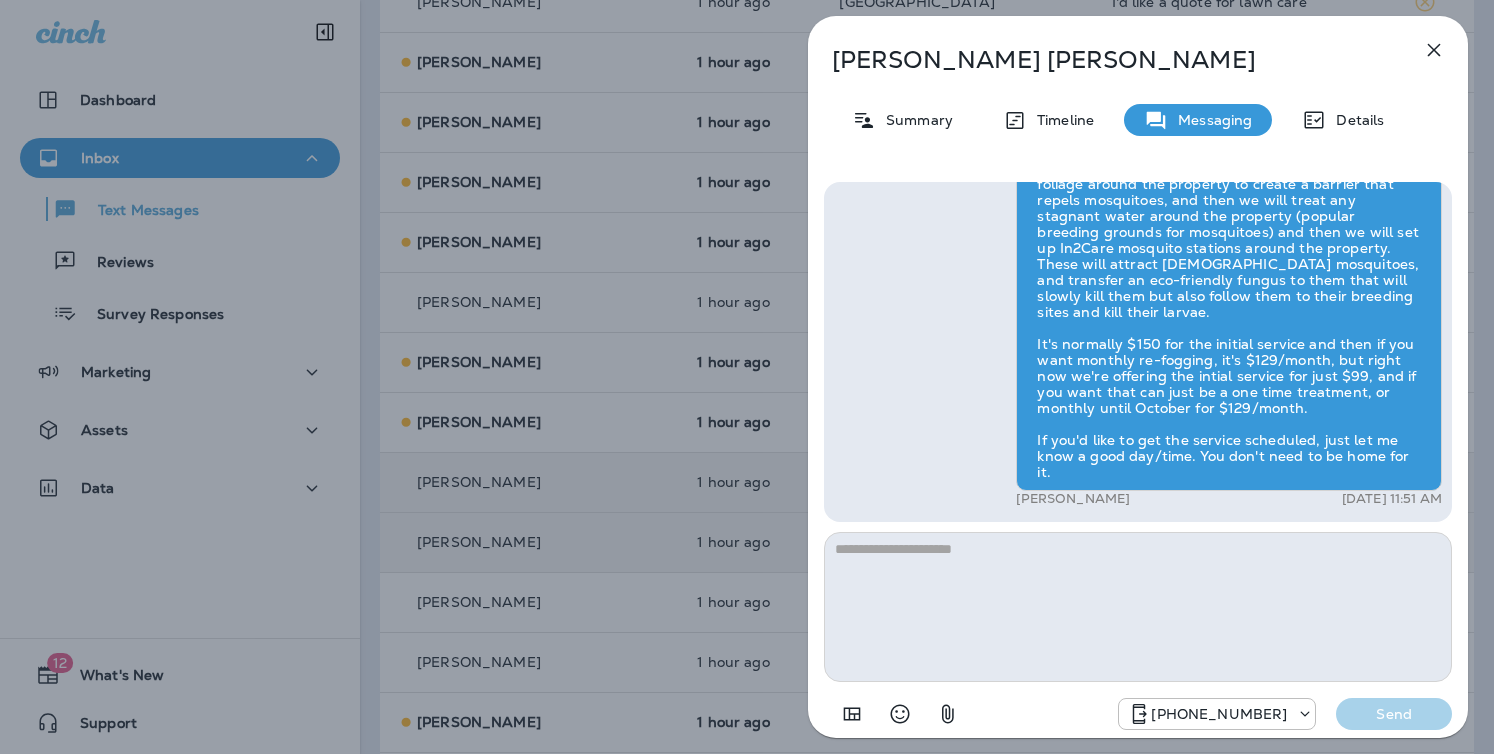 click on "[PERSON_NAME] Summary   Timeline   Messaging   Details   Hi,  [PERSON_NAME] , this is [PERSON_NAME] with Moxie Pest Control. We know Summer brings out the mosquitoes—and with the Summer season here, I’d love to get you on our schedule to come help take care of that. Just reply here if you're interested, and I'll let you know the details!
Reply STOP to optout +18174823792 [DATE] 10:20 AM Yes i need the yard speed for mosquitoes... is that already included with my payment  +1 (832) 338-5689 [DATE] 10:33 AM   [PERSON_NAME] [DATE] 11:51 AM [PHONE_NUMBER] Send" at bounding box center (747, 377) 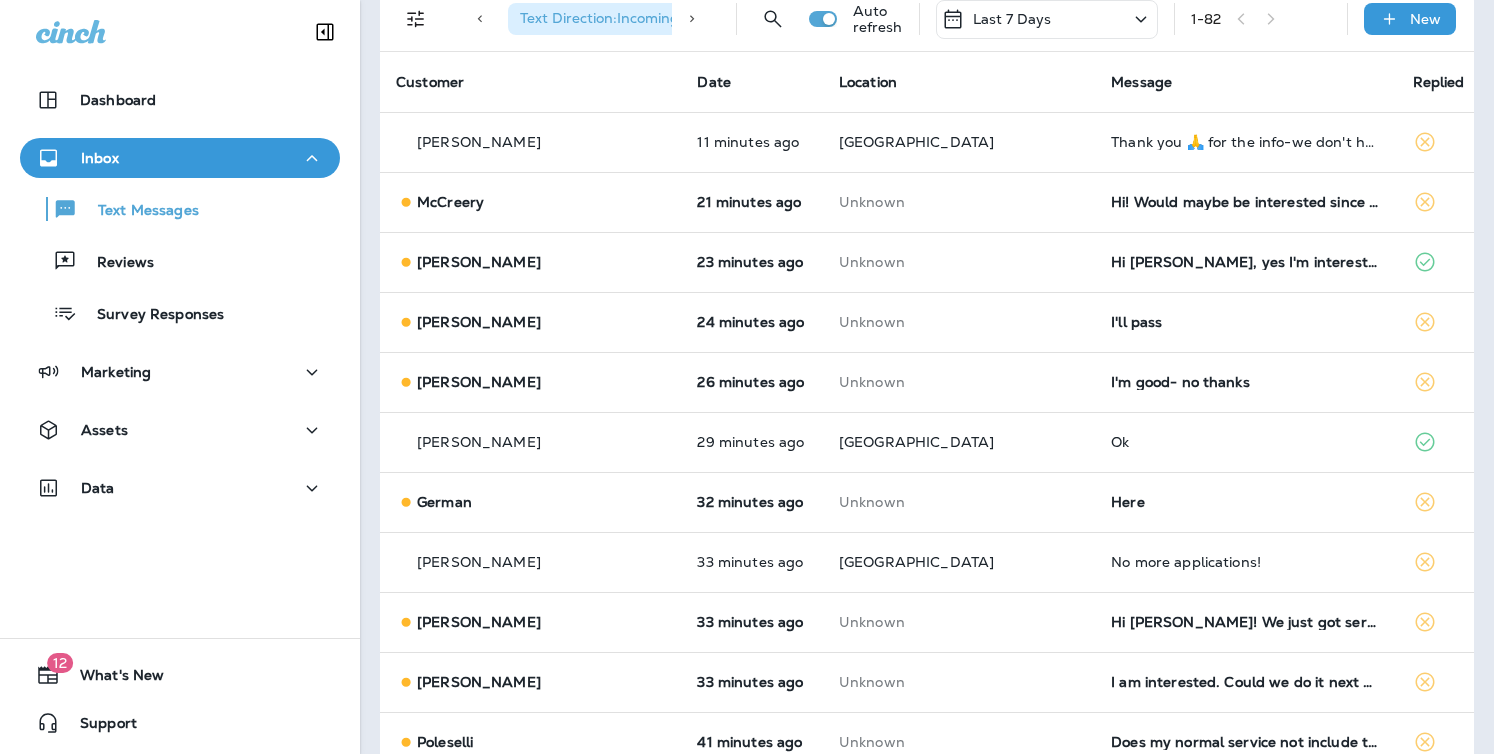 scroll, scrollTop: 0, scrollLeft: 0, axis: both 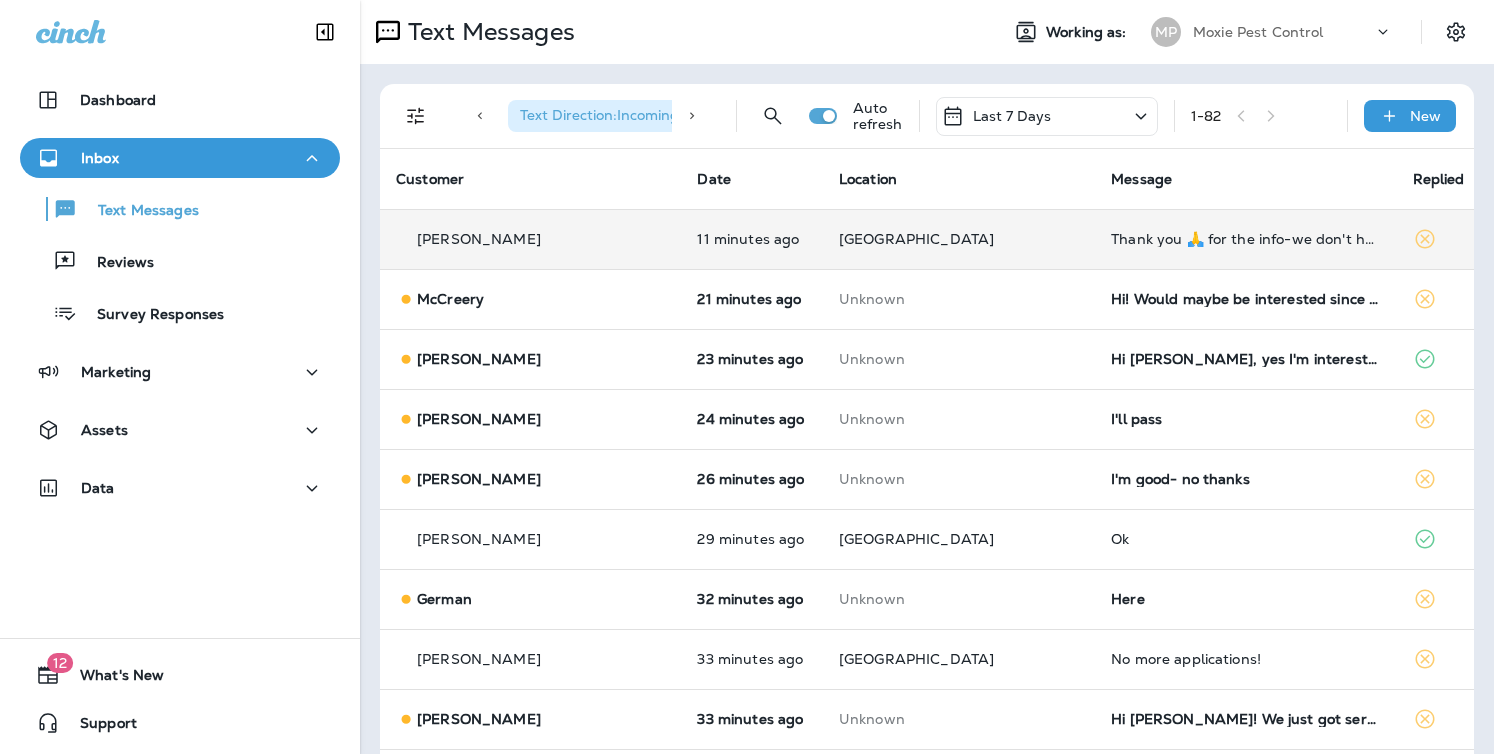 click on "Thank you 🙏 for the info-we don't have too much of a problem where we're at, but it's good to know" at bounding box center (1245, 239) 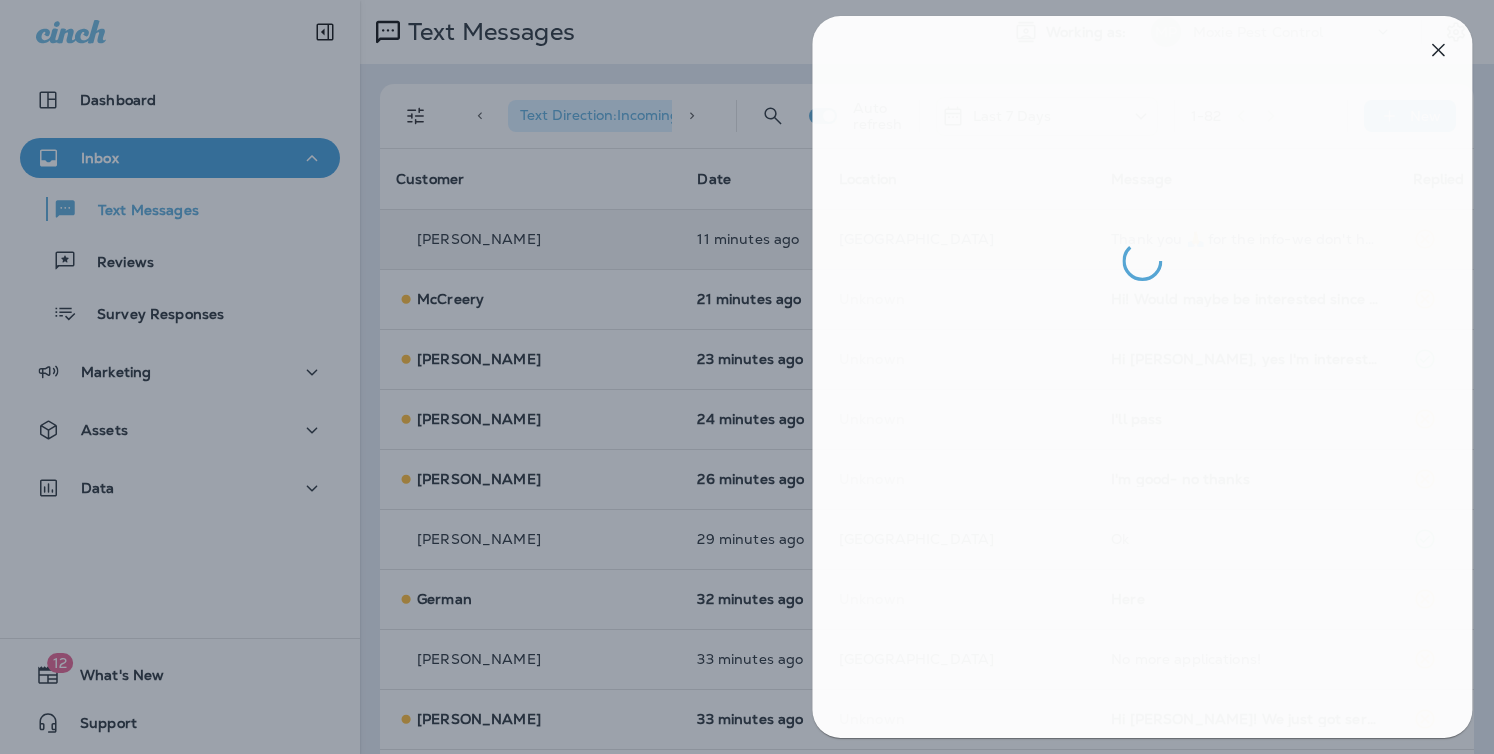 click at bounding box center (751, 377) 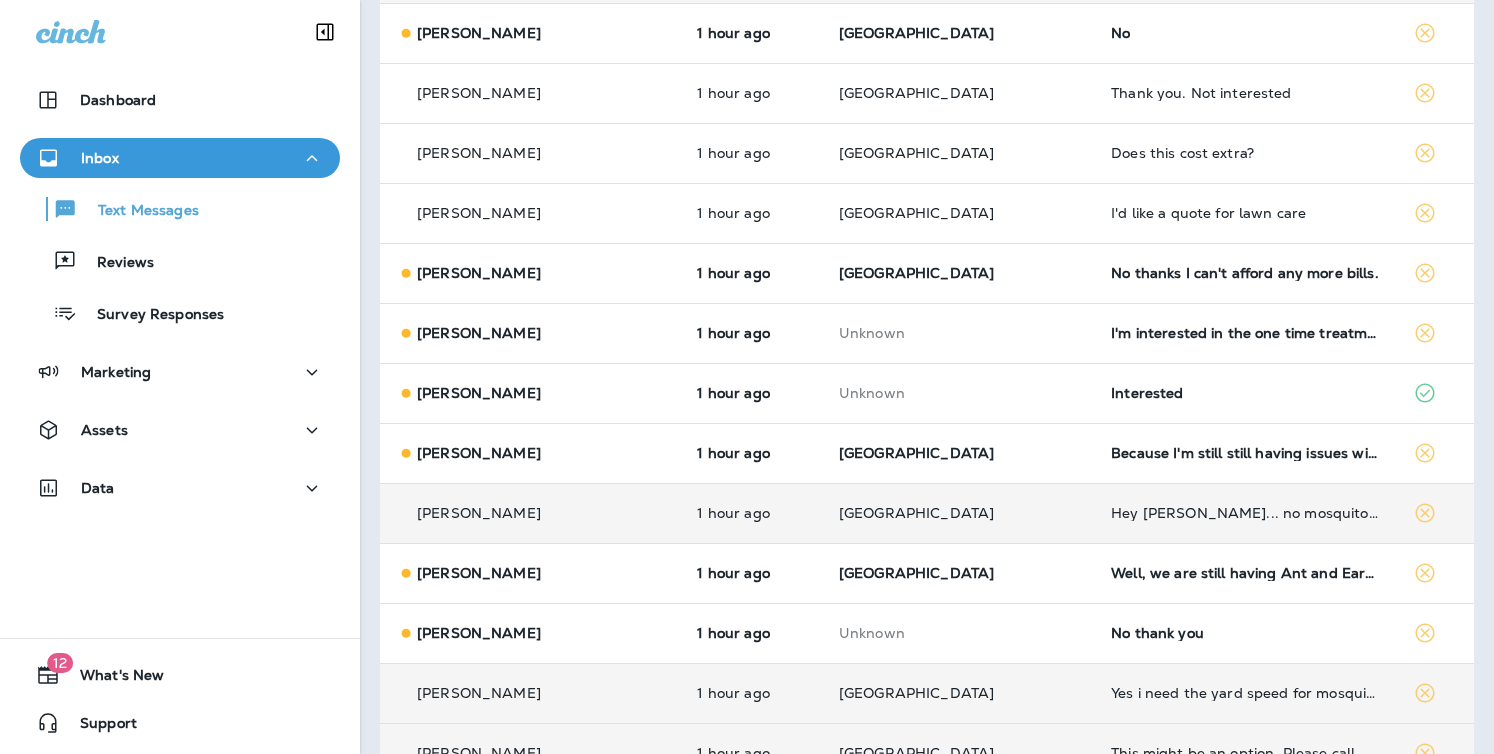 scroll, scrollTop: 1590, scrollLeft: 0, axis: vertical 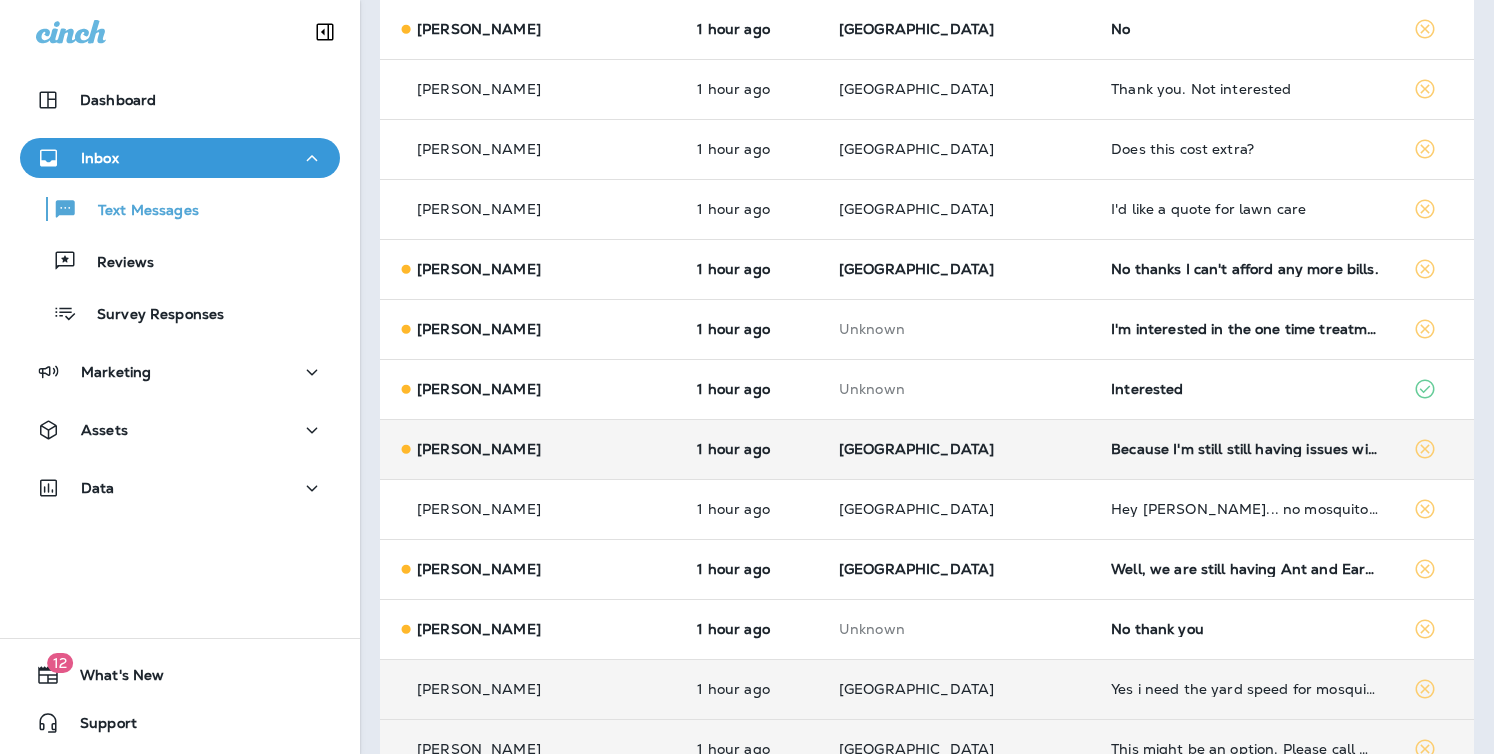 click on "Because I'm still still having issues with the treatment your currently doing and it's not working. I see insects all over the place." at bounding box center (1245, 449) 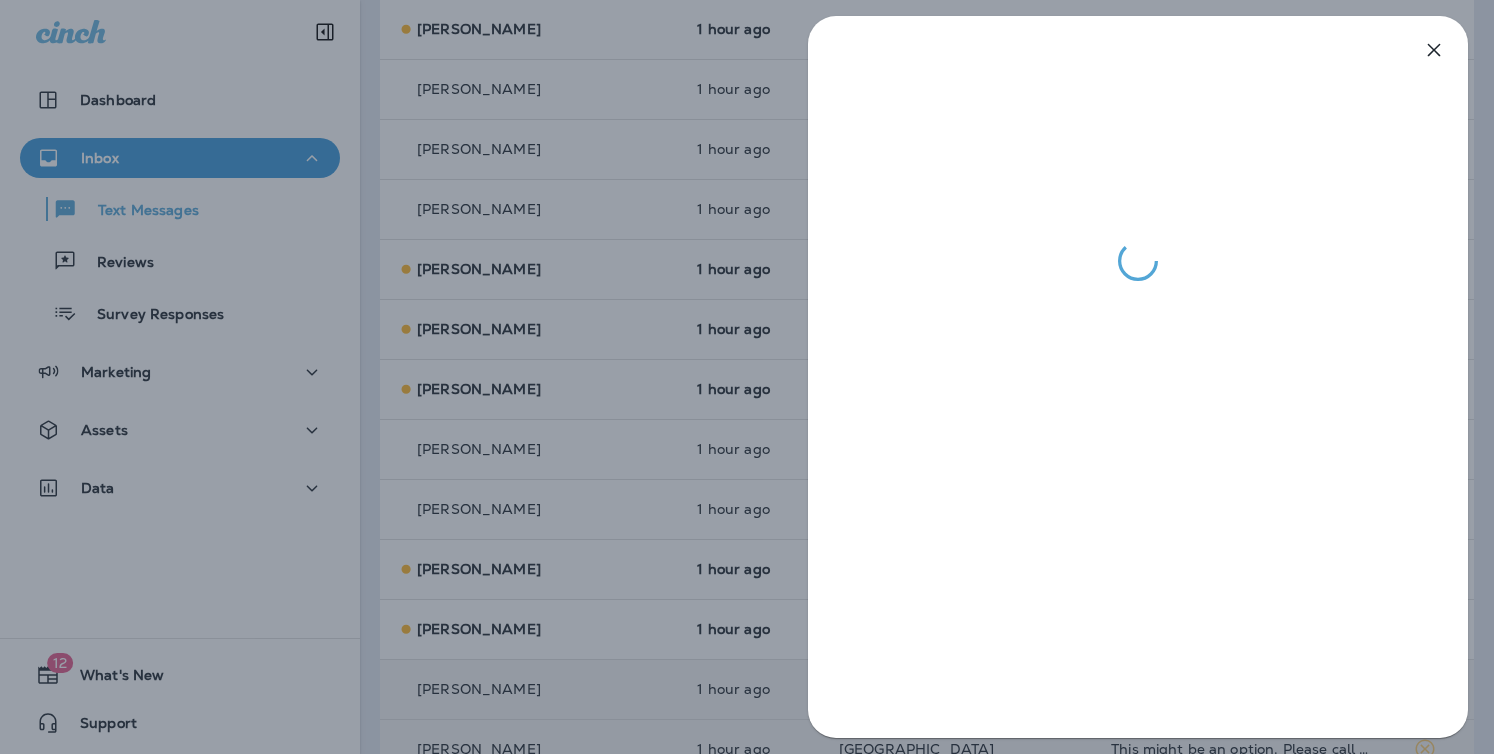click at bounding box center (747, 377) 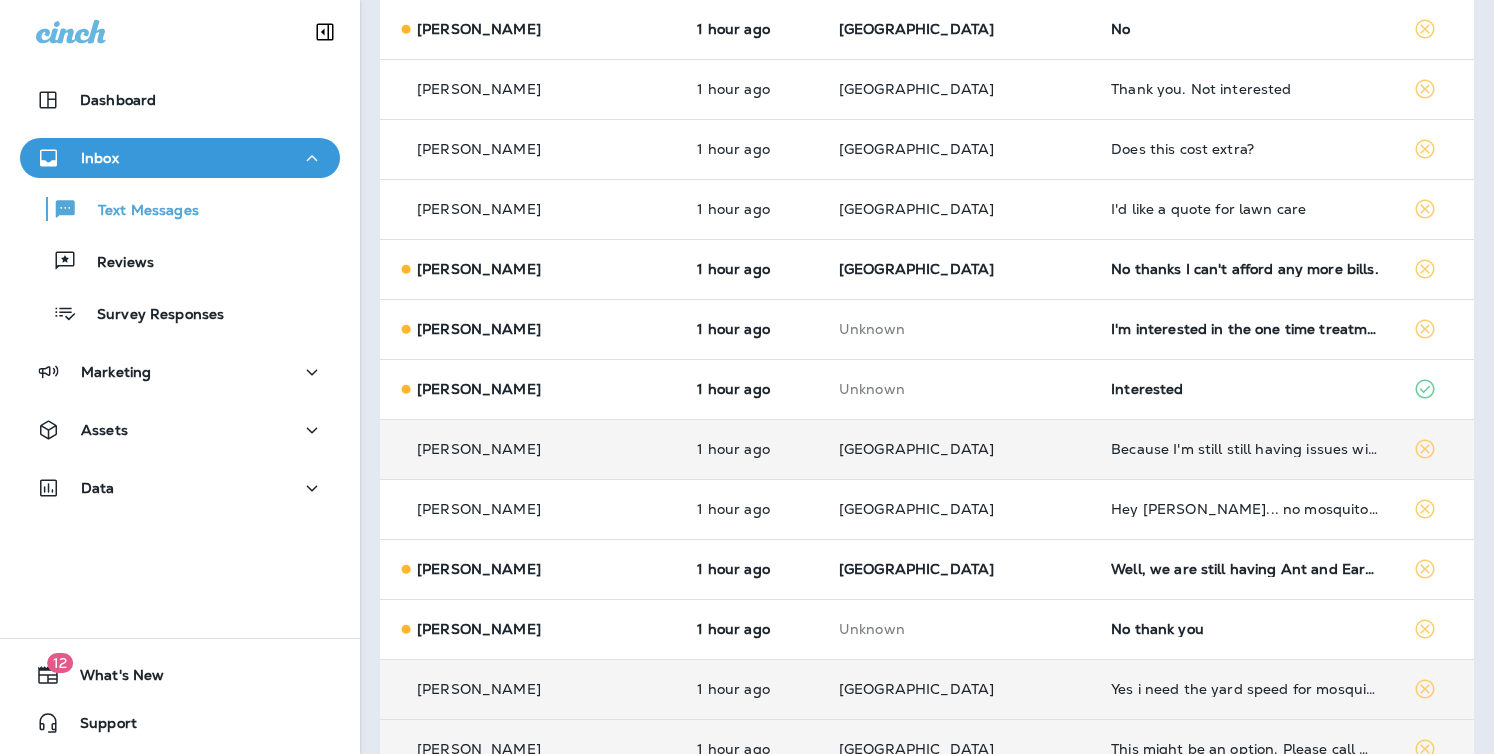 click on "Because I'm still still having issues with the treatment your currently doing and it's not working. I see insects all over the place." at bounding box center [1245, 449] 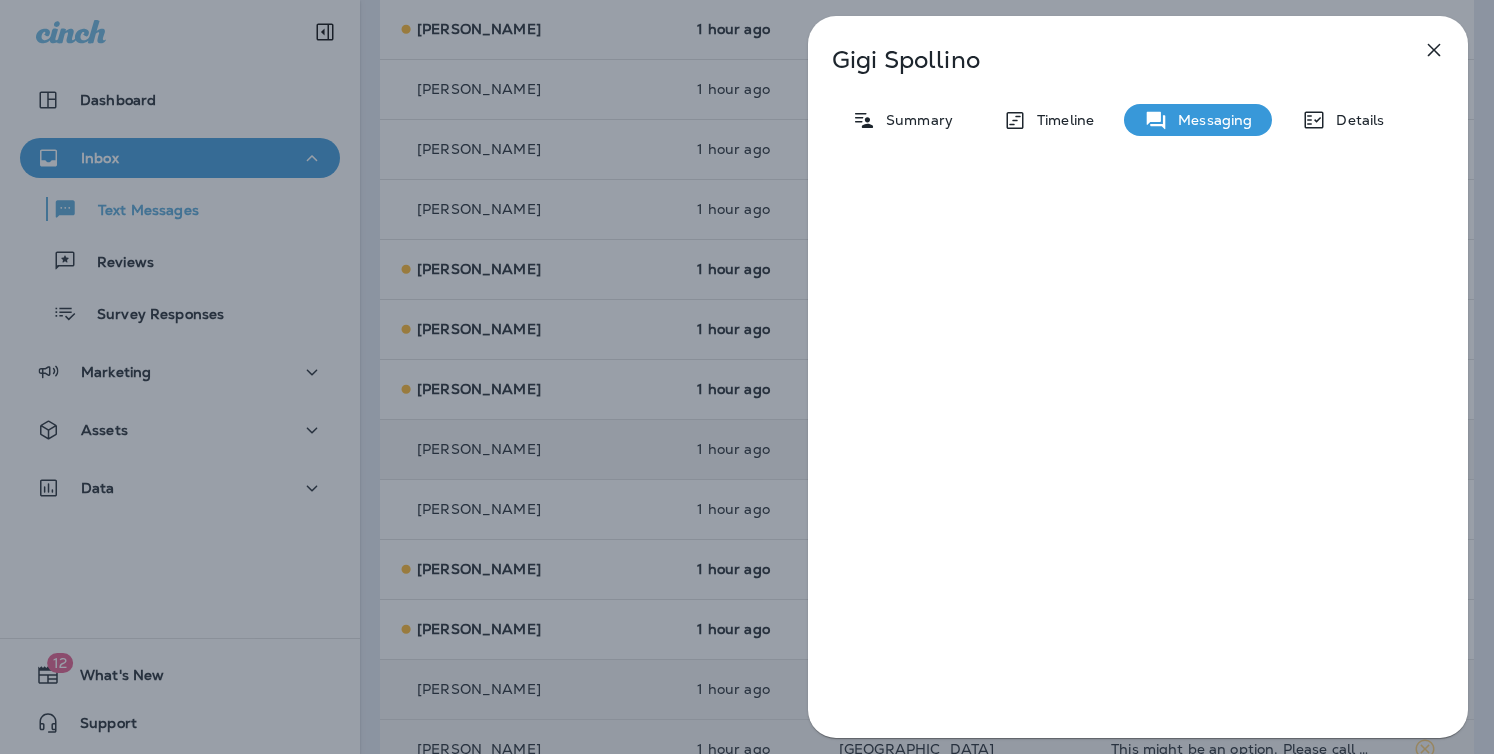 click on "[PERSON_NAME] Summary   Timeline   Messaging   Details" at bounding box center [747, 377] 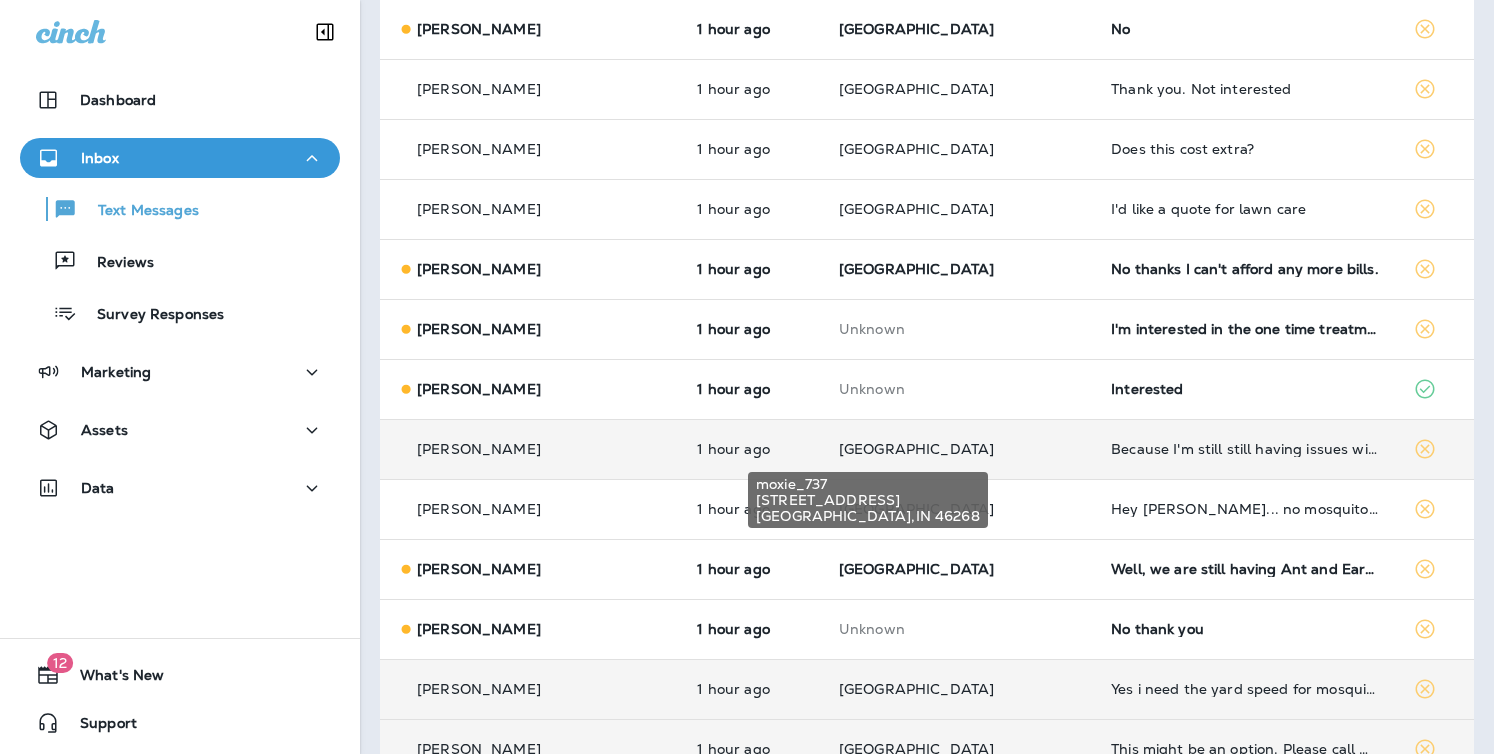 click on "[GEOGRAPHIC_DATA]" at bounding box center (916, 449) 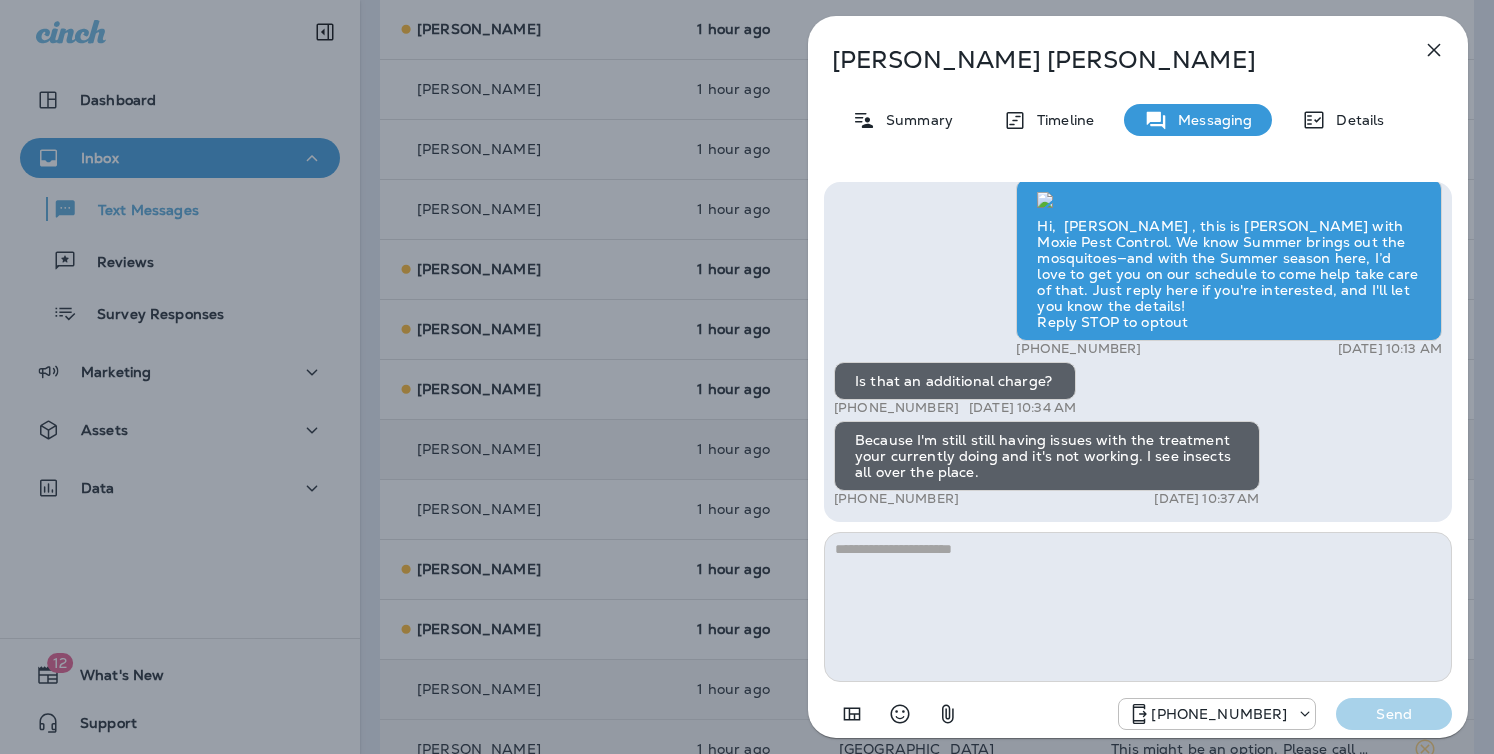 click on "[PERSON_NAME] Summary   Timeline   Messaging   Details   Hi,  [PERSON_NAME] , this is [PERSON_NAME] with Moxie Pest Control. We know Summer brings out the mosquitoes—and with the Summer season here, I’d love to get you on our schedule to come help take care of that. Just reply here if you're interested, and I'll let you know the details!
Reply STOP to optout +18174823792 [DATE] 10:13 AM Is that an additional charge? +1 (765) 430-7230 [DATE] 10:34 AM Because I'm still still having issues with the treatment your currently doing and it's not working. I see insects all over the place. +1 (765) 430-7230 [DATE] 10:37 AM [PHONE_NUMBER] Send" at bounding box center (747, 377) 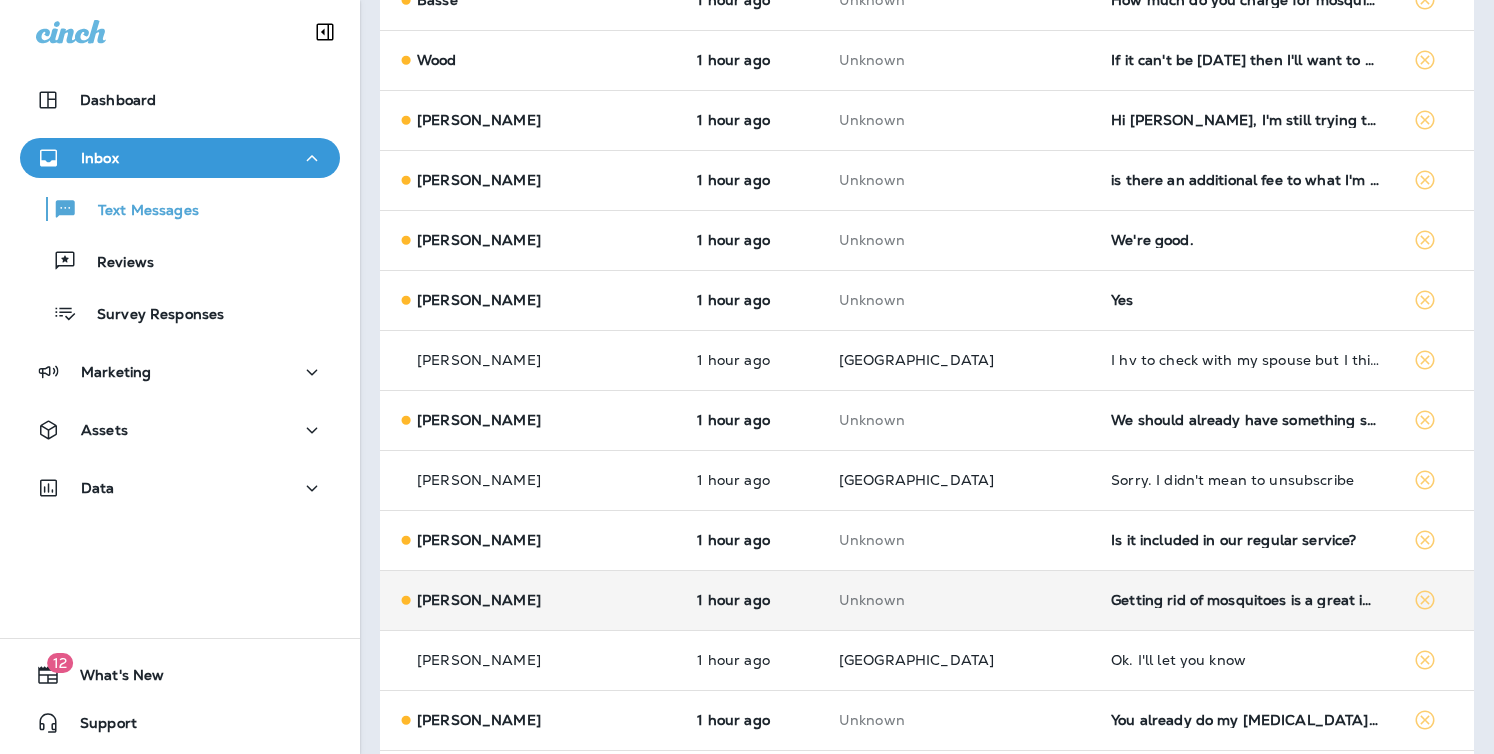scroll, scrollTop: 2745, scrollLeft: 0, axis: vertical 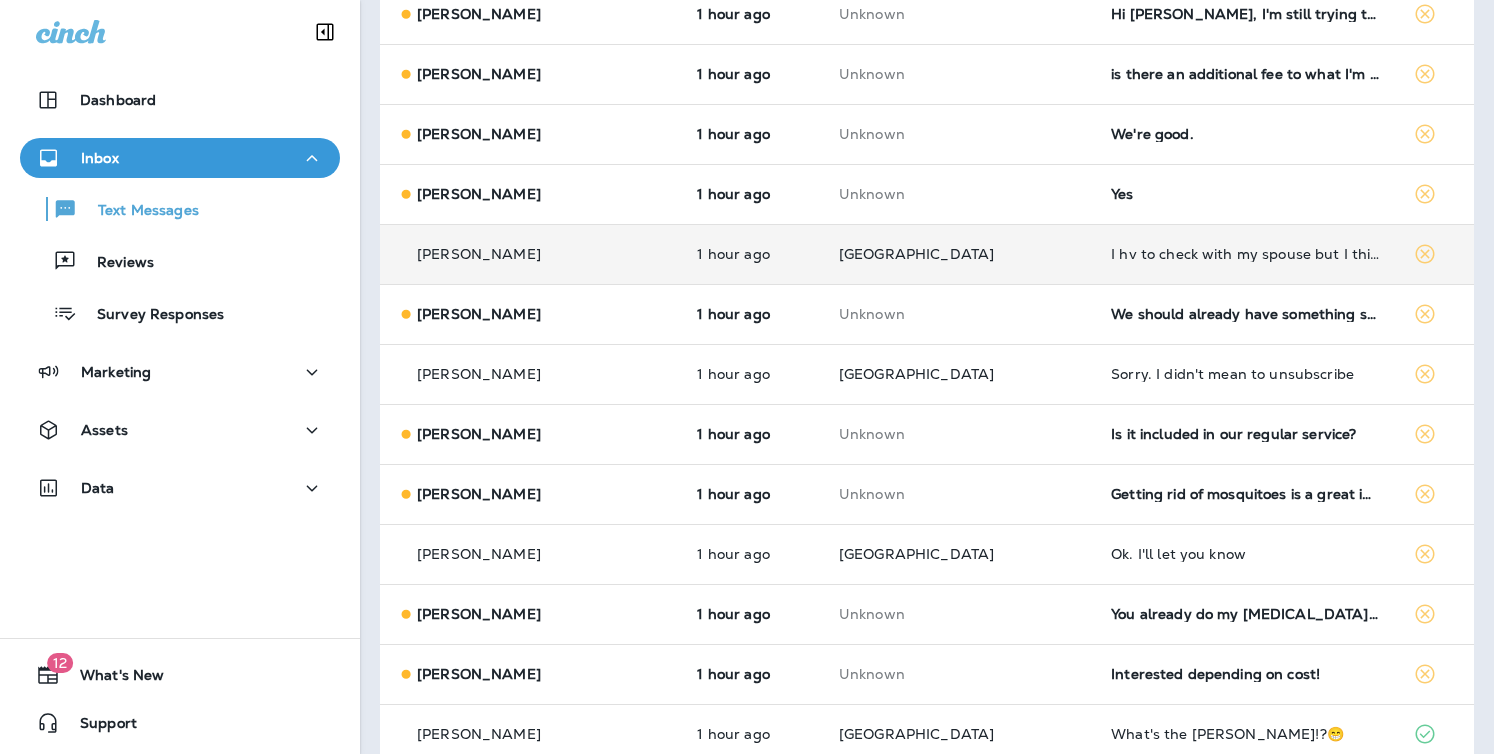 click on "[GEOGRAPHIC_DATA]" at bounding box center (959, 254) 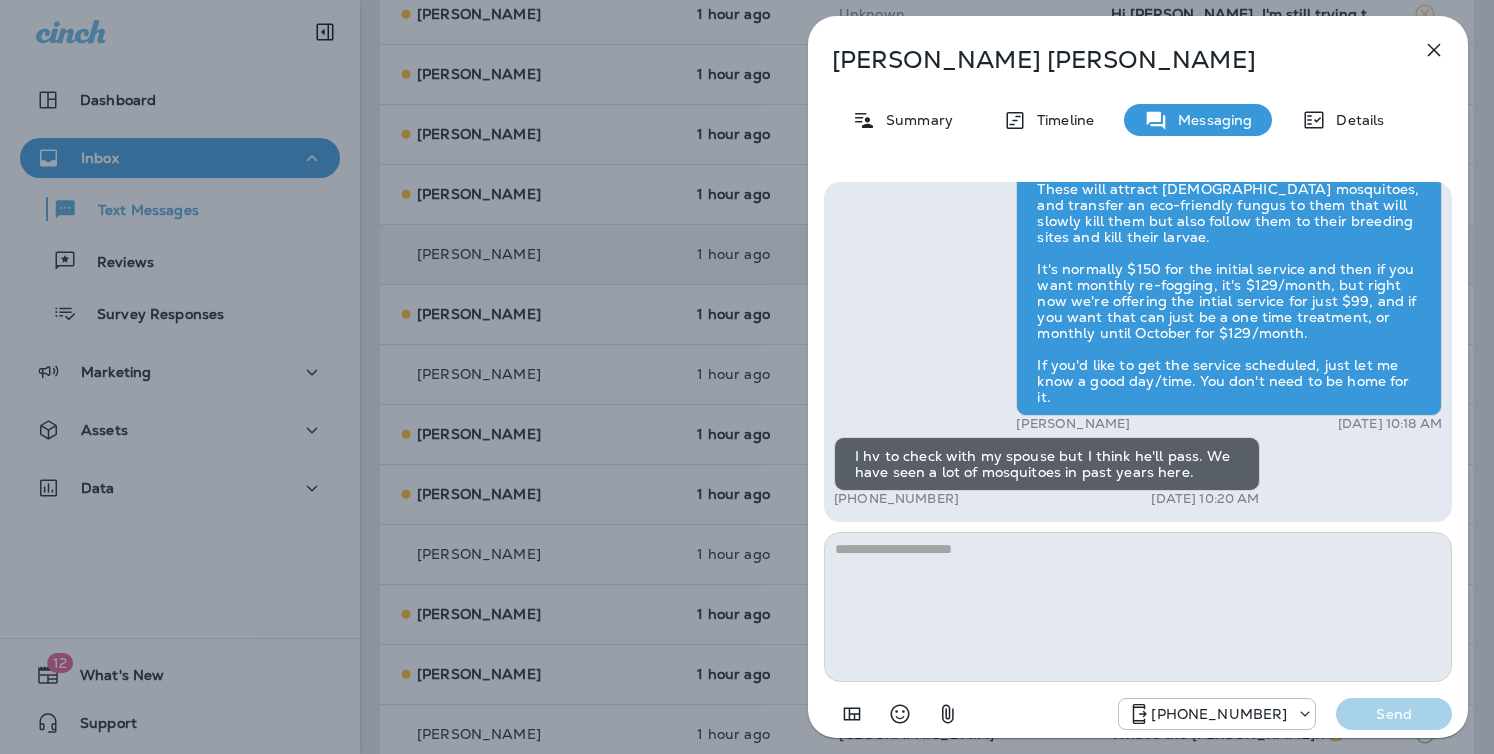 click on "[PERSON_NAME] Summary   Timeline   Messaging   Details   Hi,  [PERSON_NAME] , this is [PERSON_NAME] with Moxie Pest Control. We know Summer brings out the mosquitoes—and with the Summer season here, I’d love to get you on our schedule to come help take care of that. Just reply here if you're interested, and I'll let you know the details!
Reply STOP to optout +18174823792 [DATE] 10:03 AM Interested +1 (928) 263-7504 [DATE] 10:06 AM [PERSON_NAME] [DATE] 10:18 AM I hv to check with my spouse but I think he'll pass. We have seen a lot of mosquitoes in past years here.  +1 (928) 263-7504 [DATE] 10:20 AM [PHONE_NUMBER] Send" at bounding box center (747, 377) 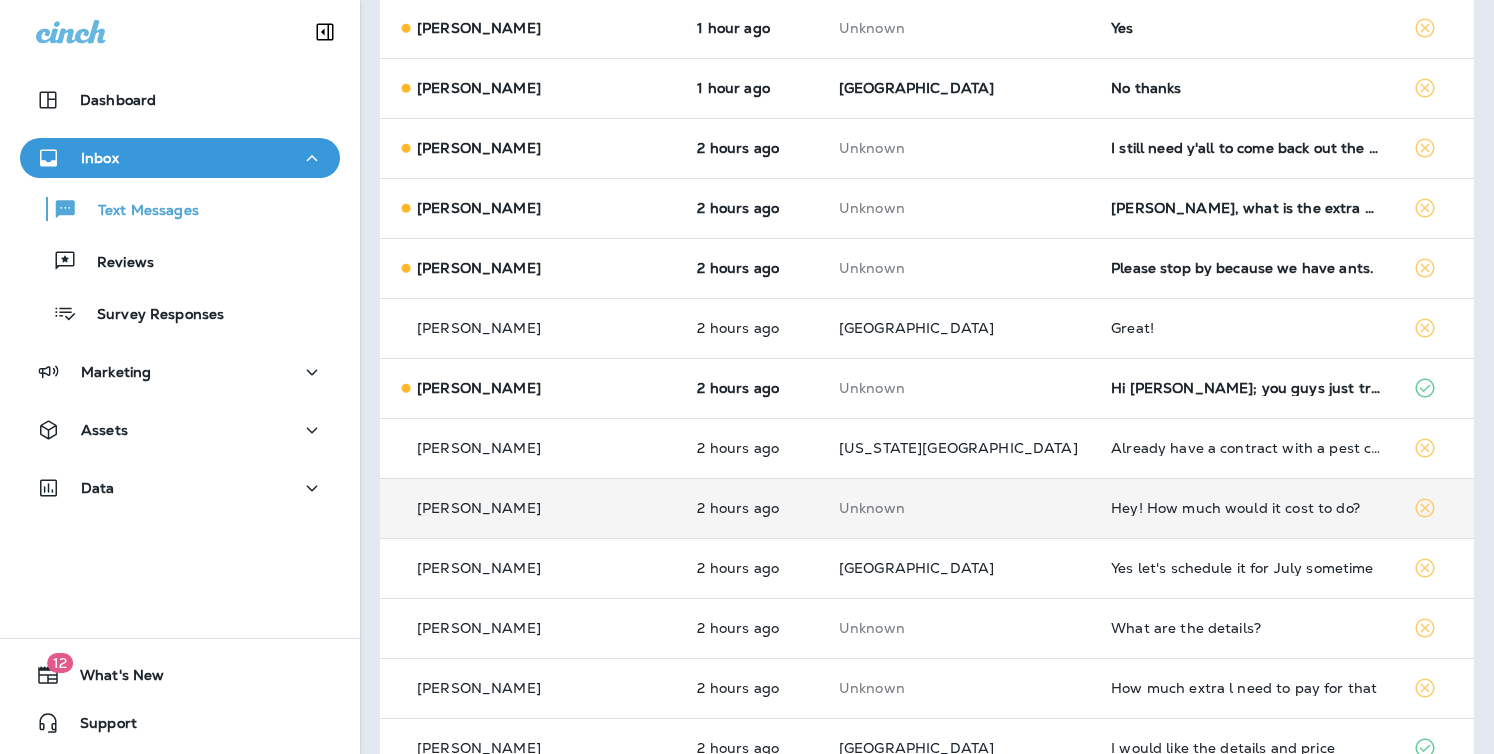 scroll, scrollTop: 3576, scrollLeft: 0, axis: vertical 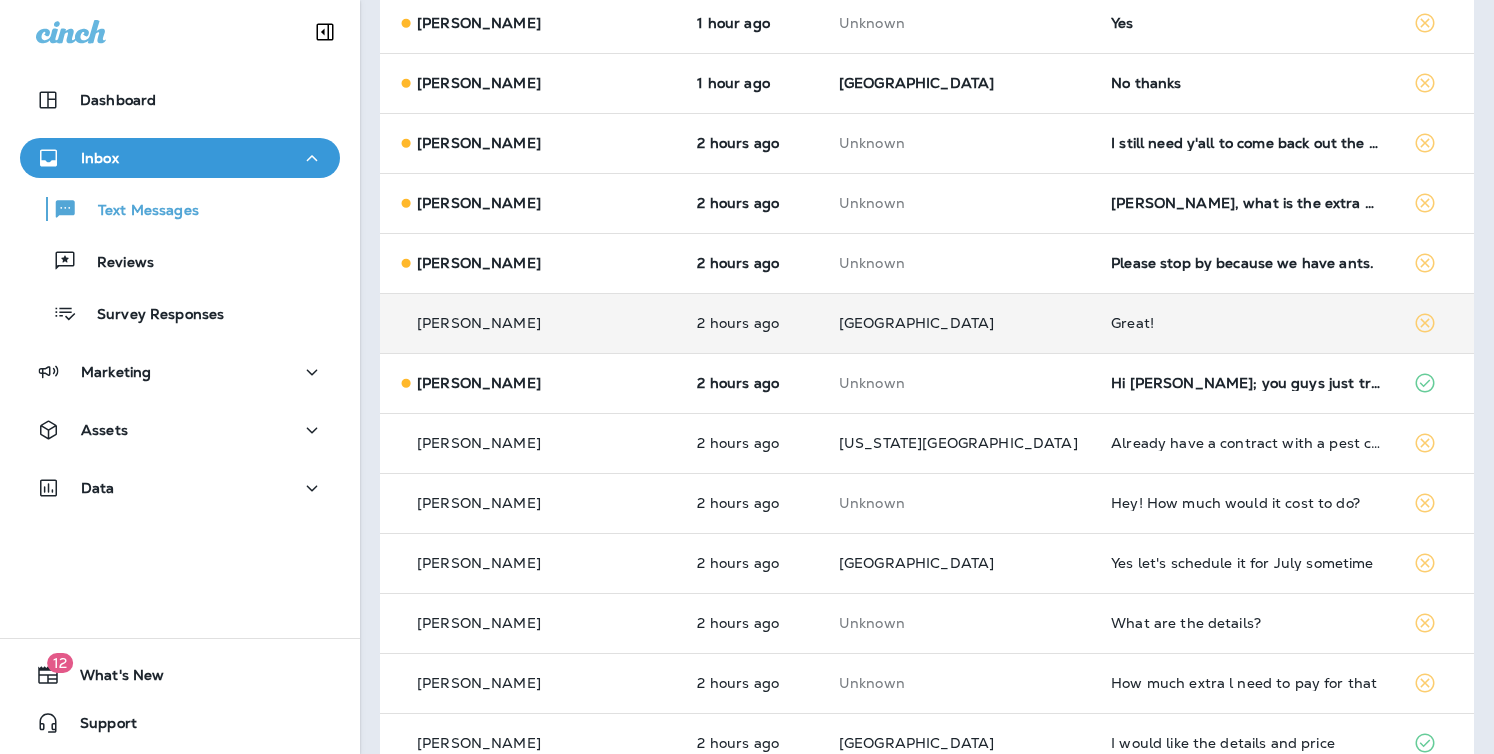 click on "[GEOGRAPHIC_DATA]" at bounding box center [959, 323] 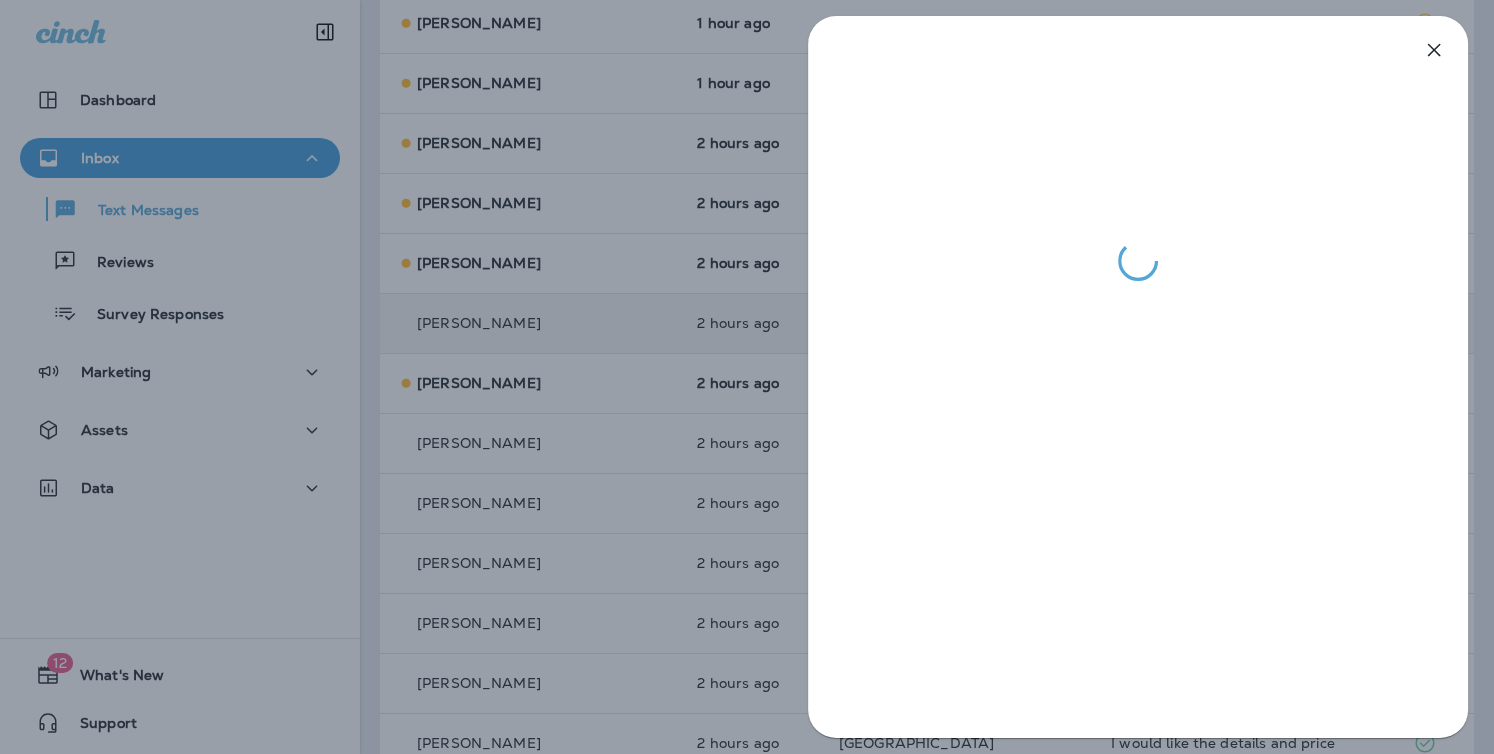 click at bounding box center (747, 377) 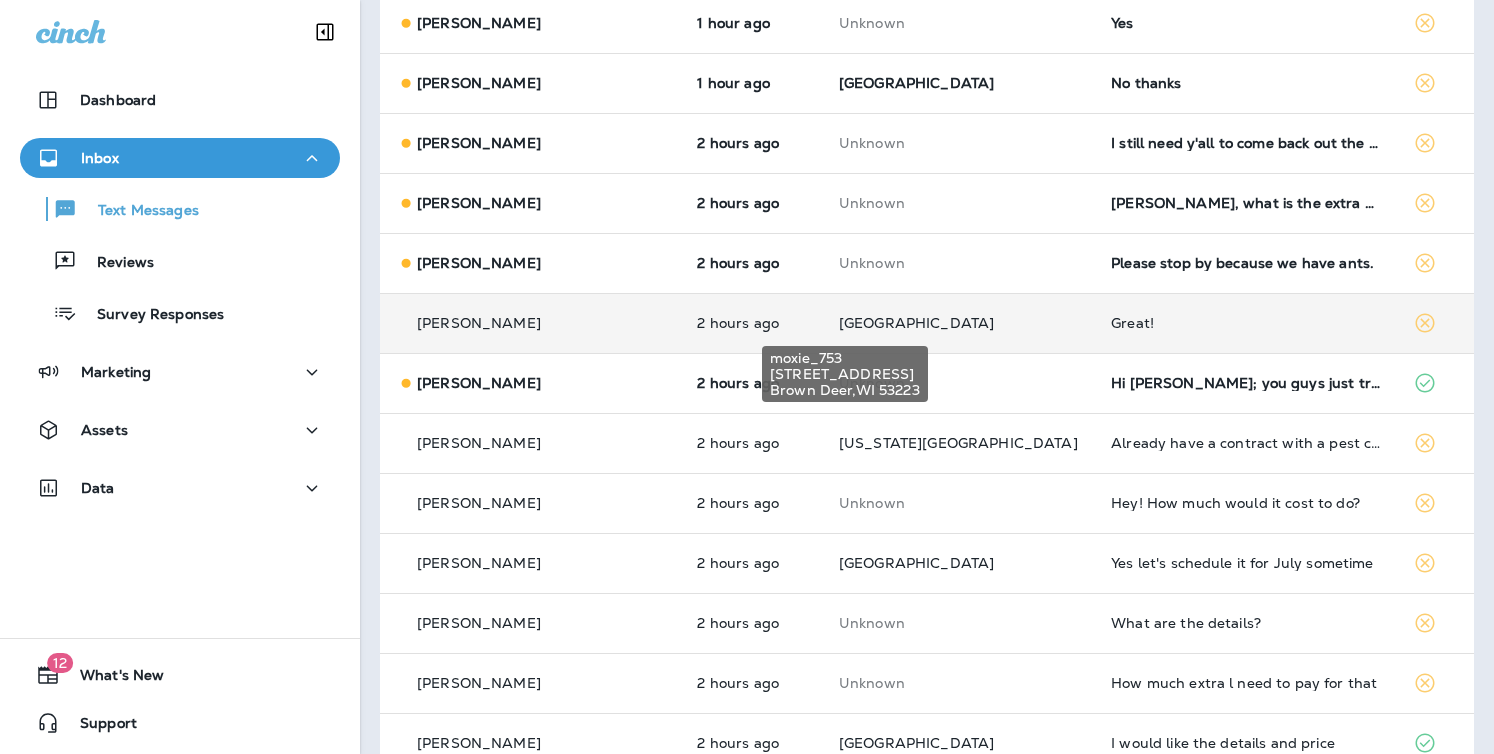 click on "[GEOGRAPHIC_DATA]" at bounding box center [916, 323] 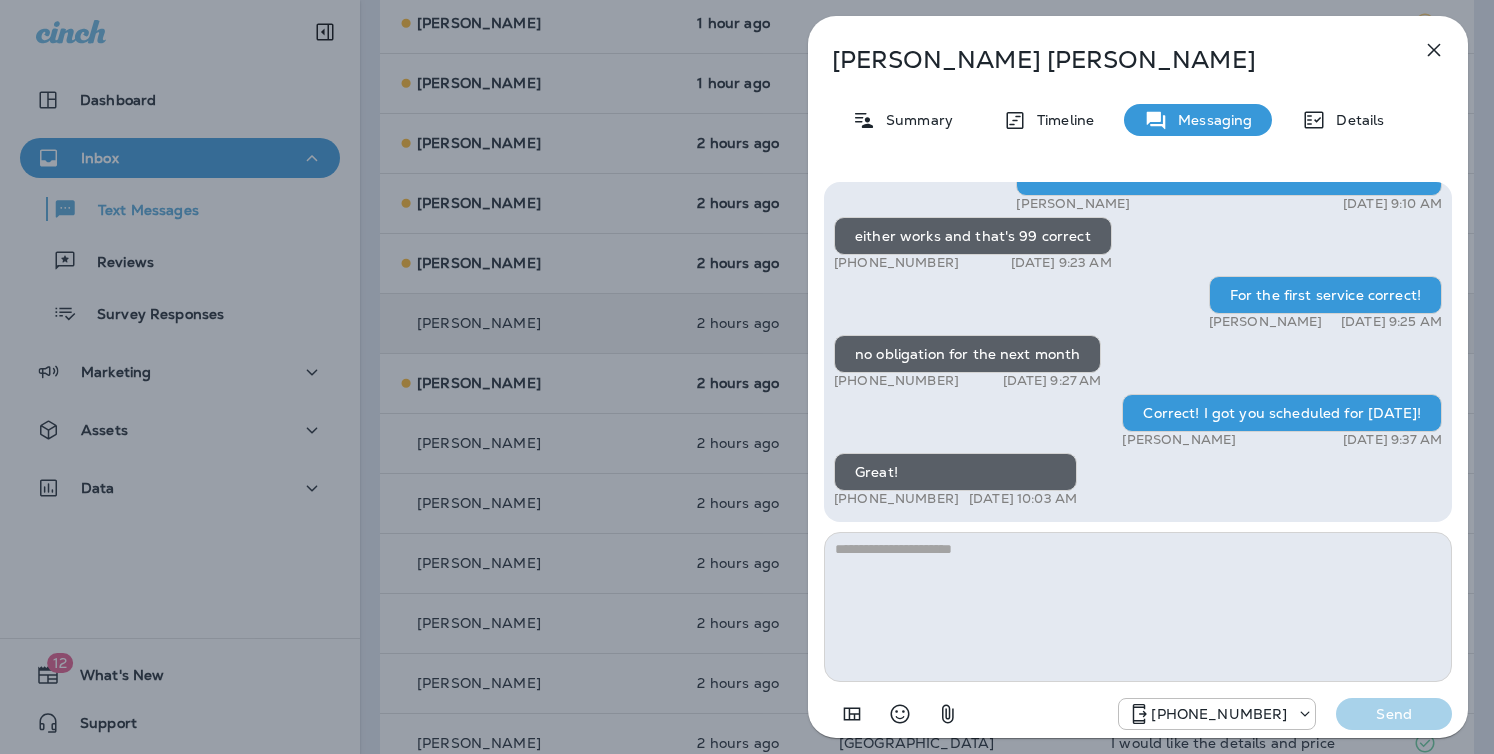 click on "[PERSON_NAME] Summary   Timeline   Messaging   Details   Hi,  [PERSON_NAME] , this is [PERSON_NAME] with Moxie Pest Control. We know Summer brings out the mosquitoes—and with the Summer season here, I’d love to get you on our schedule to come help take care of that. Just reply here if you're interested, and I'll let you know the details!
Reply STOP to optout +18174823792 [DATE] 2:12 PM what's the cost  +1 (262) 366-4351 [DATE] 2:25 PM [PERSON_NAME] [DATE] 2:37 PM so how fast does it work?  I have a party for my sons bday on [DATE], how long does it typically last? +1 (262) 366-4351 [DATE] 10:07 AM Typically is lasts for the full month! [PERSON_NAME] [DATE] 10:15 AM does it work right away? +1 (262) 366-4351 [DATE] 10:18 AM let's go ahead and do it +1 (262) 366-4351 [DATE] 8:04 PM how soon can we get it done? +1 (262) 366-4351 [DATE] 8:46 AM I can get you on the schedule either [DATE] or [DATE]! What works better? [PERSON_NAME] [DATE] 9:10 AM Send" at bounding box center (747, 377) 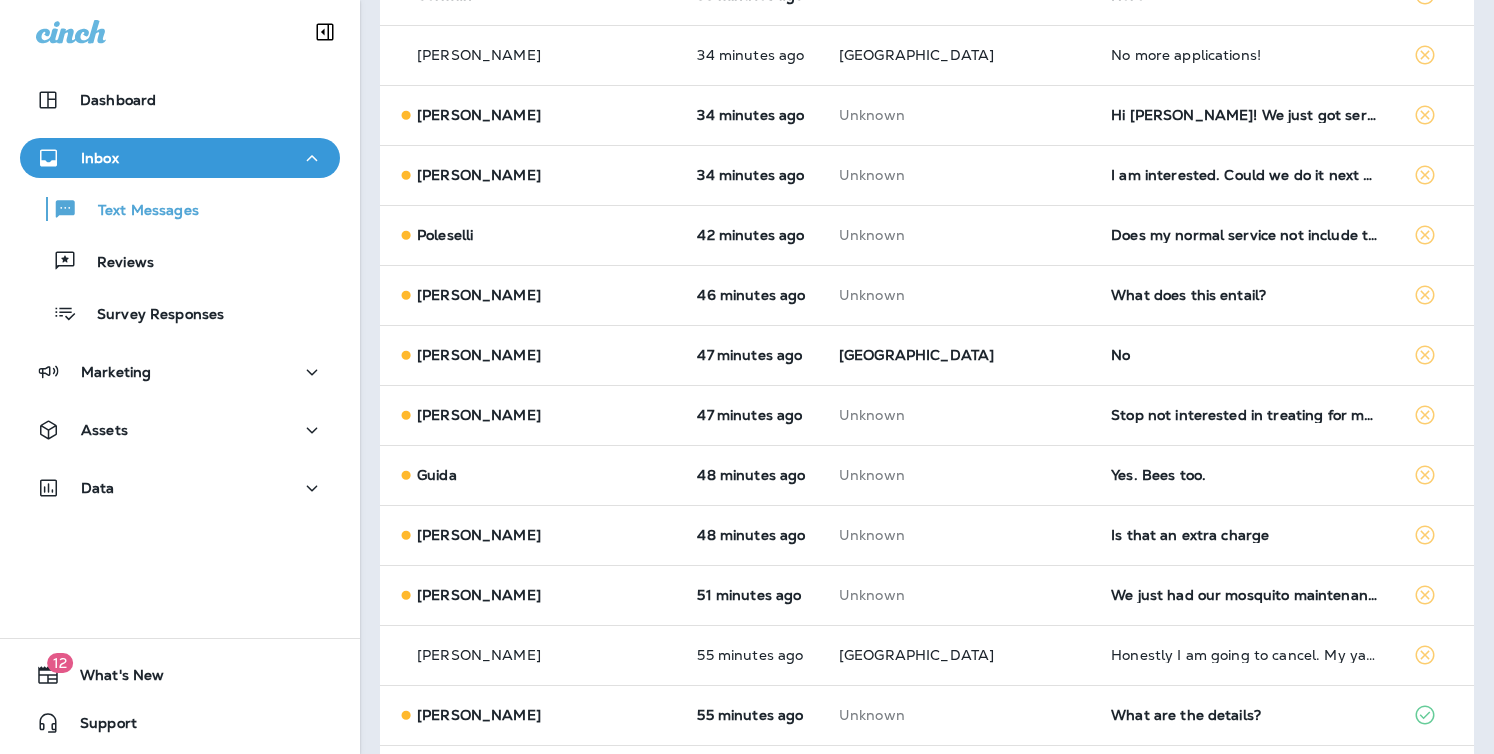 scroll, scrollTop: 0, scrollLeft: 0, axis: both 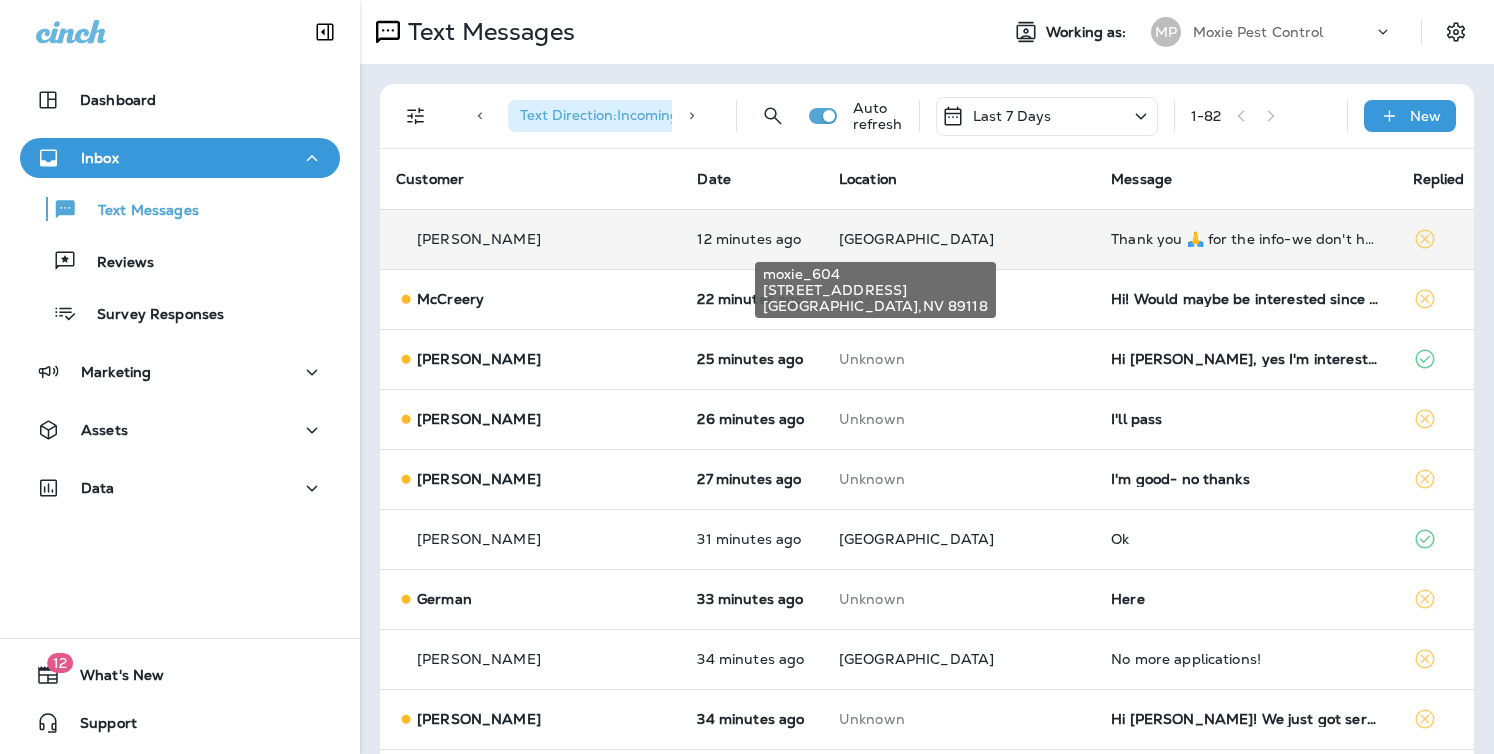 click on "[GEOGRAPHIC_DATA]" at bounding box center (916, 239) 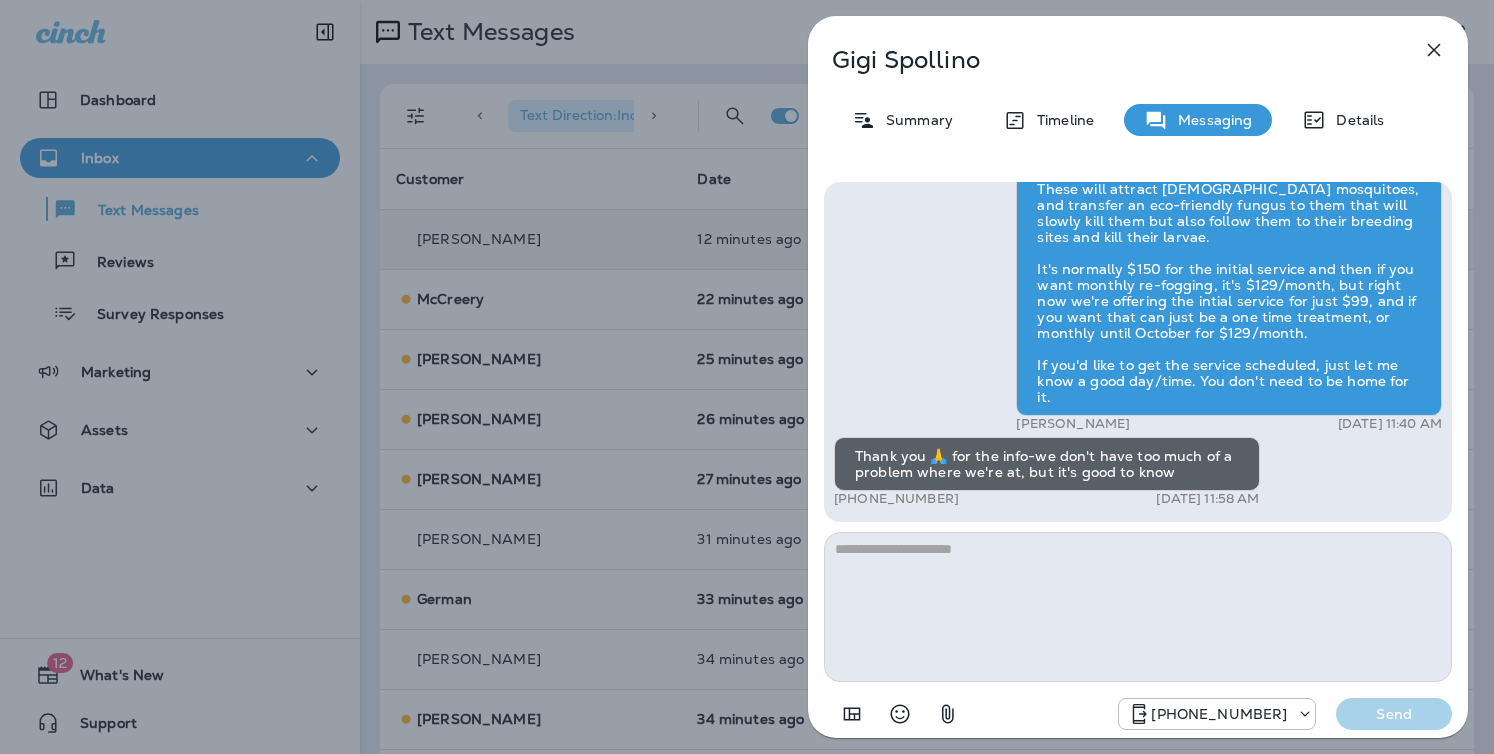 click on "[PERSON_NAME] Summary   Timeline   Messaging   Details   Hi,  [PERSON_NAME] , this is [PERSON_NAME] with Moxie Pest Control. We know Summer brings out the mosquitoes—and with the Summer season here, I’d love to get you on our schedule to come help take care of that. Just reply here if you're interested, and I'll let you know the details!
Reply STOP to optout +18174823792 [DATE] 10:17 AM If it's at no charge, let me know +1 (702) 595-5583 [DATE] 10:53 AM [PERSON_NAME] [DATE] 11:40 AM Thank you 🙏 for the info-we don't have too much of a problem where we're at, but it's good to know +1 (702) 595-5583 [DATE] 11:58 AM [PHONE_NUMBER] Send" at bounding box center (747, 377) 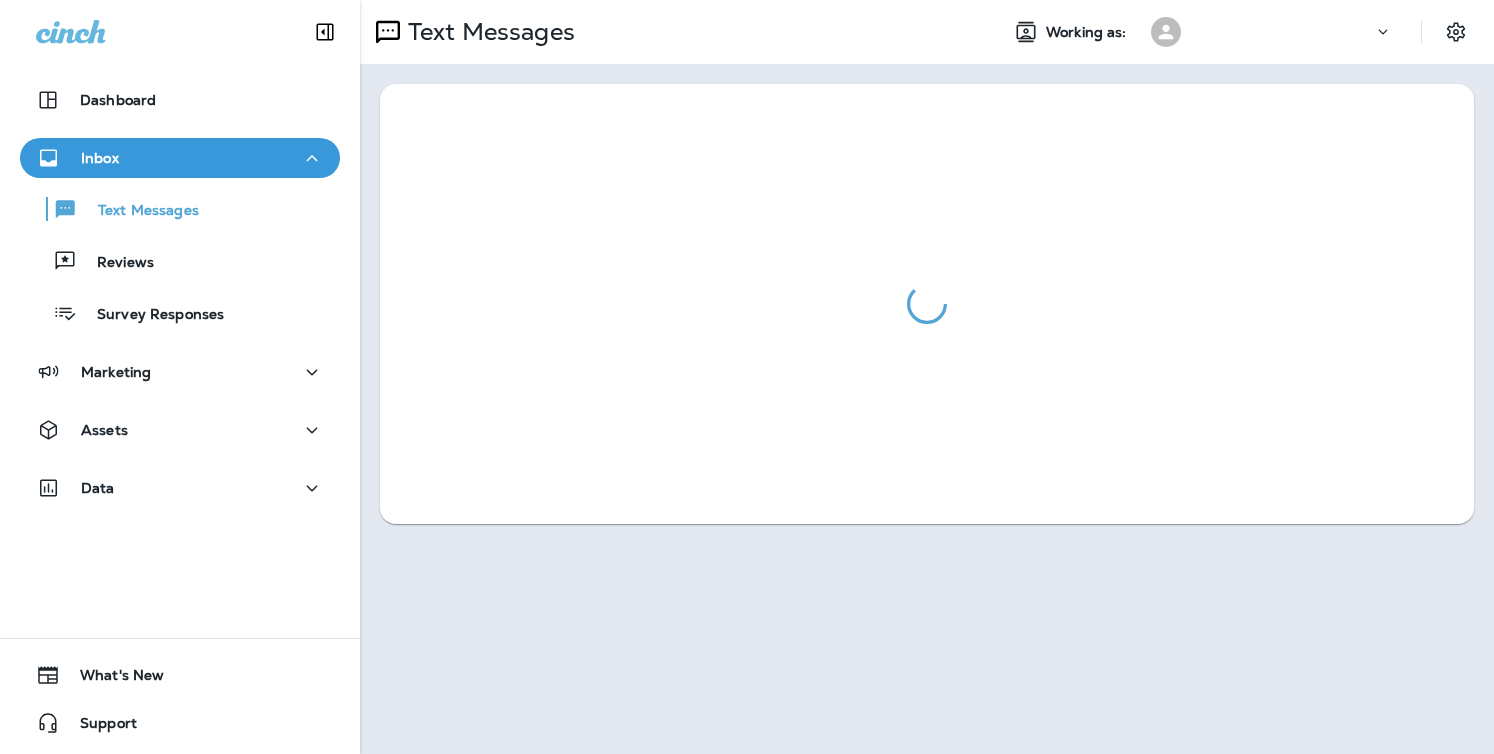 scroll, scrollTop: 0, scrollLeft: 0, axis: both 